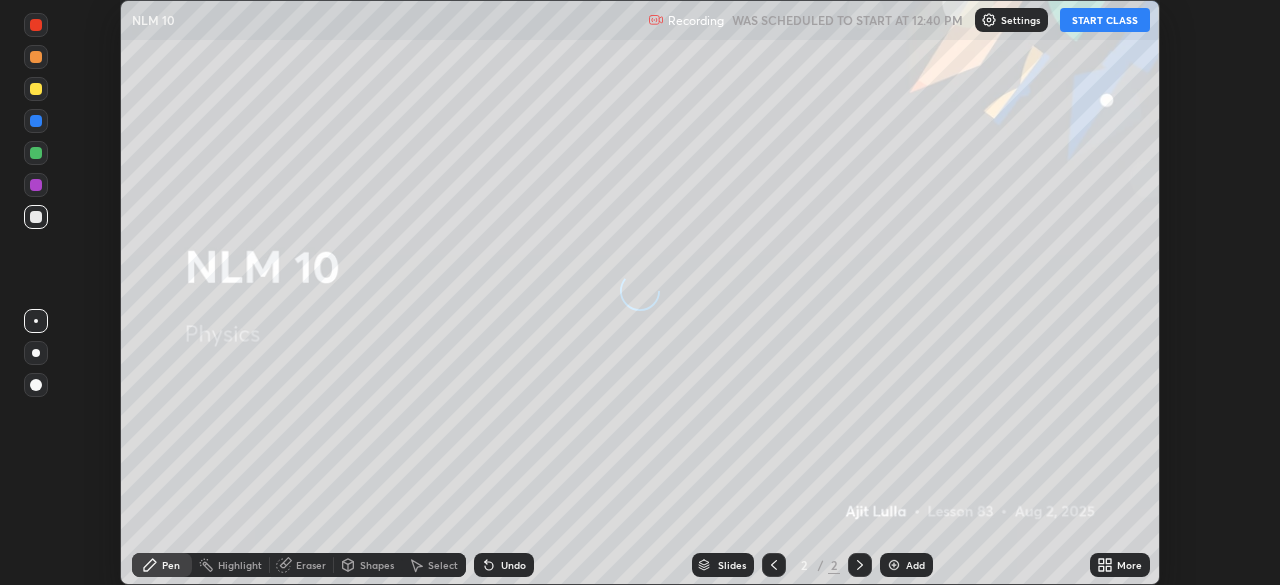 scroll, scrollTop: 0, scrollLeft: 0, axis: both 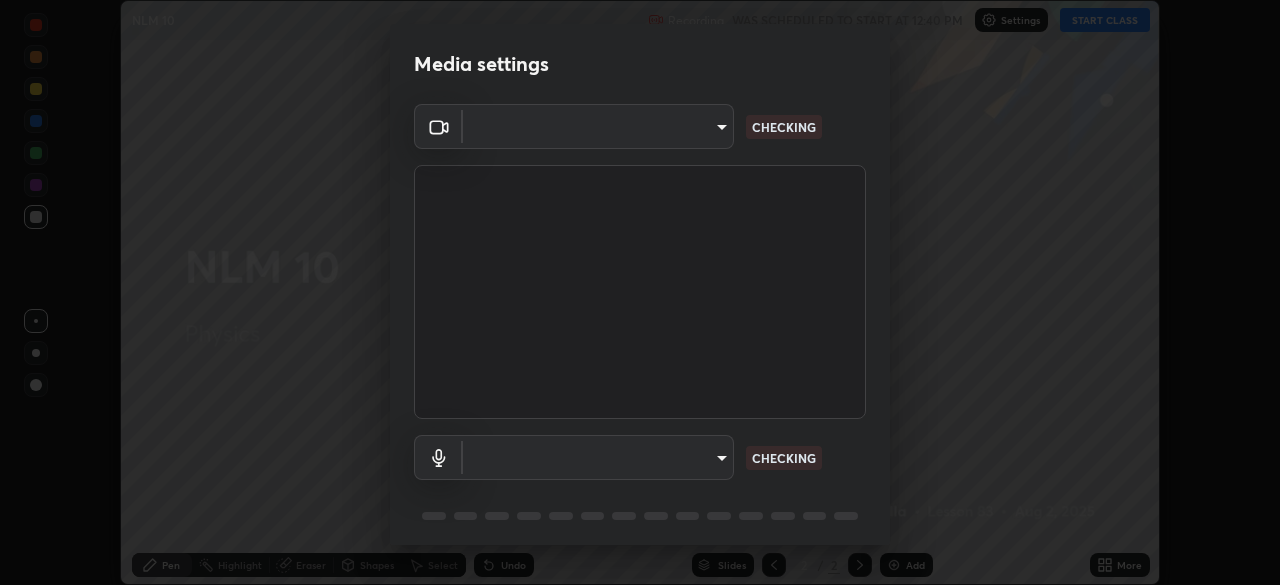 type on "3c4be69abd8bb188fc60b7a87b38b9327546bf8dc7ab004798ed2a43d01158aa" 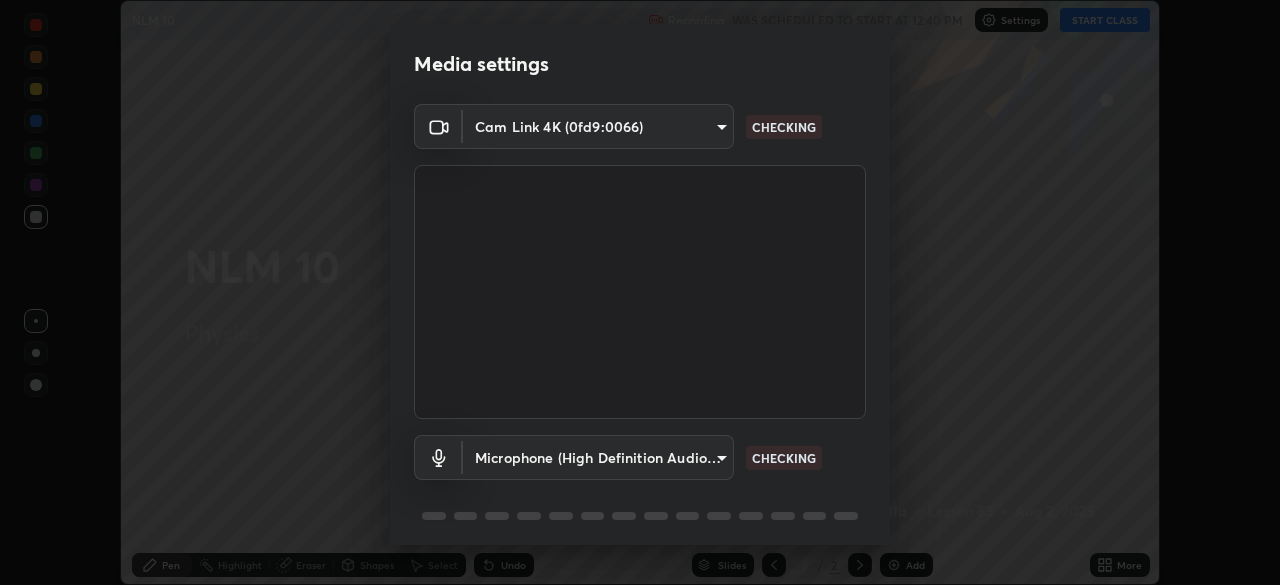 scroll, scrollTop: 71, scrollLeft: 0, axis: vertical 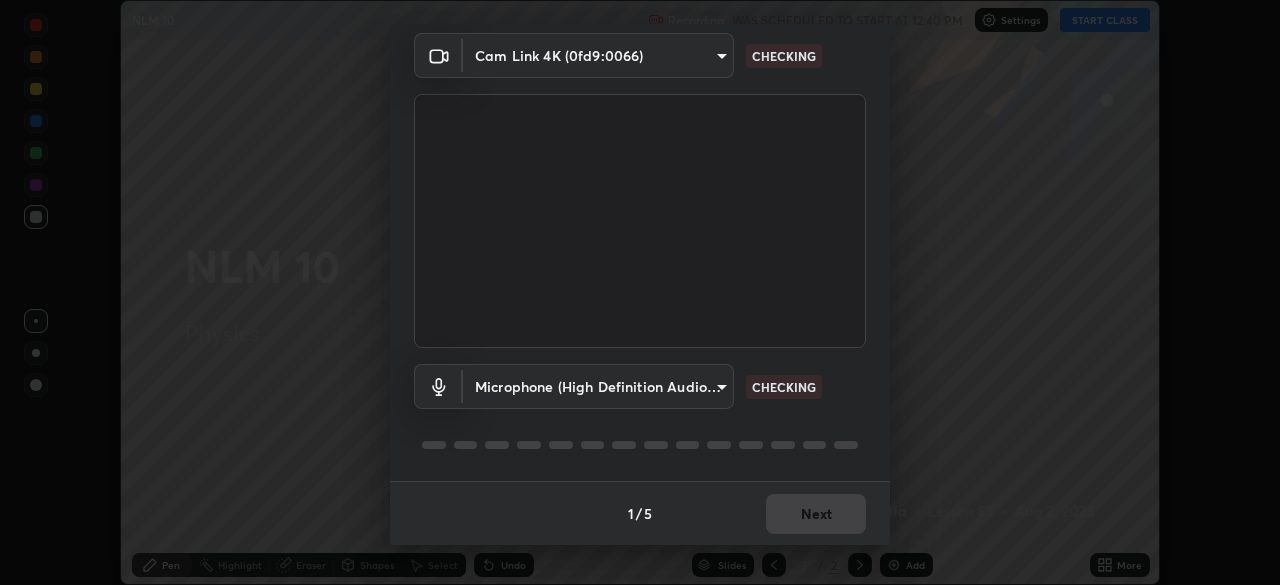 click on "Erase all NLM 10 Recording WAS SCHEDULED TO START AT  12:40 PM Settings START CLASS Setting up your live class NLM 10 • L83 of Physics [FIRST] [LAST] Pen Highlight Eraser Shapes Select Undo Slides 2 / 2 Add More No doubts shared Encourage your learners to ask a doubt for better clarity Report an issue Reason for reporting Buffering Chat not working Audio - Video sync issue Educator video quality low ​ Attach an image Report Media settings Cam Link 4K (0fd9:0066) [DEVICE_ID] CHECKING Microphone (High Definition Audio Device) [DEVICE_ID] CHECKING 1 / 5 Next" at bounding box center [640, 292] 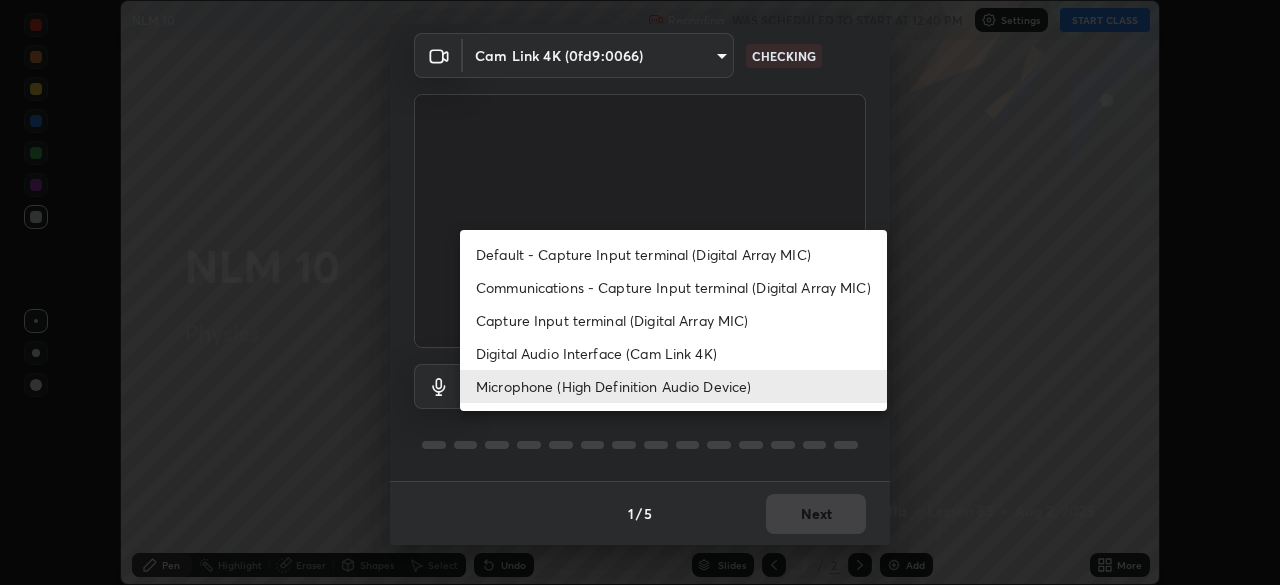 click on "Default - Capture Input terminal (Digital Array MIC)" at bounding box center [673, 254] 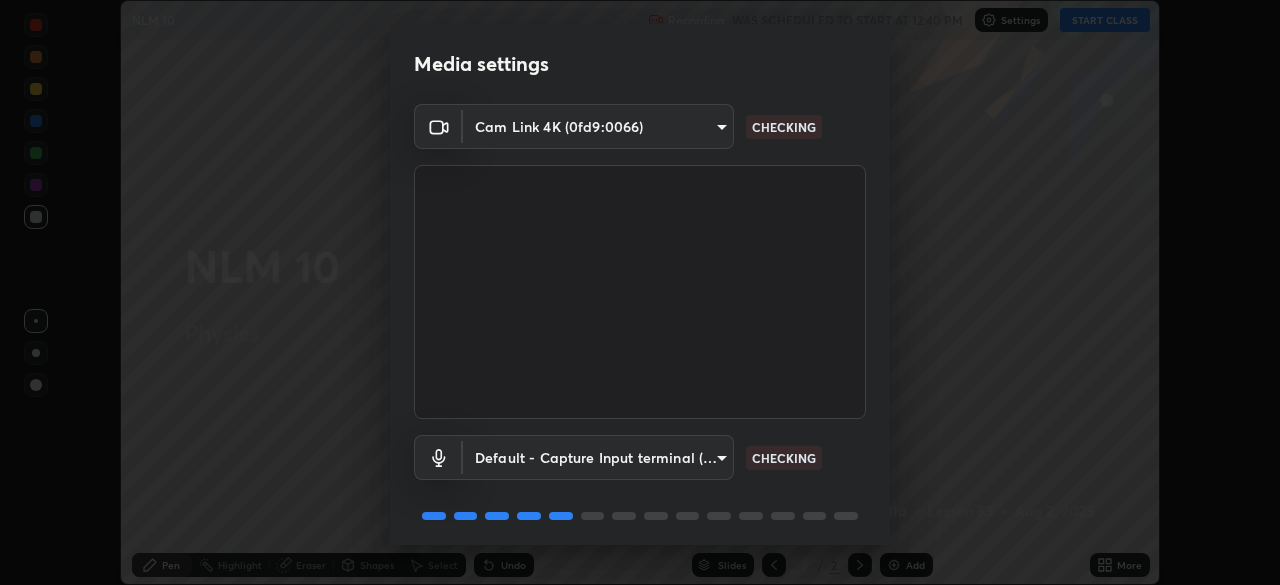 scroll, scrollTop: 71, scrollLeft: 0, axis: vertical 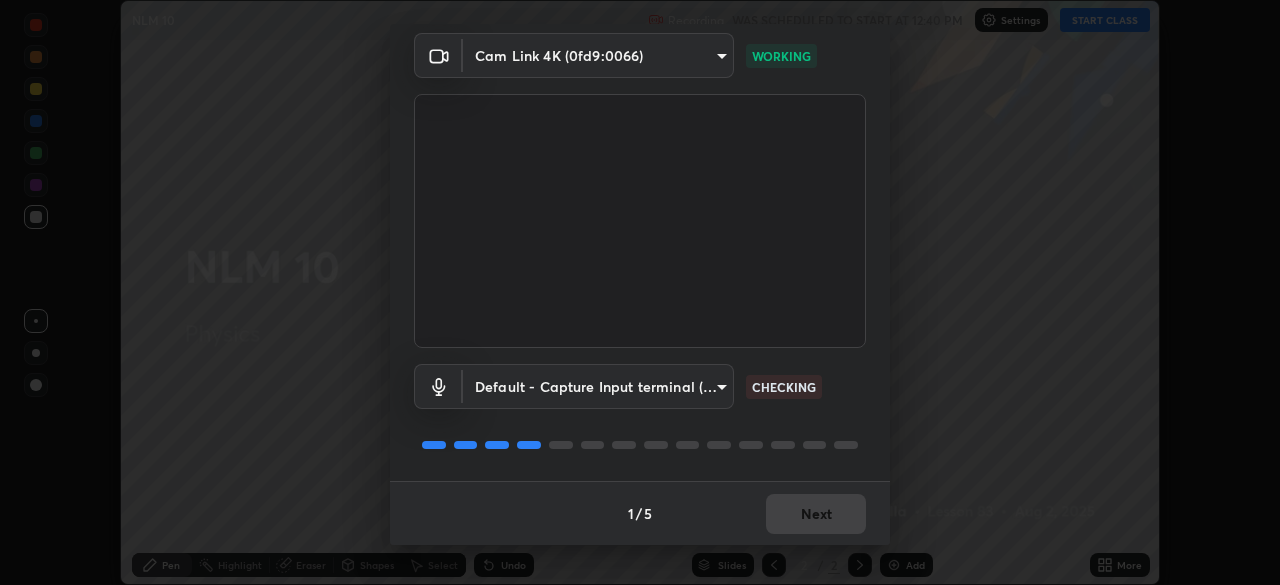 click on "Erase all NLM 10 Recording WAS SCHEDULED TO START AT  12:40 PM Settings START CLASS Setting up your live class NLM 10 • L83 of Physics [FIRST] [LAST] Pen Highlight Eraser Shapes Select Undo Slides 2 / 2 Add More No doubts shared Encourage your learners to ask a doubt for better clarity Report an issue Reason for reporting Buffering Chat not working Audio - Video sync issue Educator video quality low ​ Attach an image Report Media settings Cam Link 4K (0fd9:0066) [DEVICE_ID] WORKING Default - Capture Input terminal (Digital Array MIC) default CHECKING 1 / 5 Next" at bounding box center [640, 292] 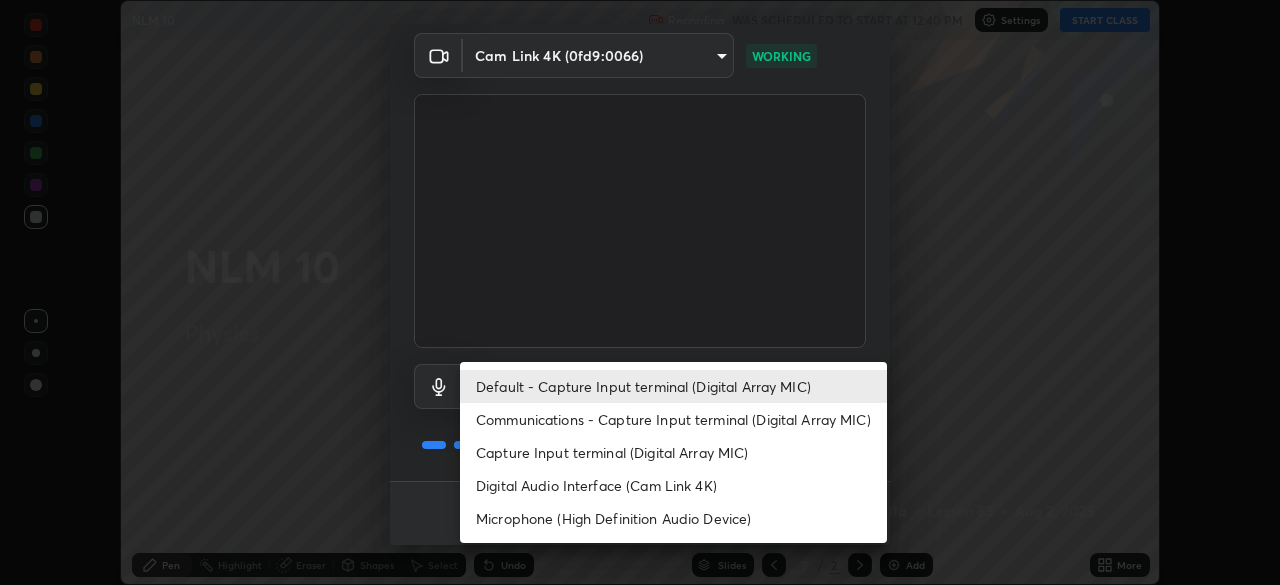 click on "Default - Capture Input terminal (Digital Array MIC) Communications - Capture Input terminal (Digital Array MIC) Capture Input terminal (Digital Array MIC) Digital Audio Interface (Cam Link 4K) Microphone (High Definition Audio Device)" at bounding box center [673, 452] 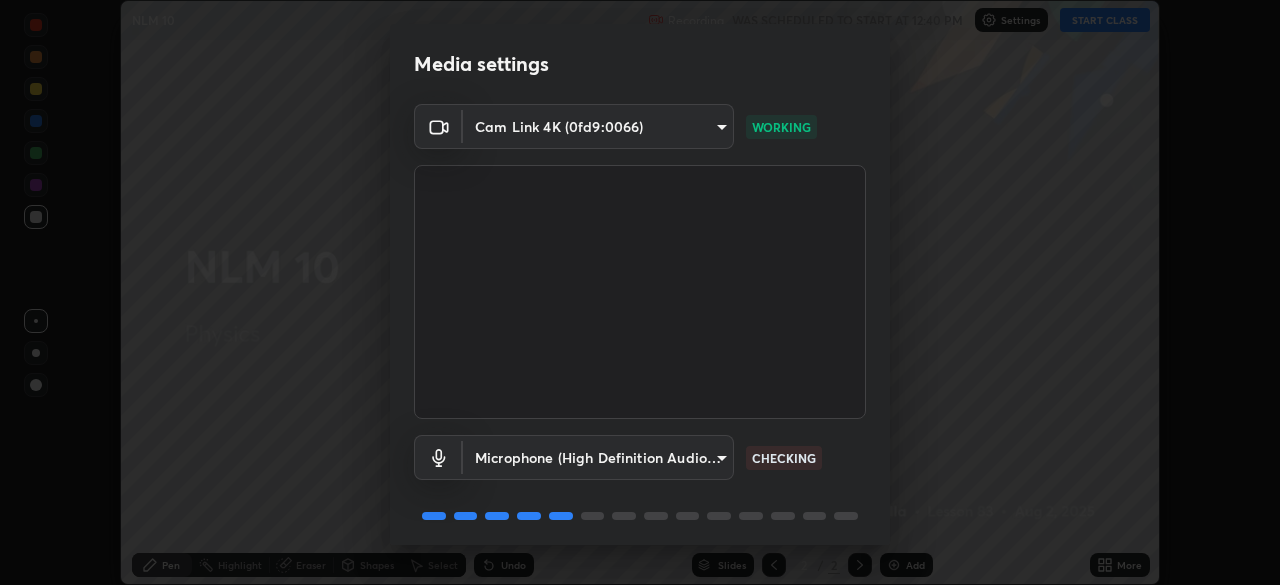 scroll, scrollTop: 71, scrollLeft: 0, axis: vertical 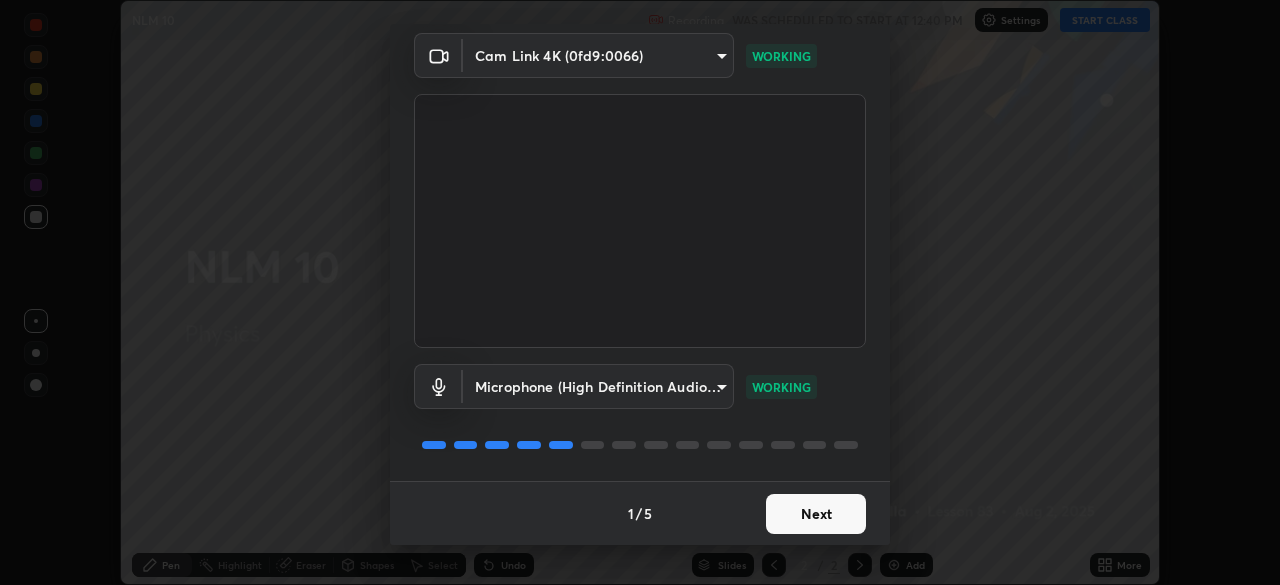 click on "Next" at bounding box center [816, 514] 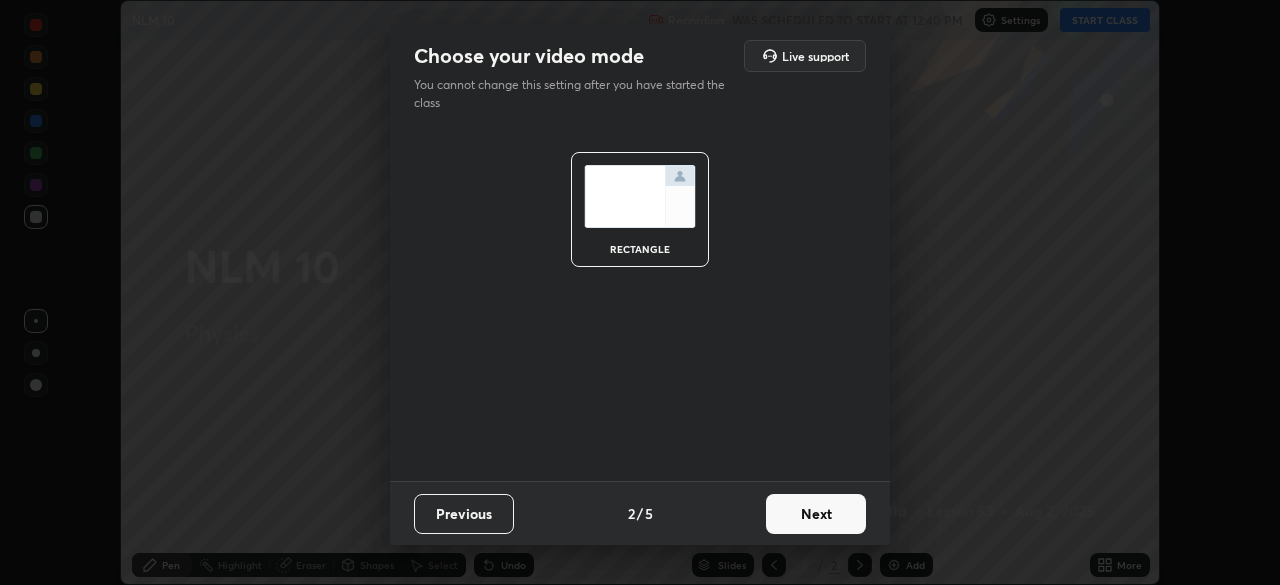 click on "Next" at bounding box center (816, 514) 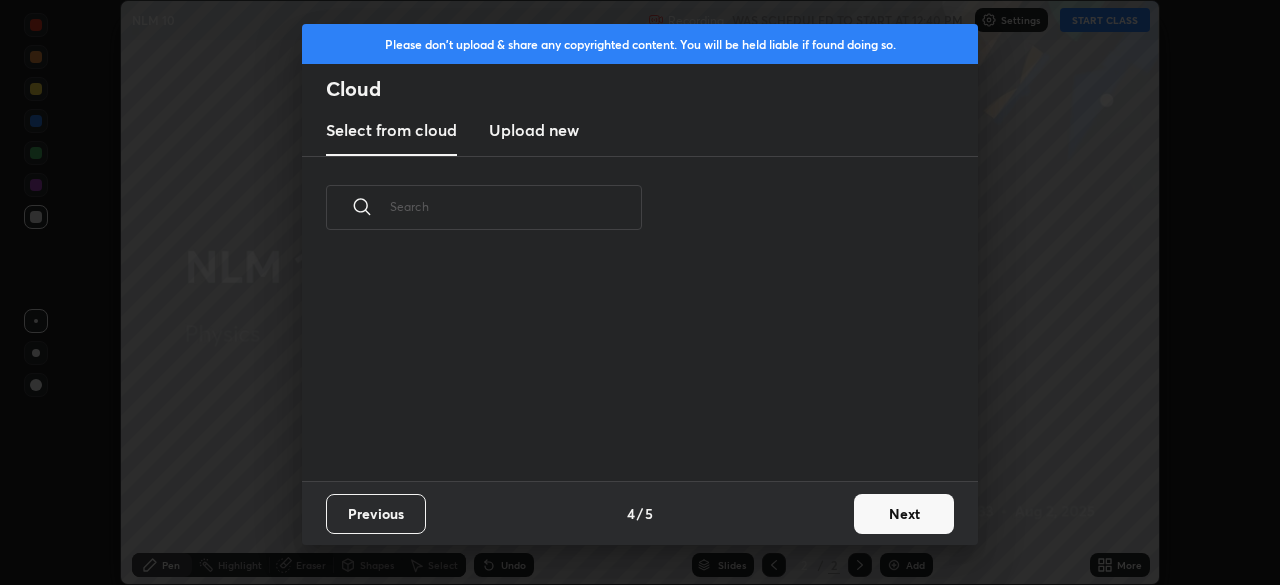 click on "Next" at bounding box center [904, 514] 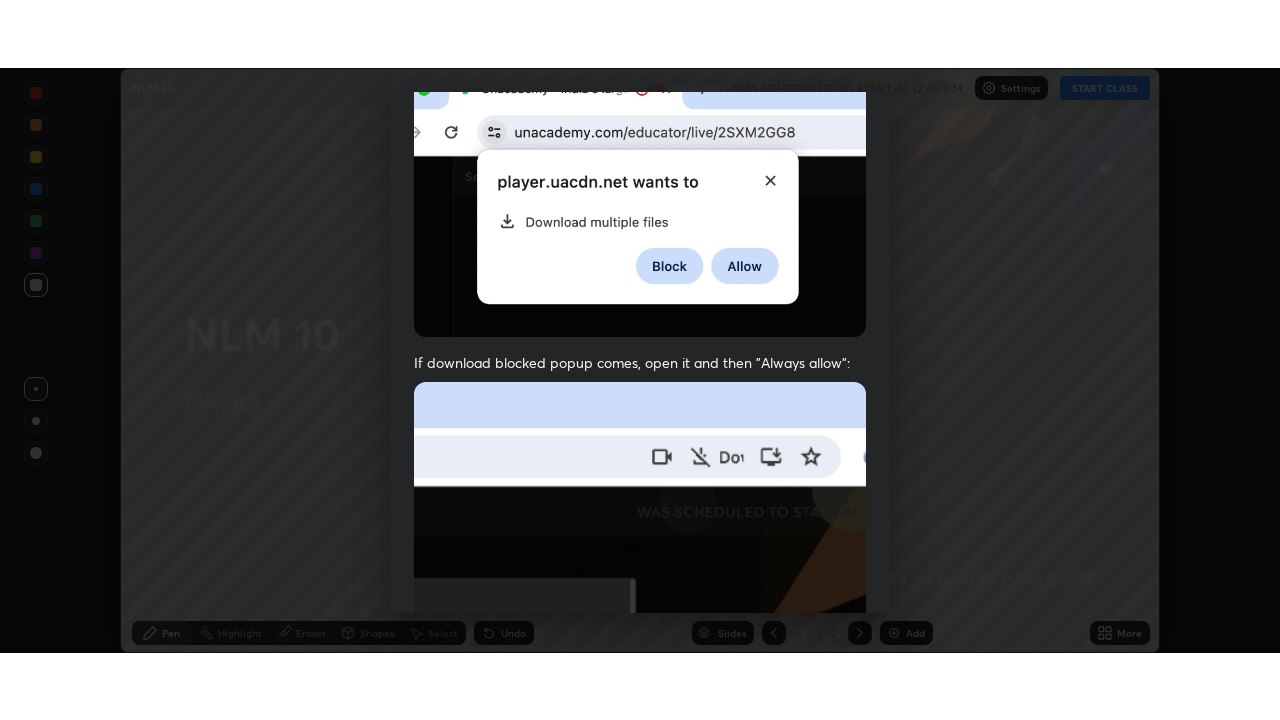 scroll, scrollTop: 479, scrollLeft: 0, axis: vertical 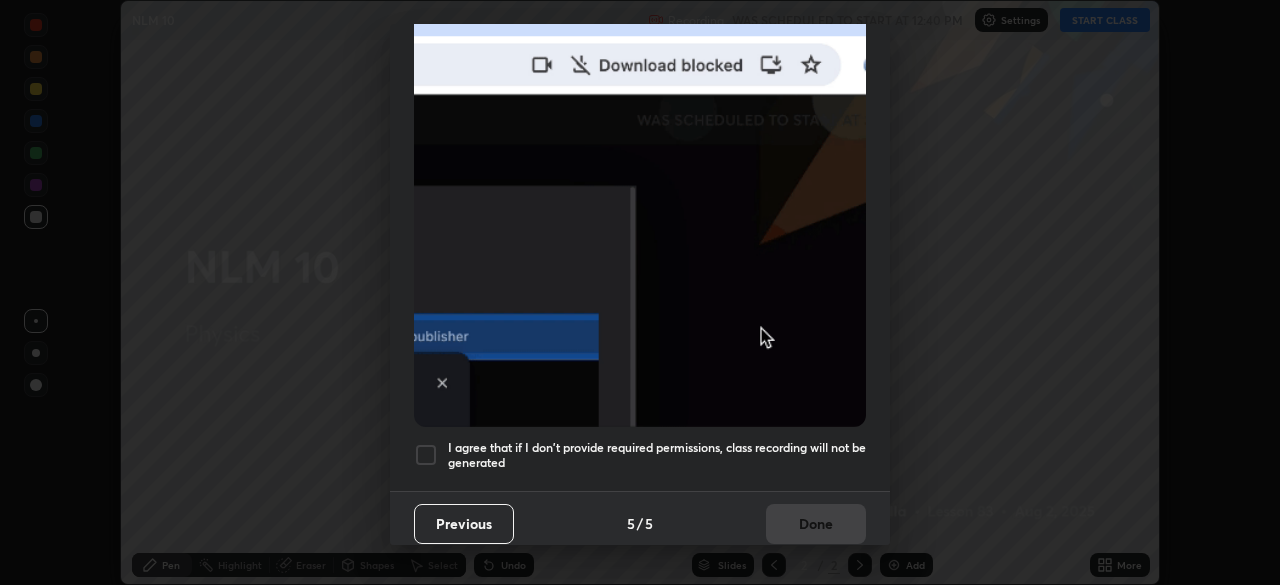click on "I agree that if I don't provide required permissions, class recording will not be generated" at bounding box center (657, 455) 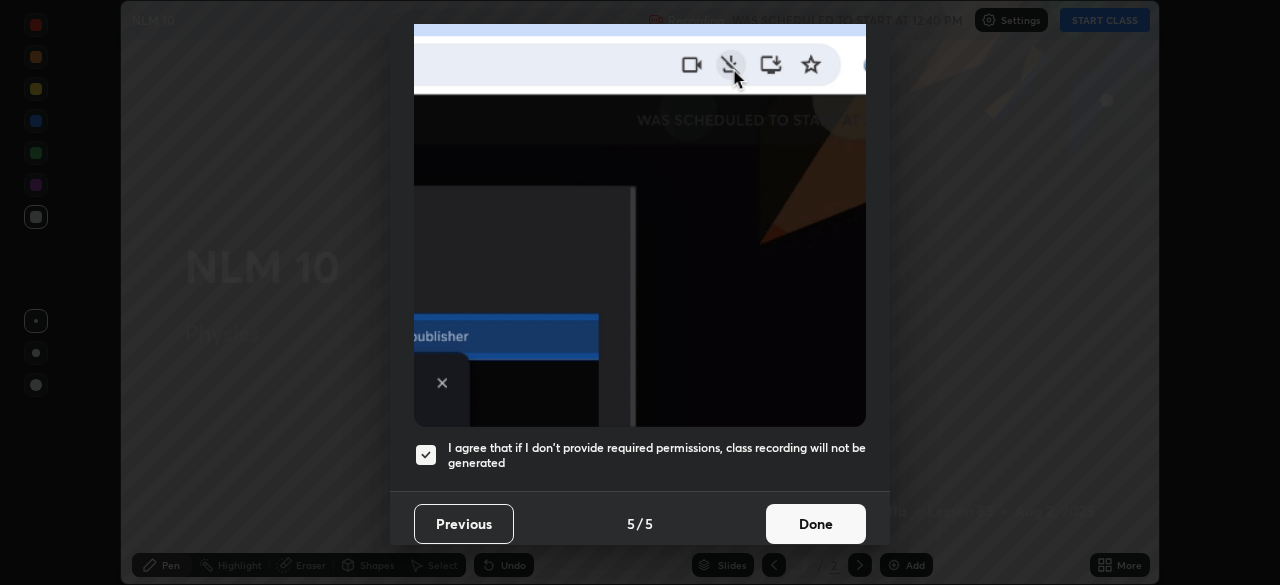 click on "Done" at bounding box center [816, 524] 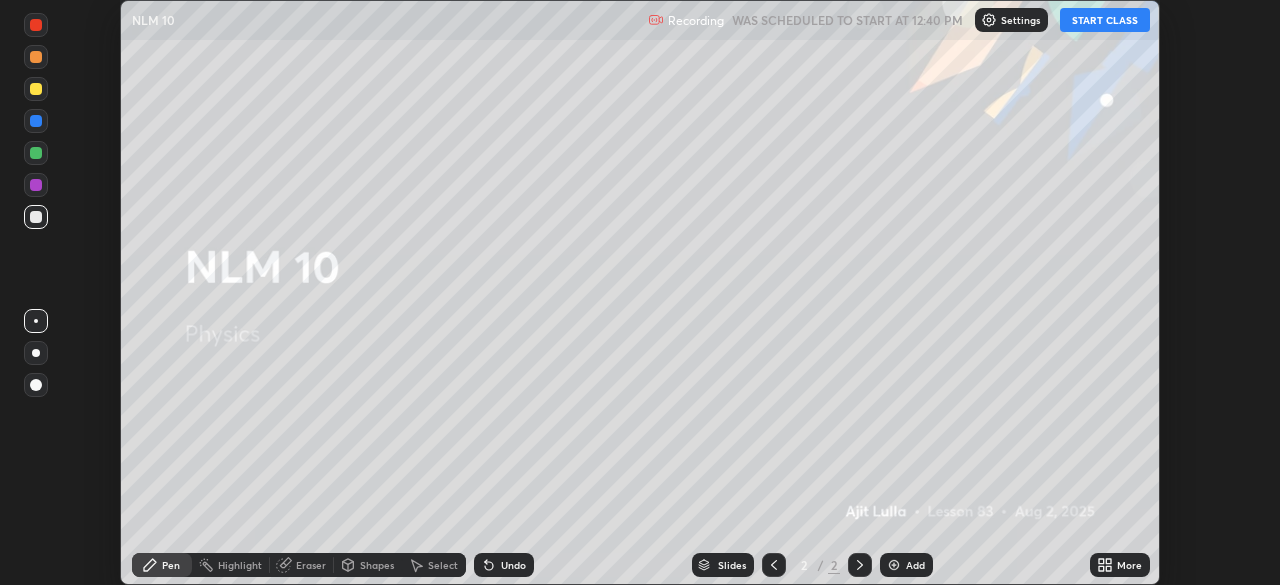 click on "START CLASS" at bounding box center (1105, 20) 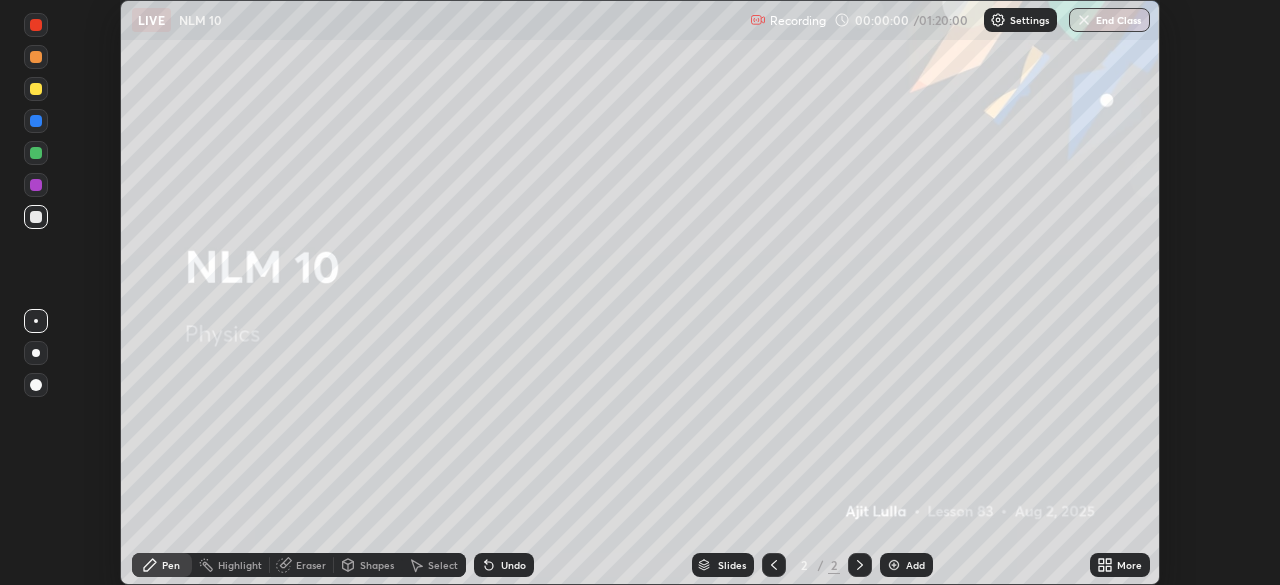 click 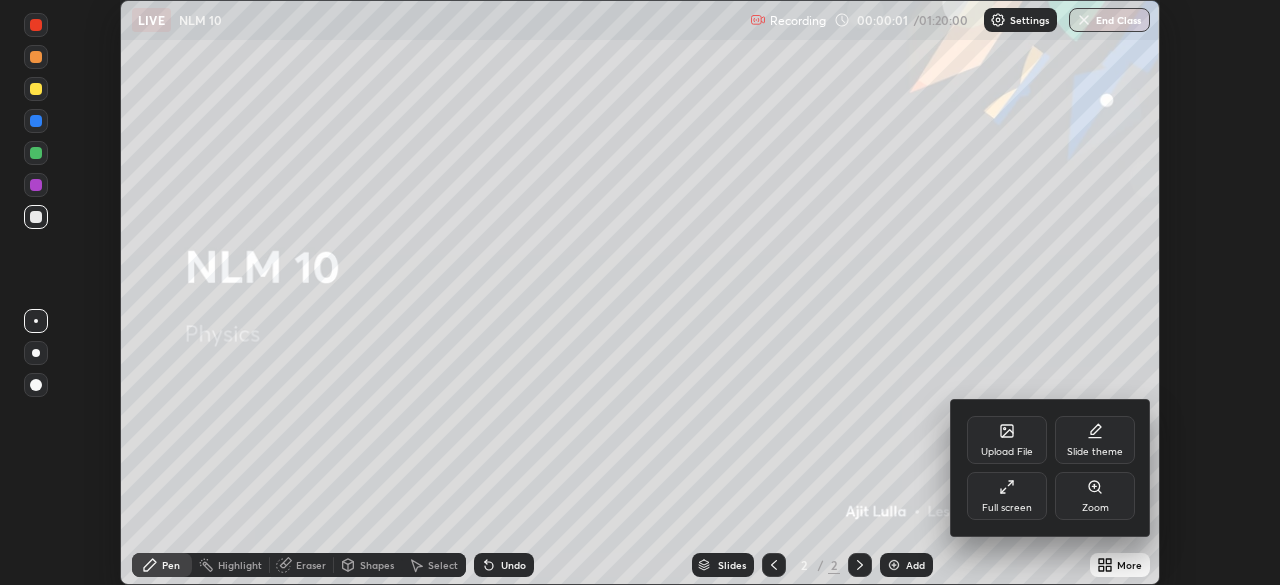 click on "Full screen" at bounding box center [1007, 496] 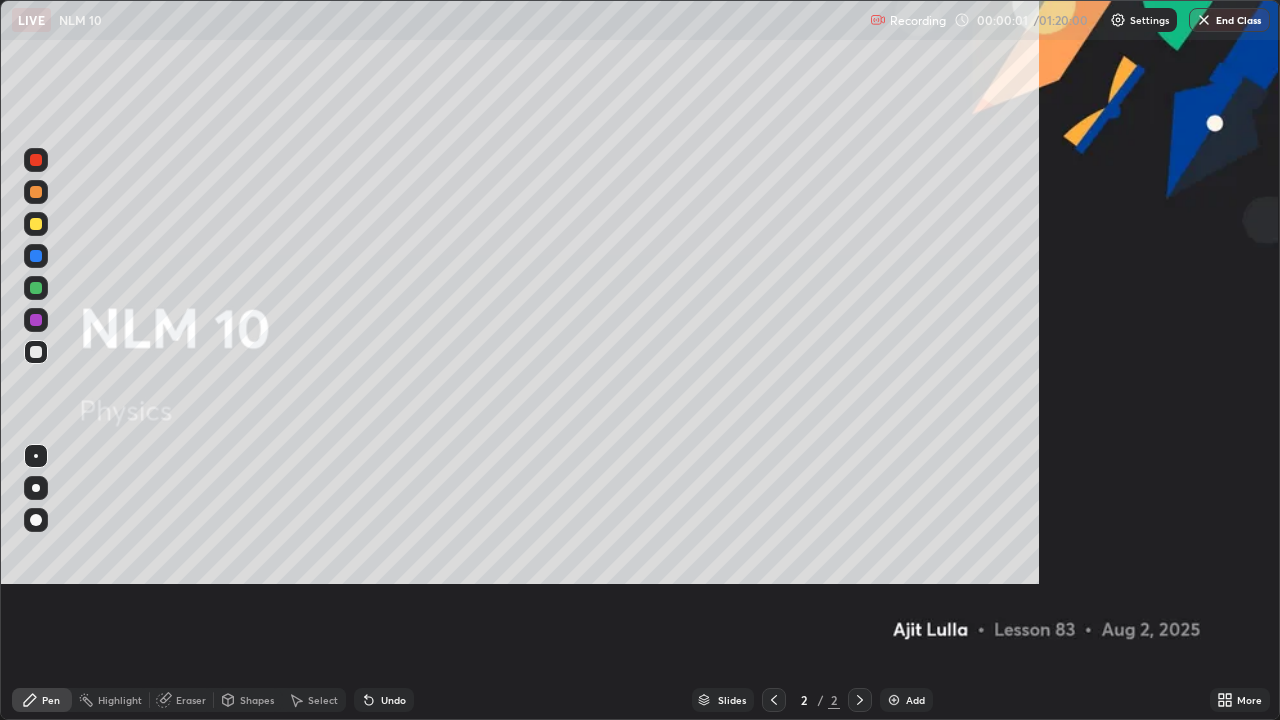 scroll, scrollTop: 99280, scrollLeft: 98720, axis: both 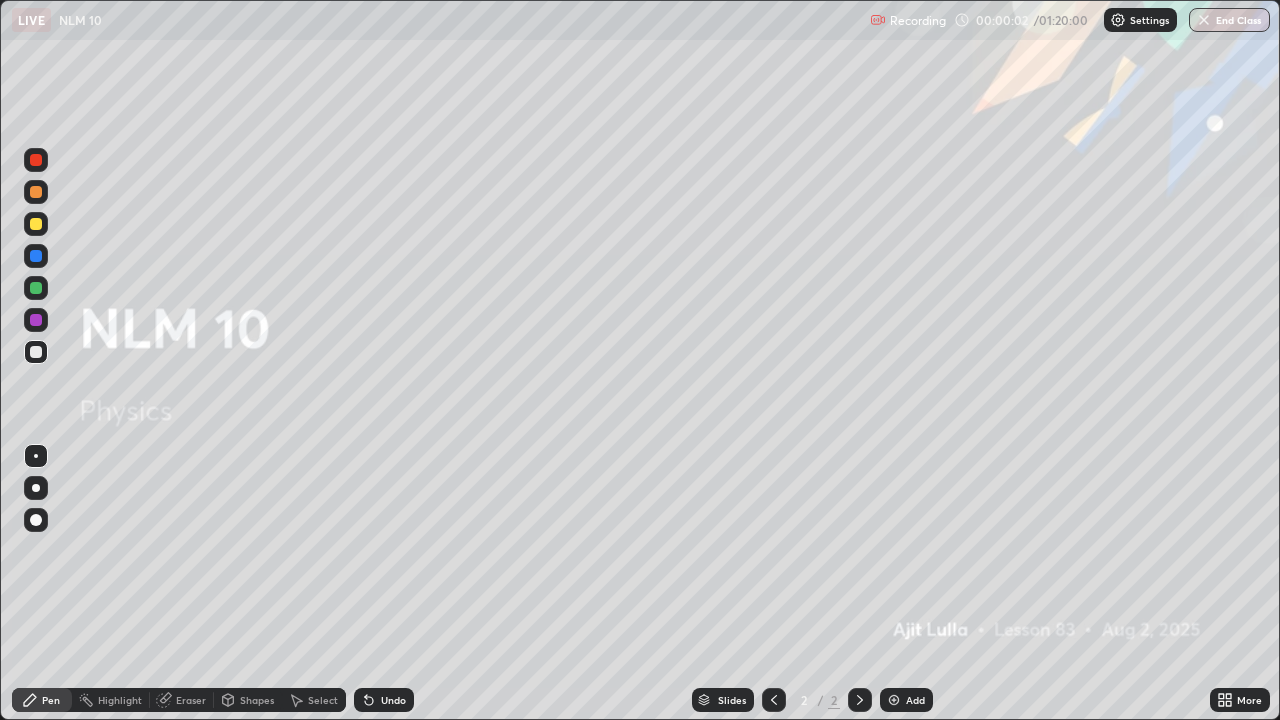 click on "Add" at bounding box center (906, 700) 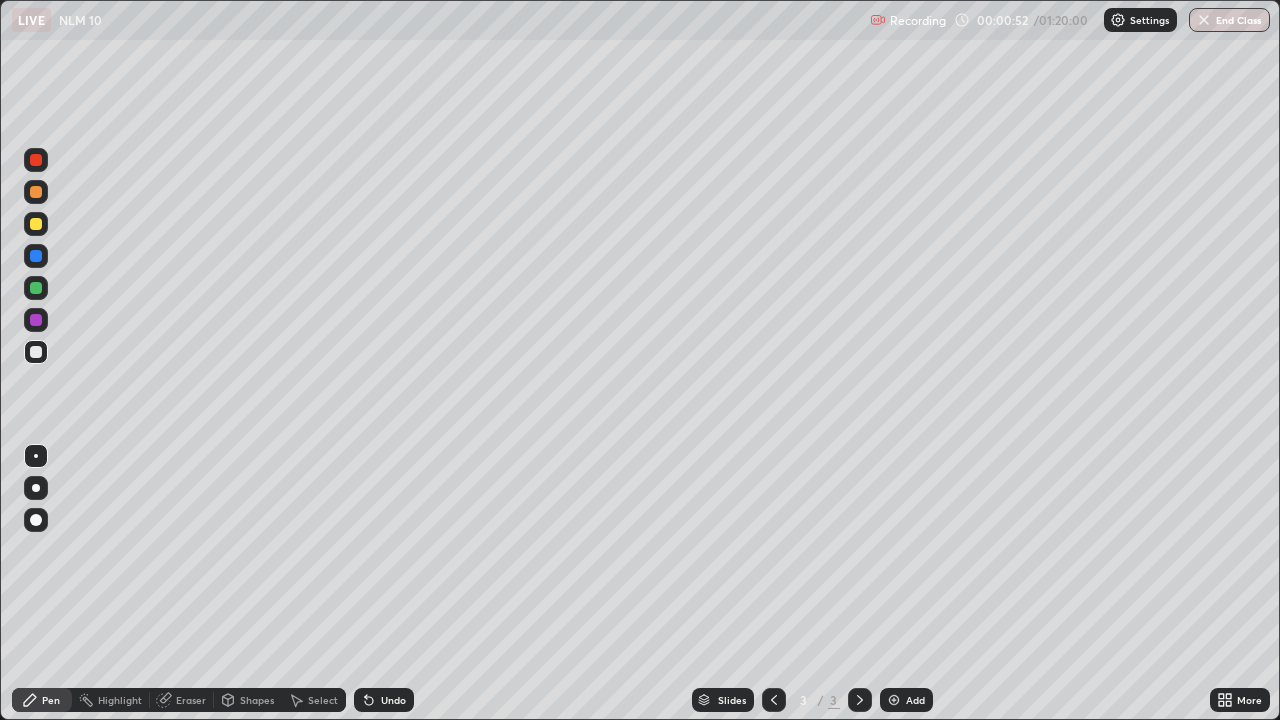 click at bounding box center (36, 224) 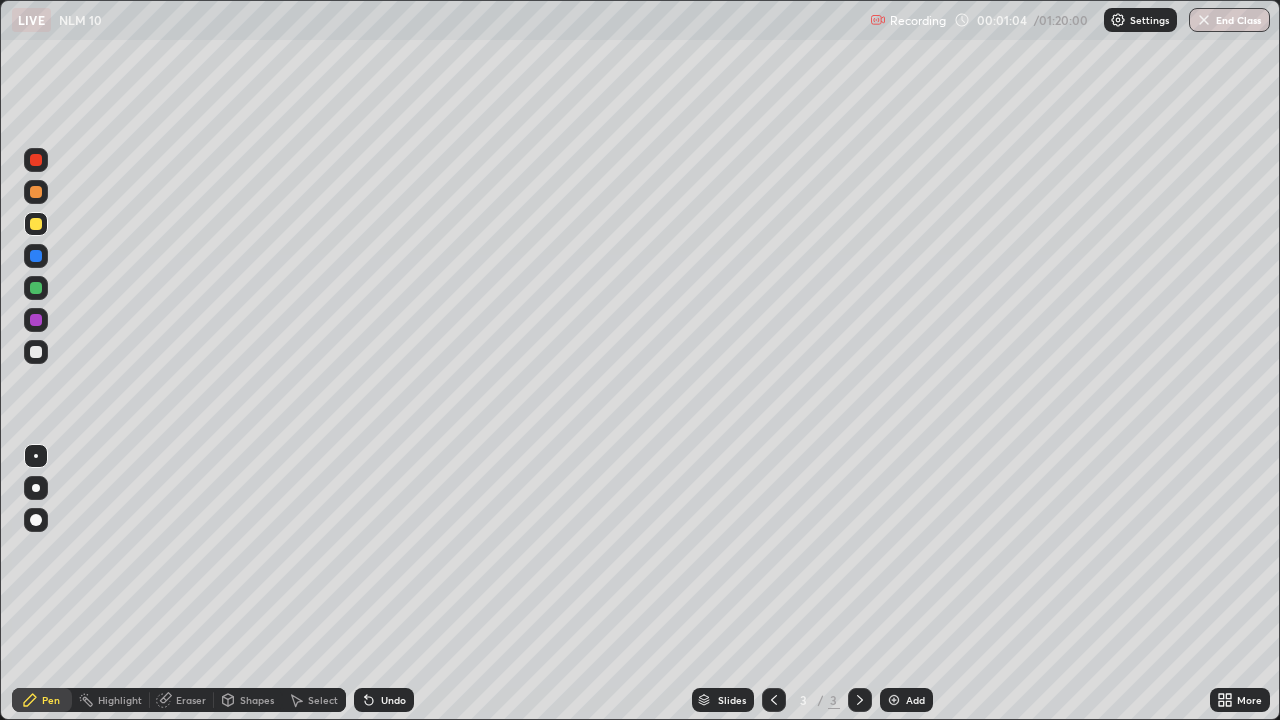 click at bounding box center (36, 352) 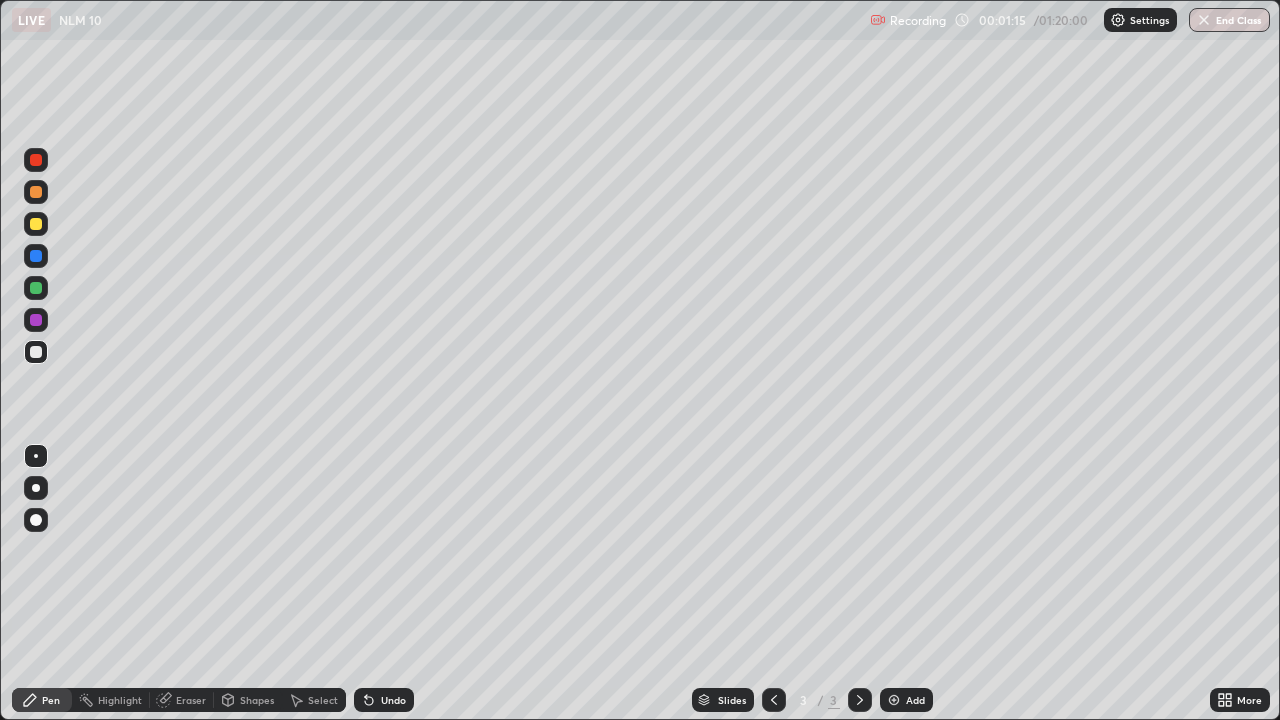 click on "Undo" at bounding box center (384, 700) 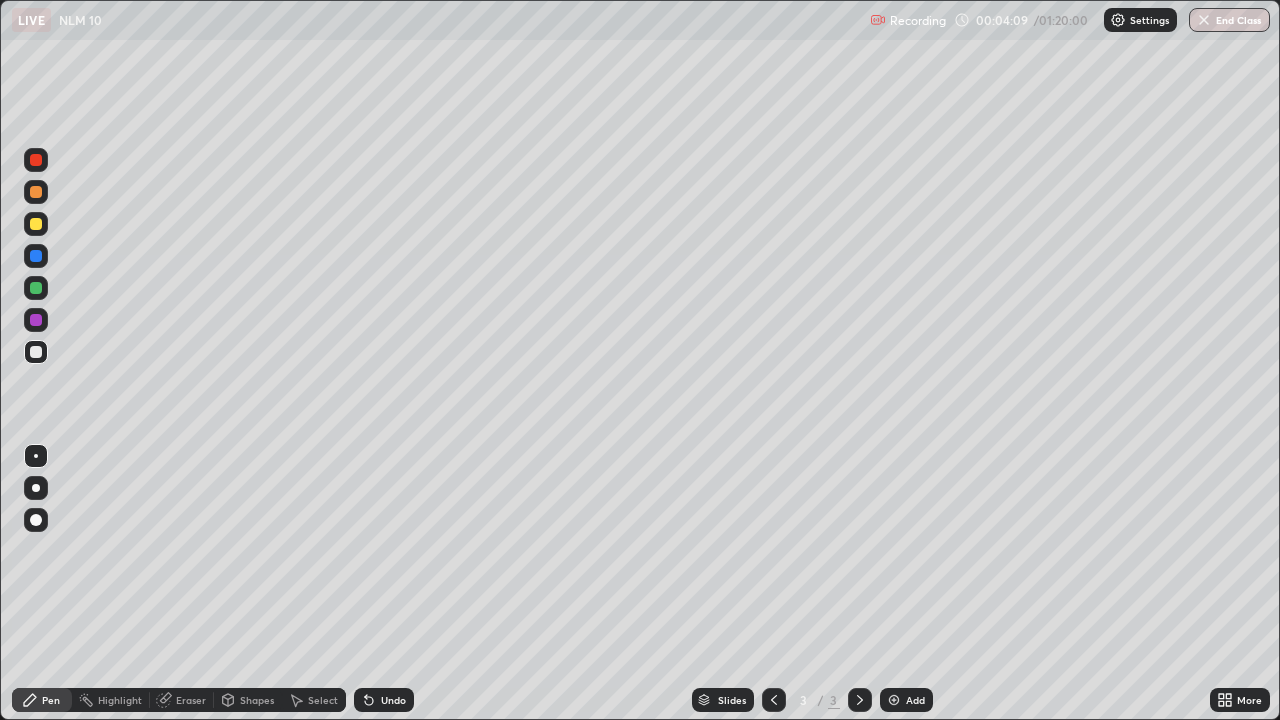 click on "Add" at bounding box center (915, 700) 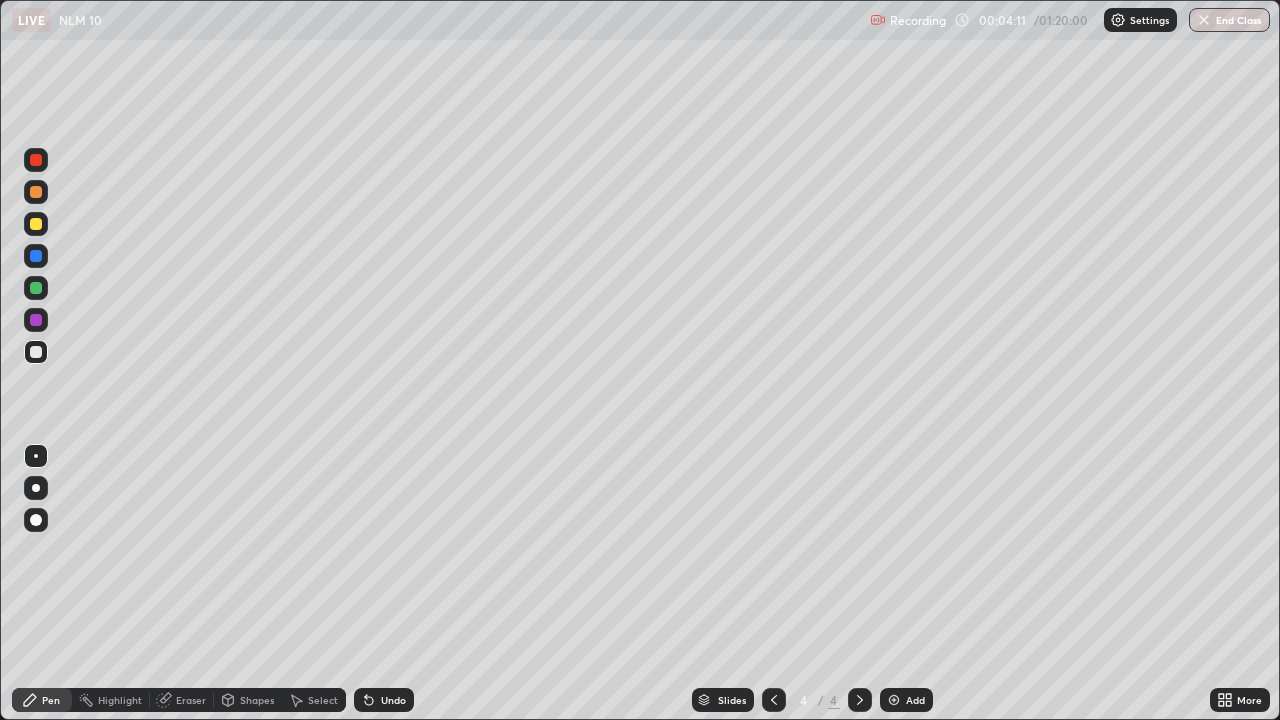 click at bounding box center [36, 224] 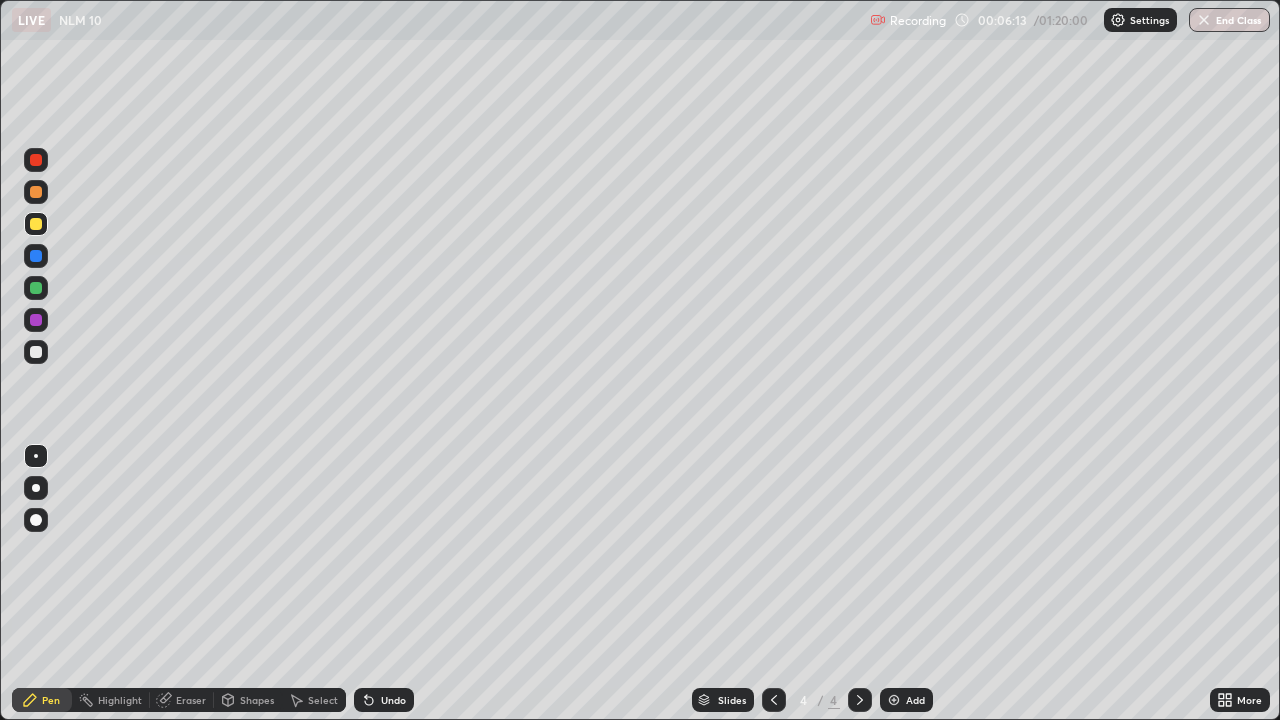 click at bounding box center (36, 320) 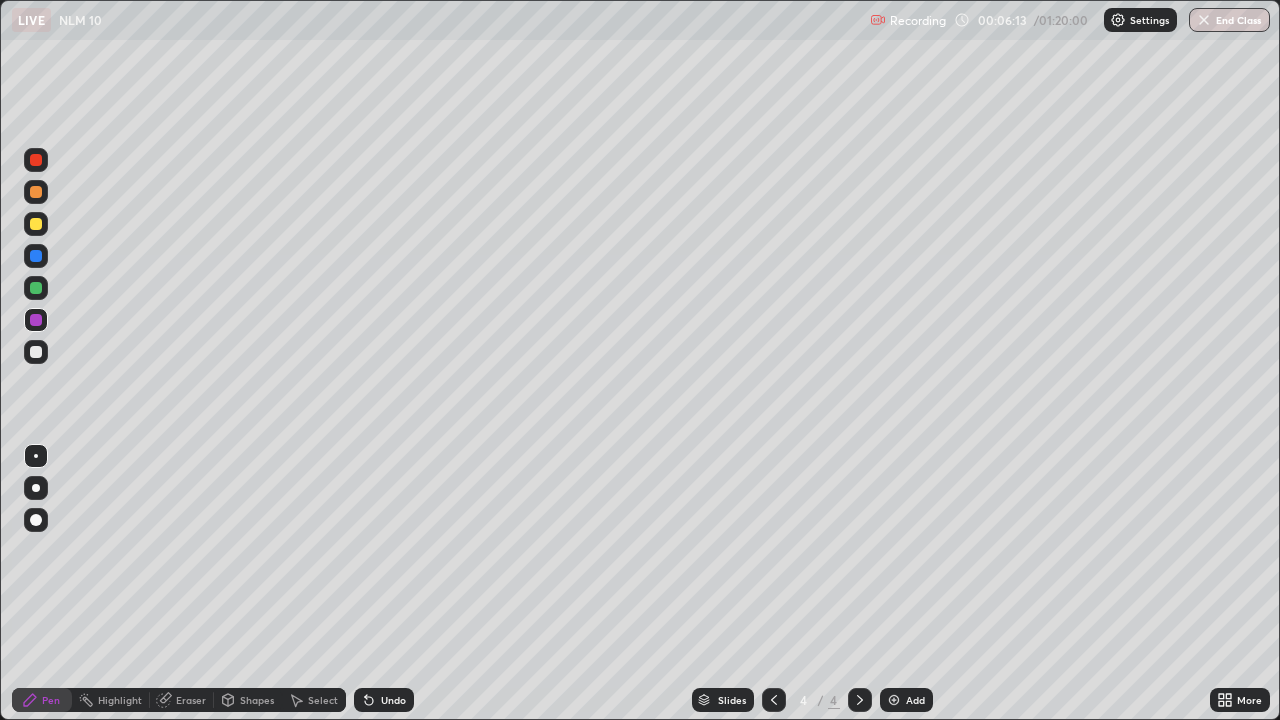 click at bounding box center (36, 352) 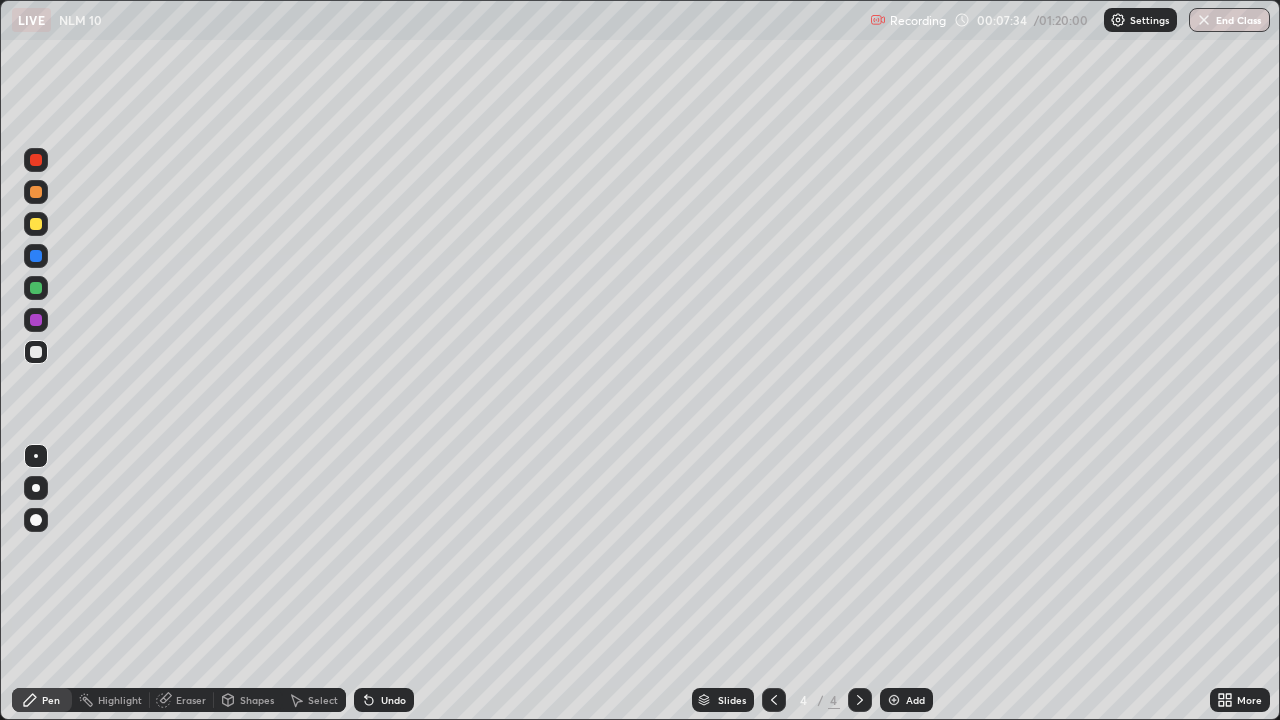 click on "Undo" at bounding box center (393, 700) 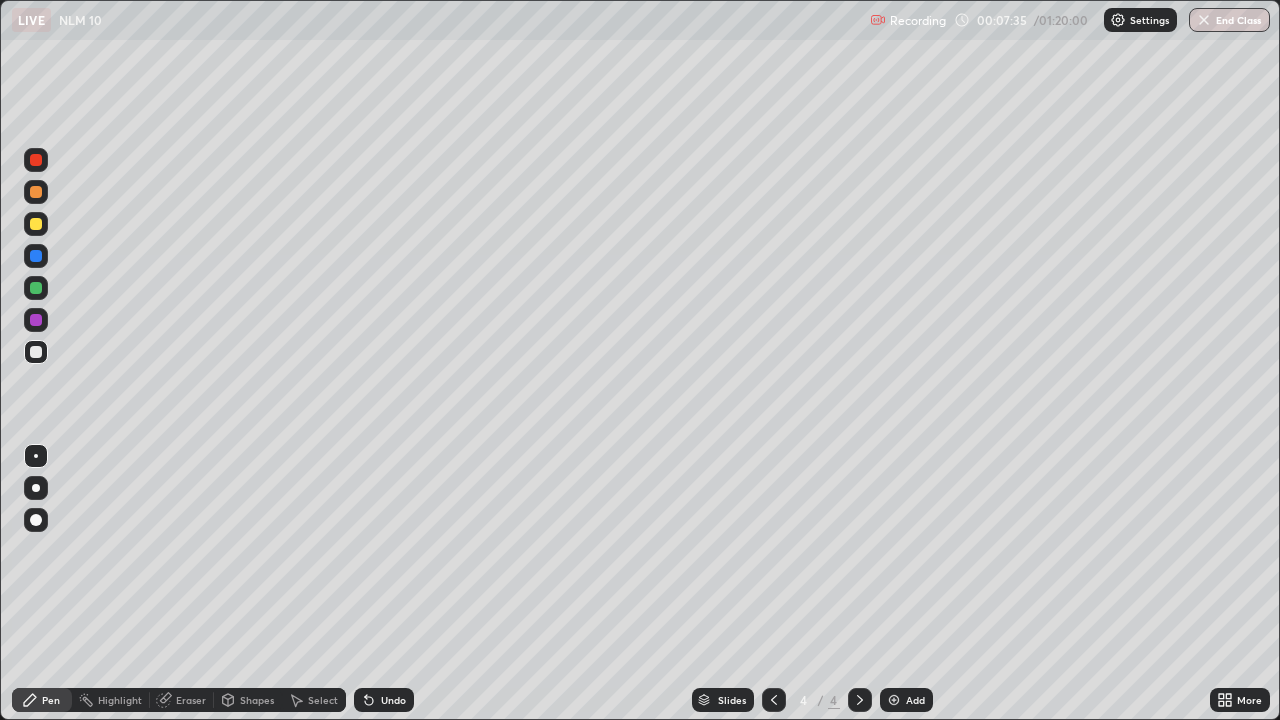 click on "Undo" at bounding box center [393, 700] 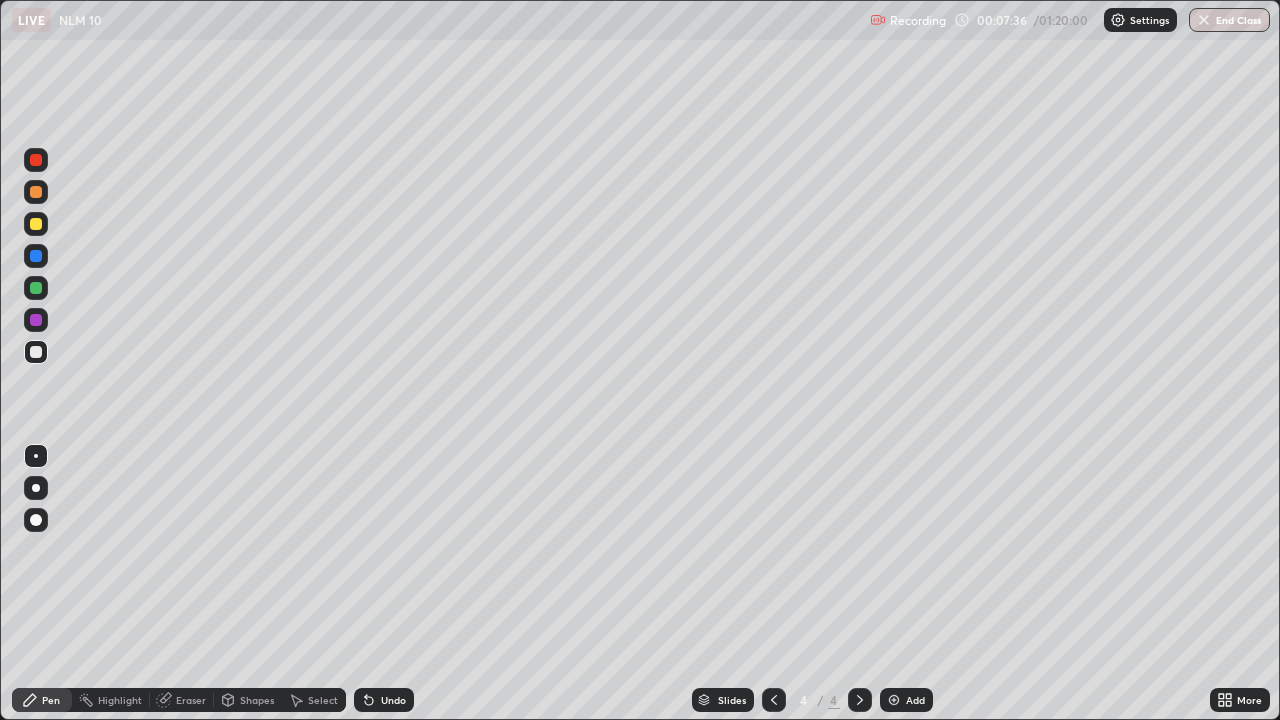click on "Undo" at bounding box center (393, 700) 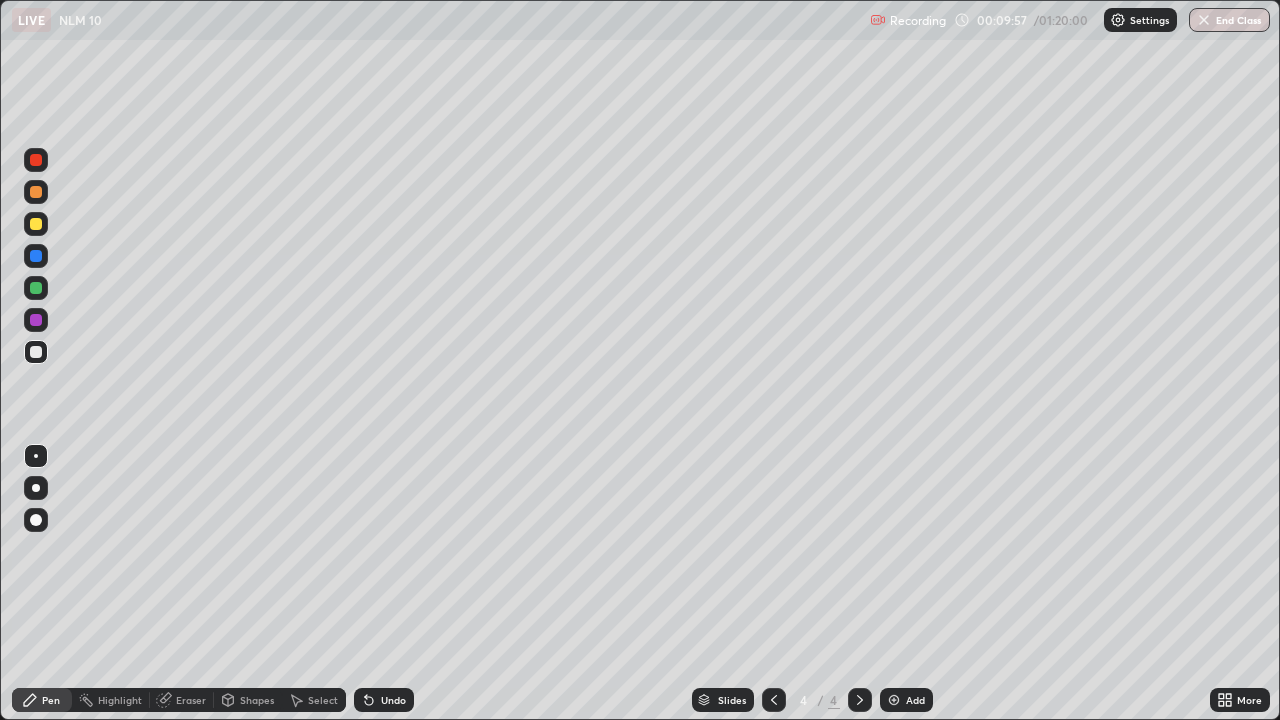 click at bounding box center [36, 224] 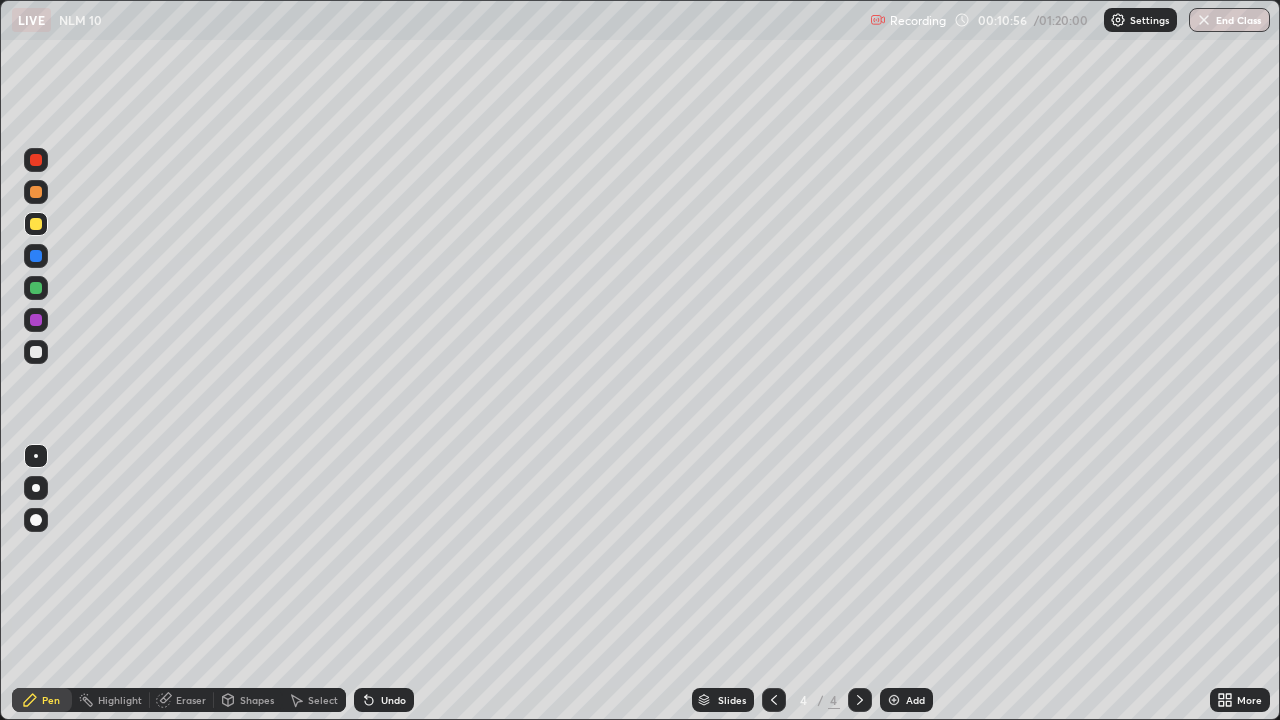 click on "Add" at bounding box center (906, 700) 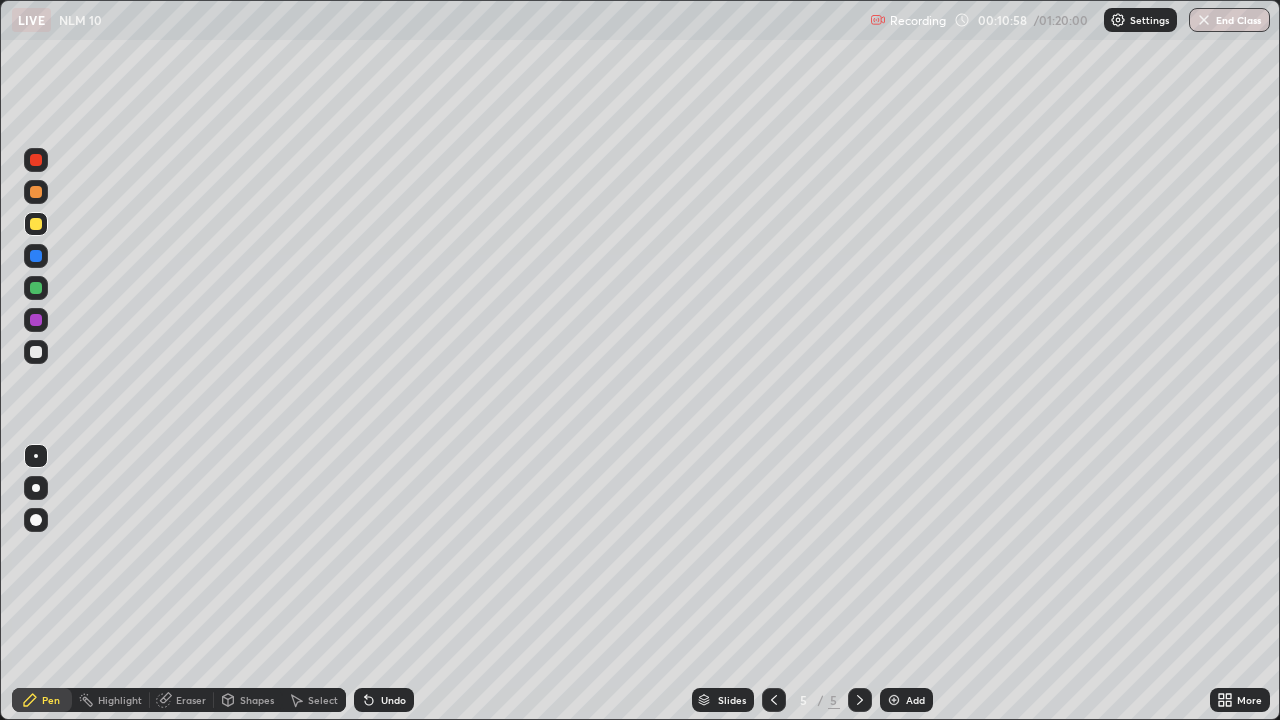 click at bounding box center [36, 352] 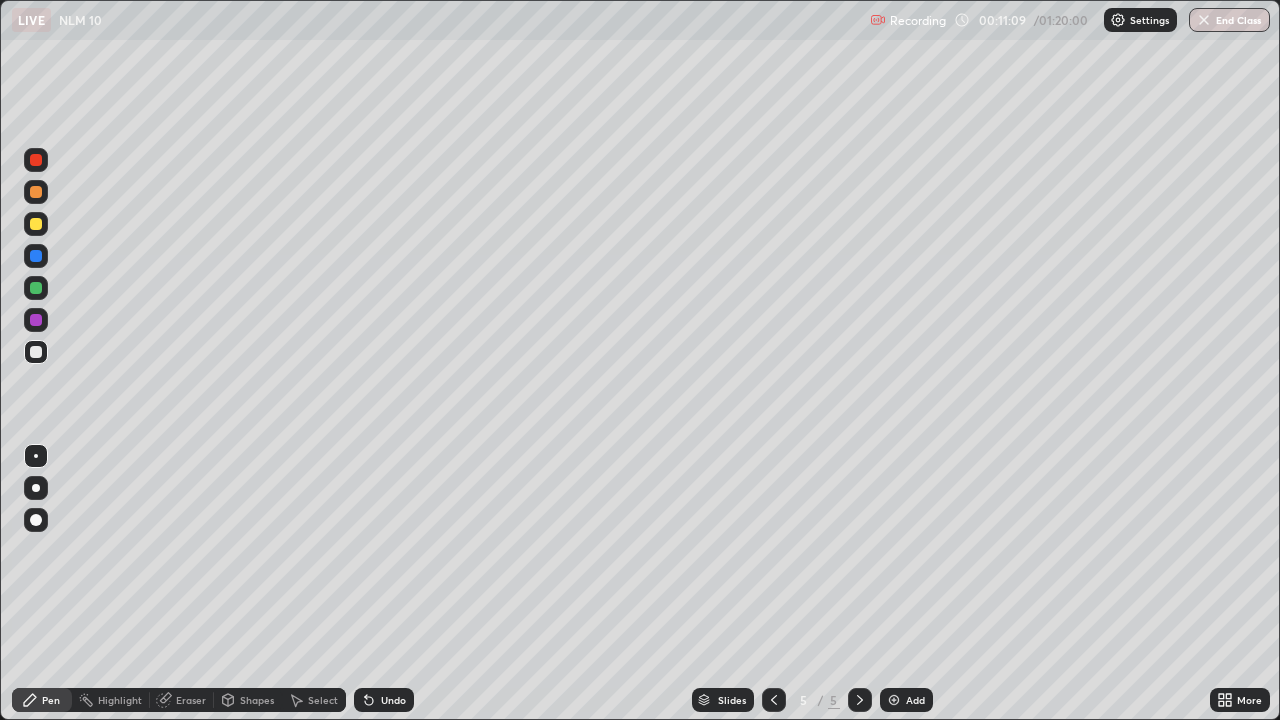 click at bounding box center (36, 224) 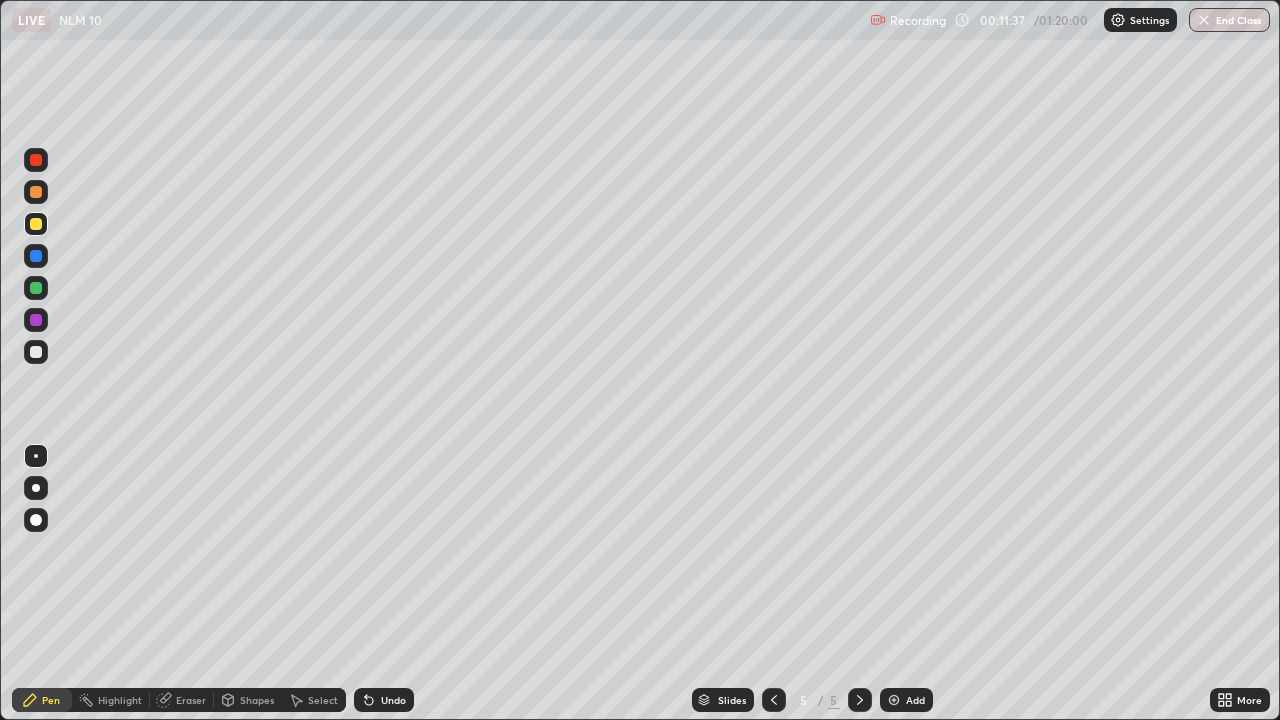 click at bounding box center (36, 352) 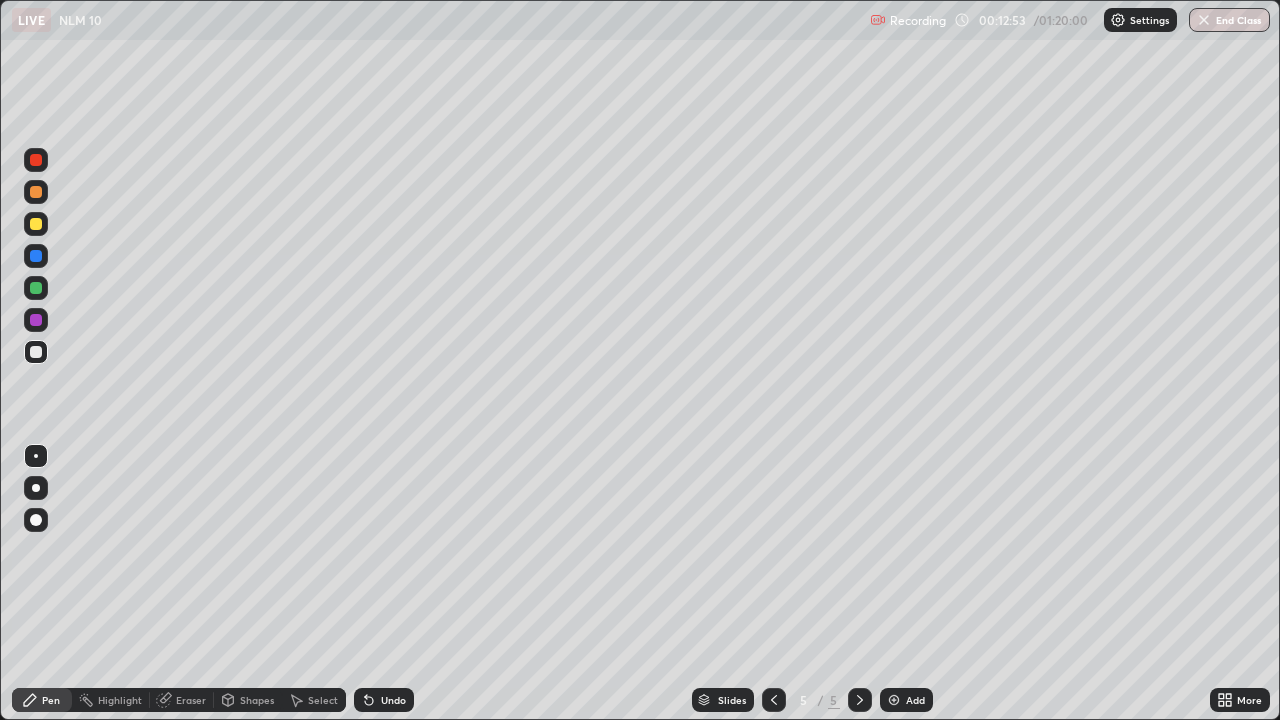 click on "Add" at bounding box center [915, 700] 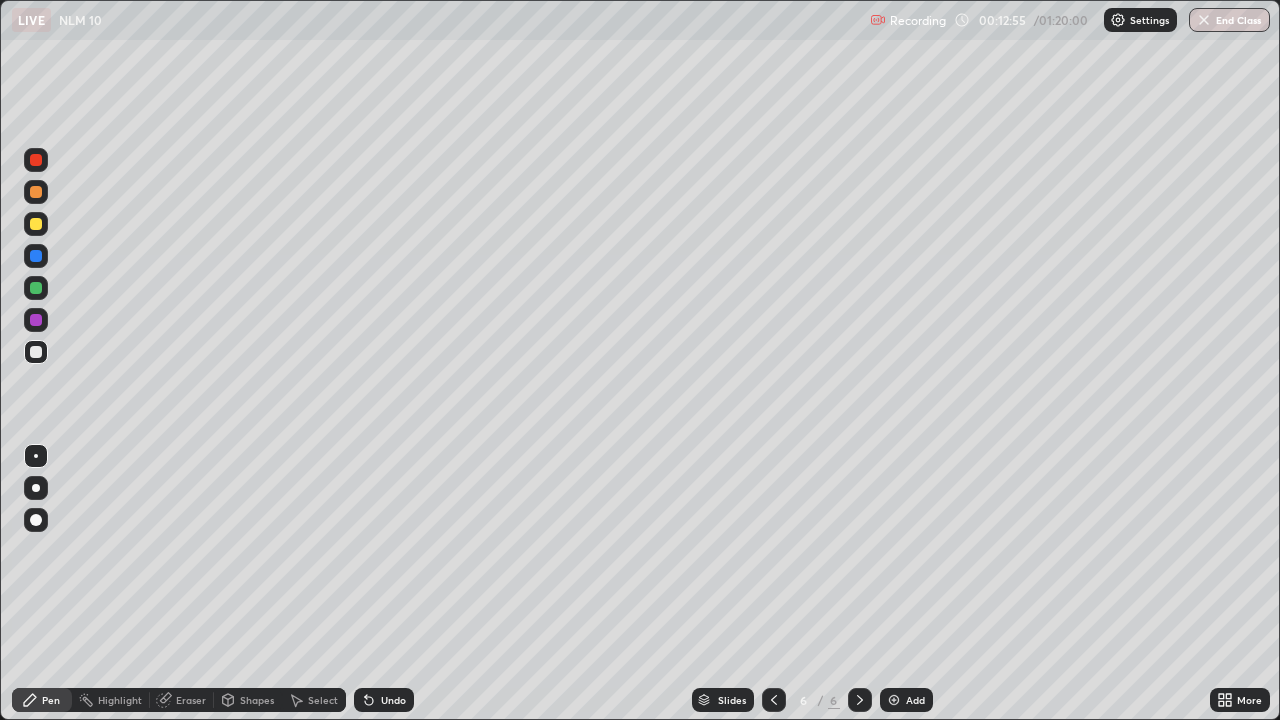 click at bounding box center (36, 288) 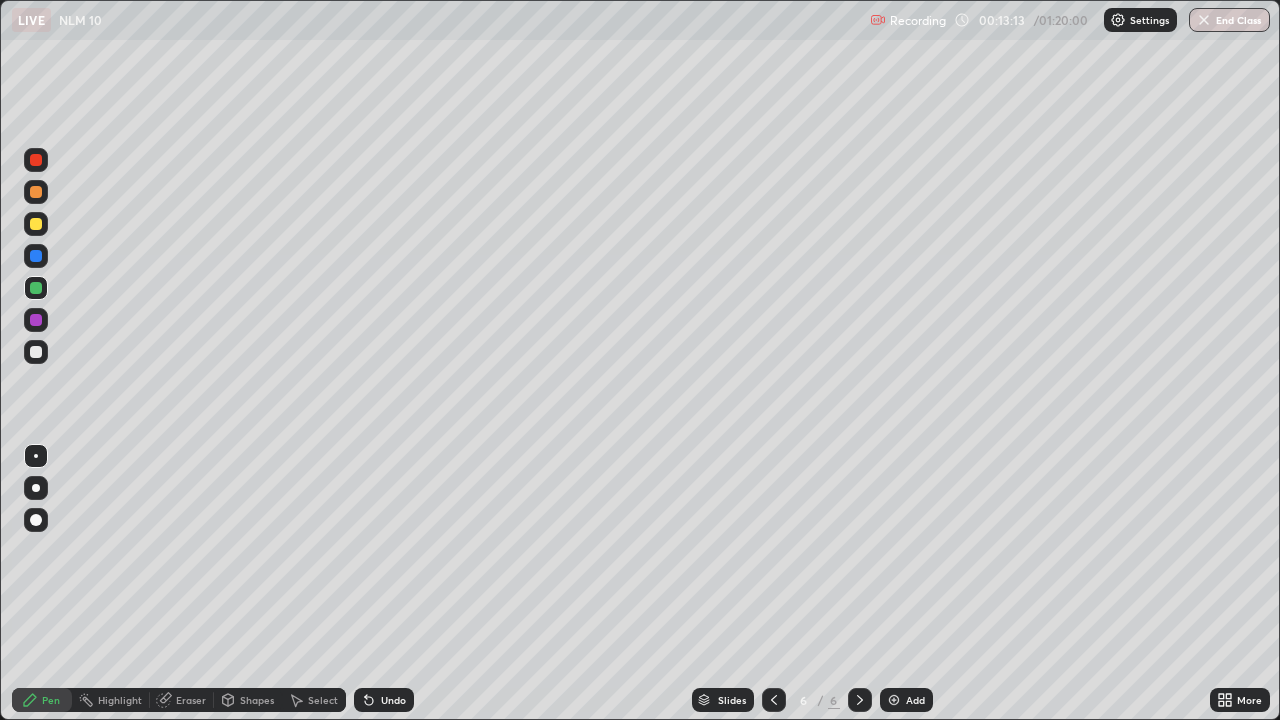 click at bounding box center (36, 352) 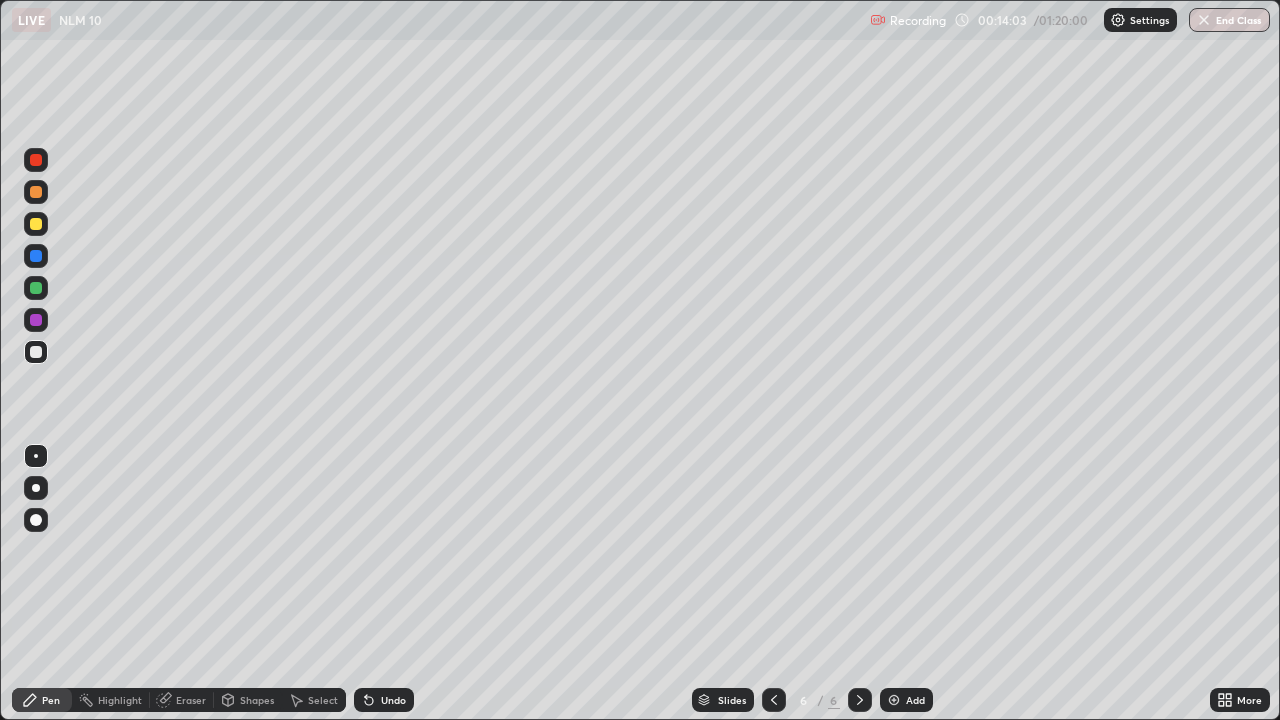 click on "Eraser" at bounding box center [182, 700] 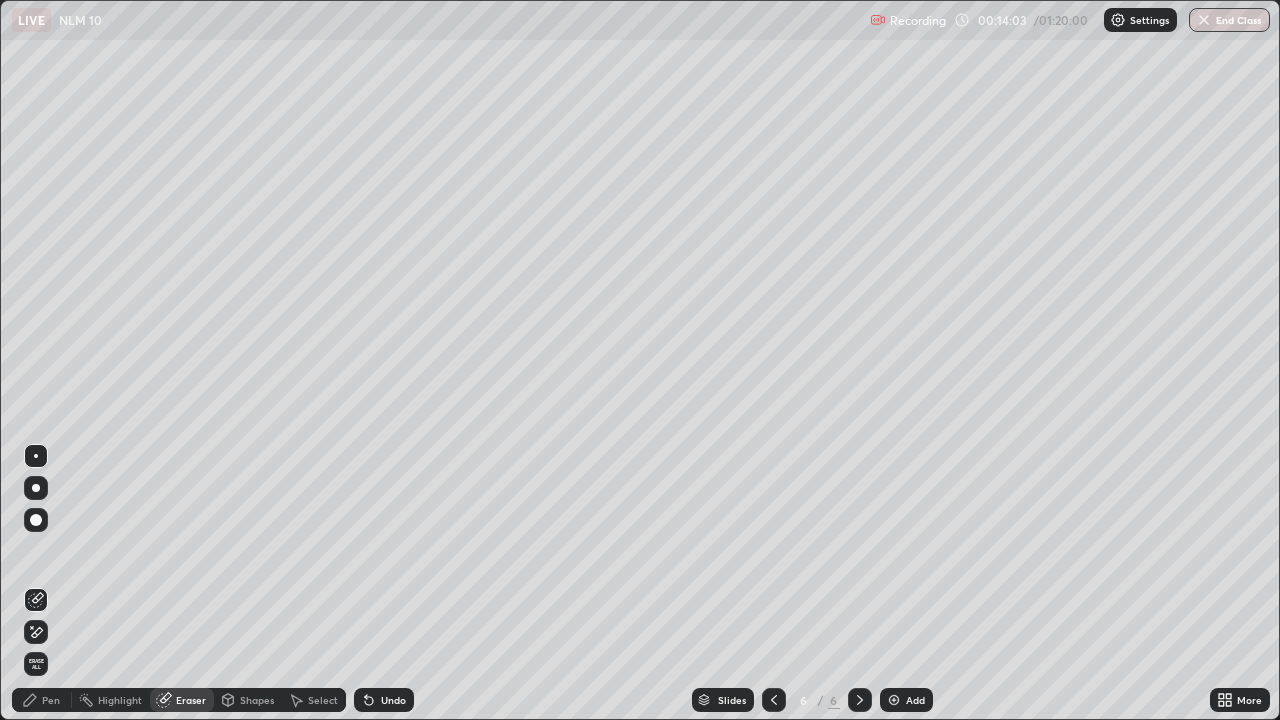 click at bounding box center [36, 600] 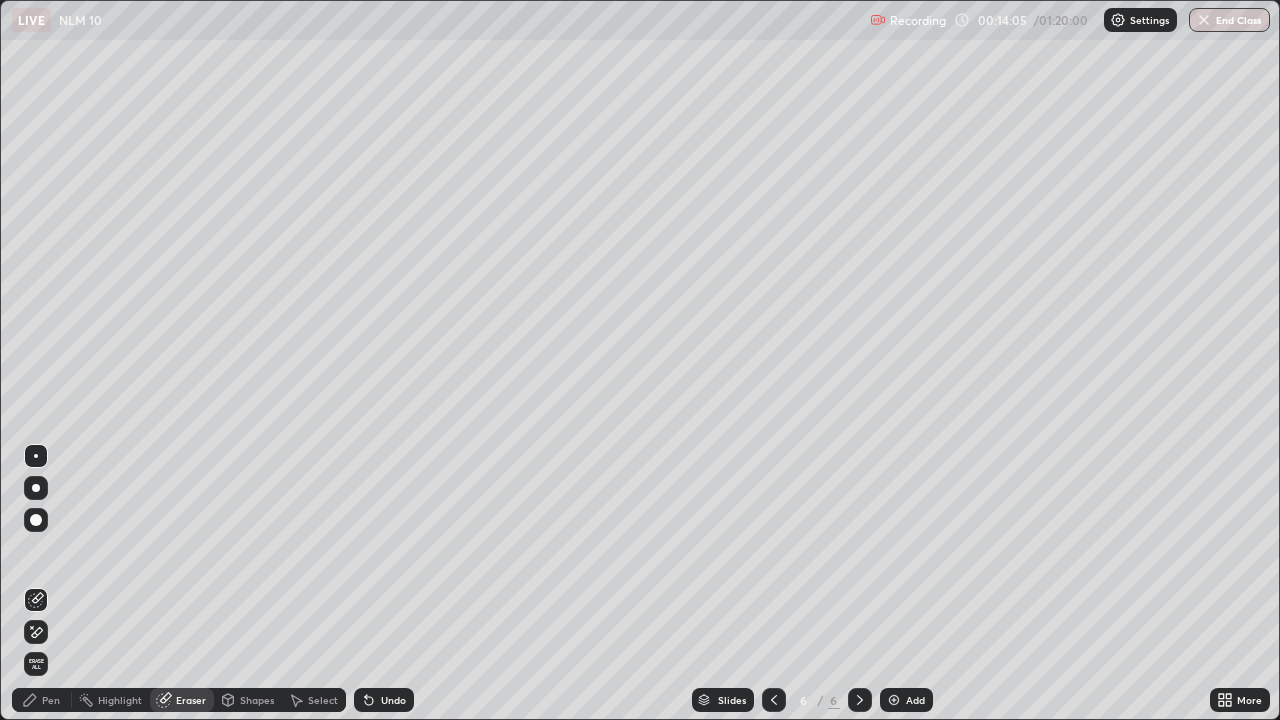 click on "Pen" at bounding box center (51, 700) 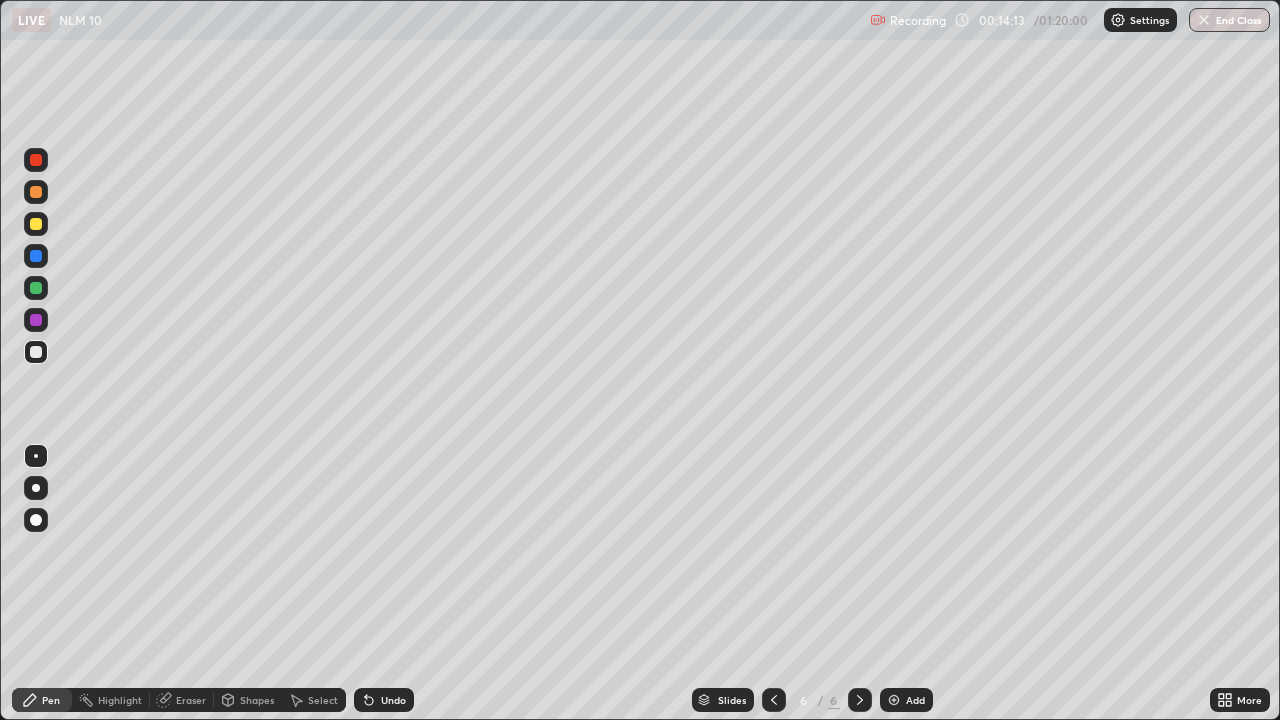 click on "Eraser" at bounding box center (191, 700) 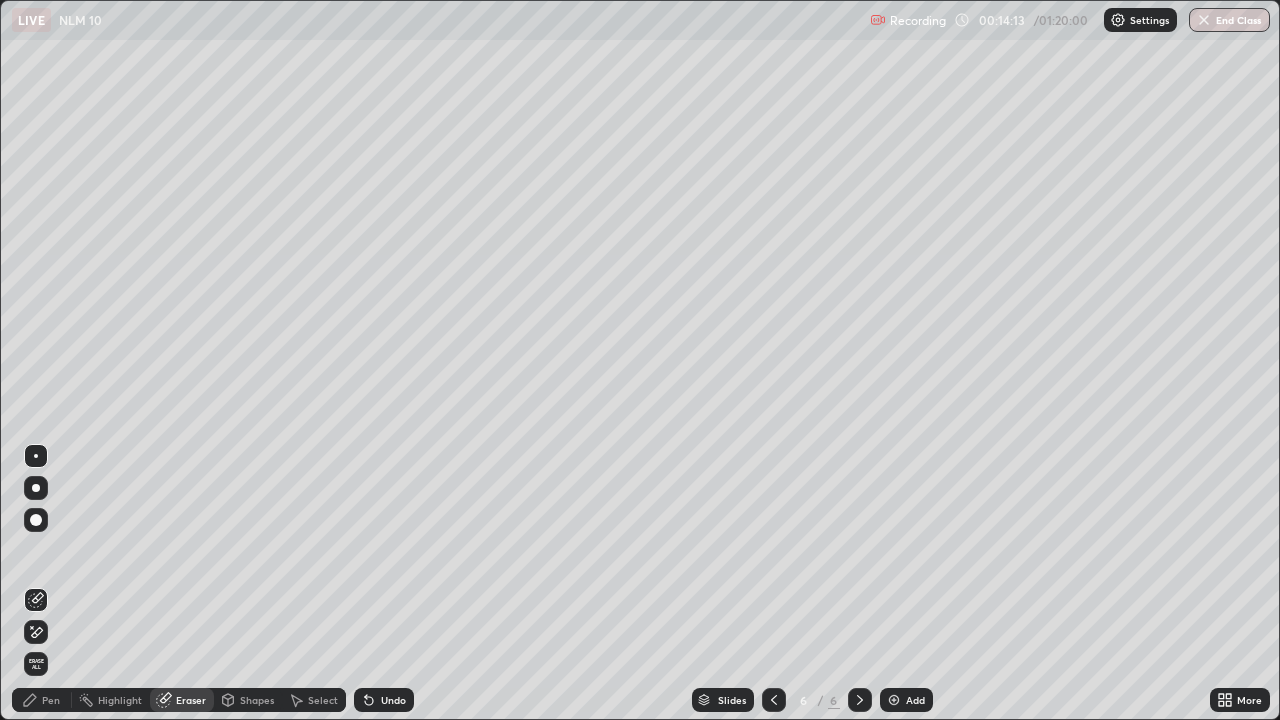 click 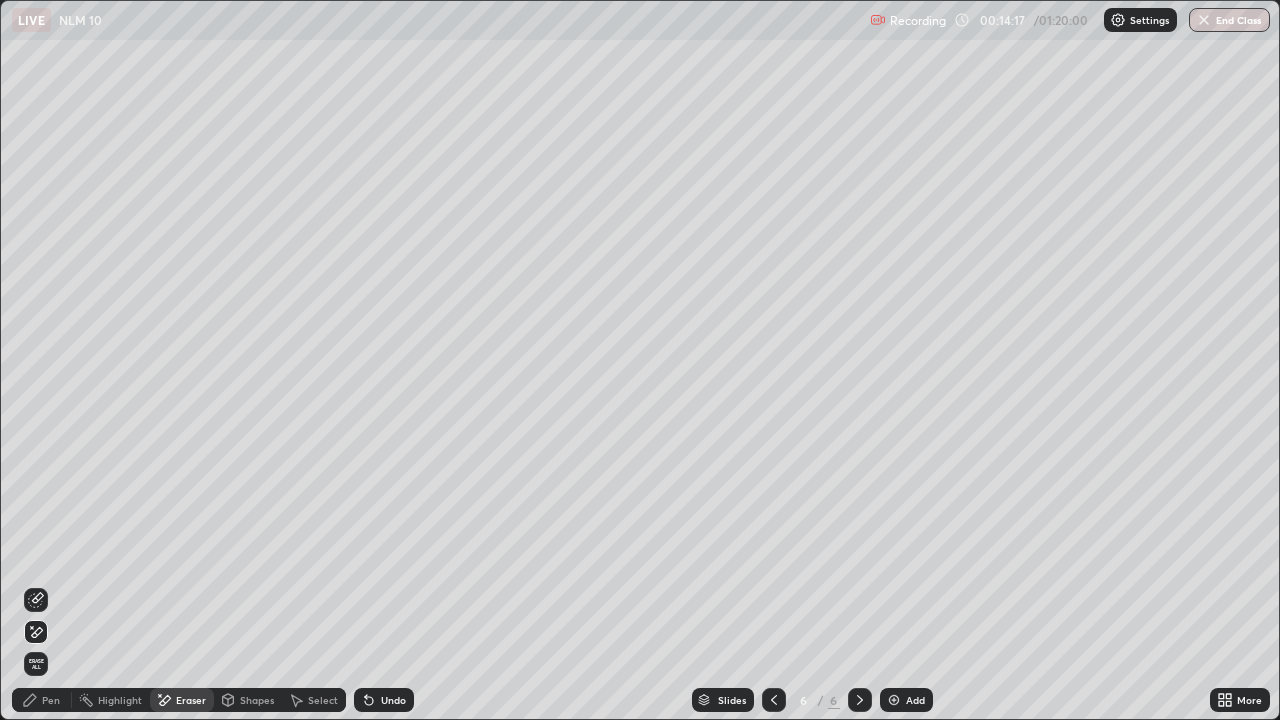 click on "Pen" at bounding box center [42, 700] 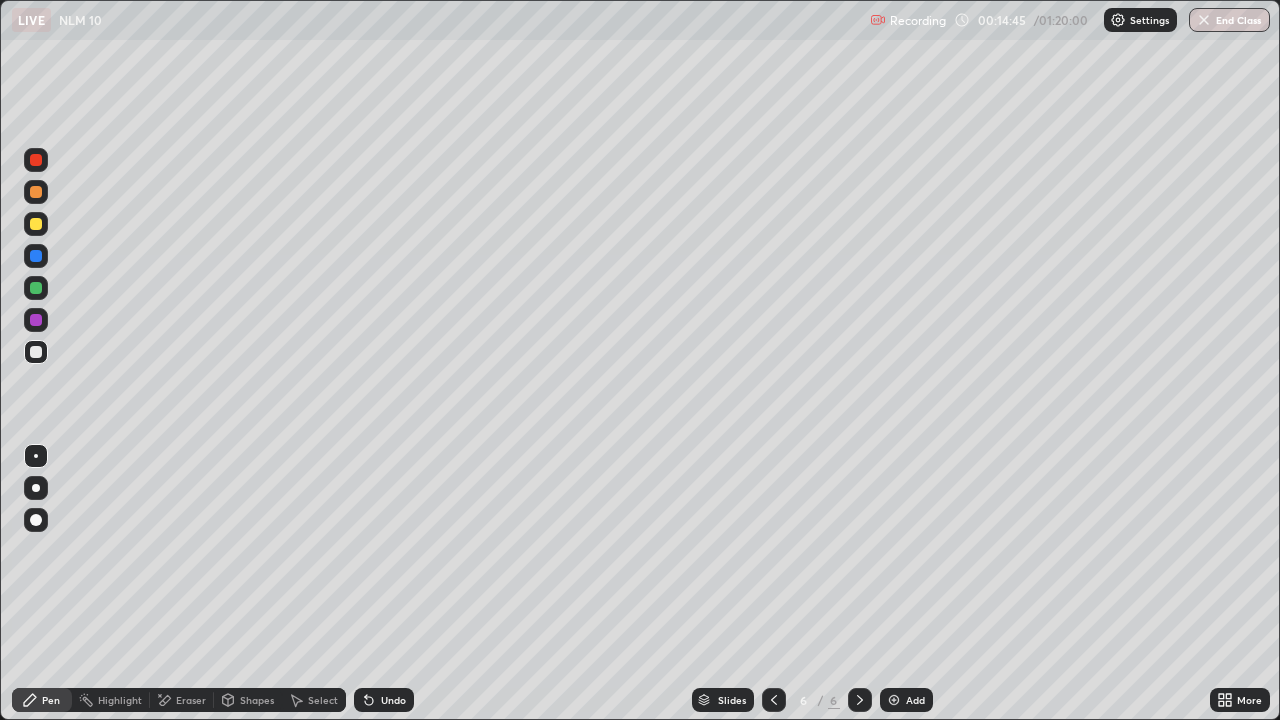 click at bounding box center [36, 224] 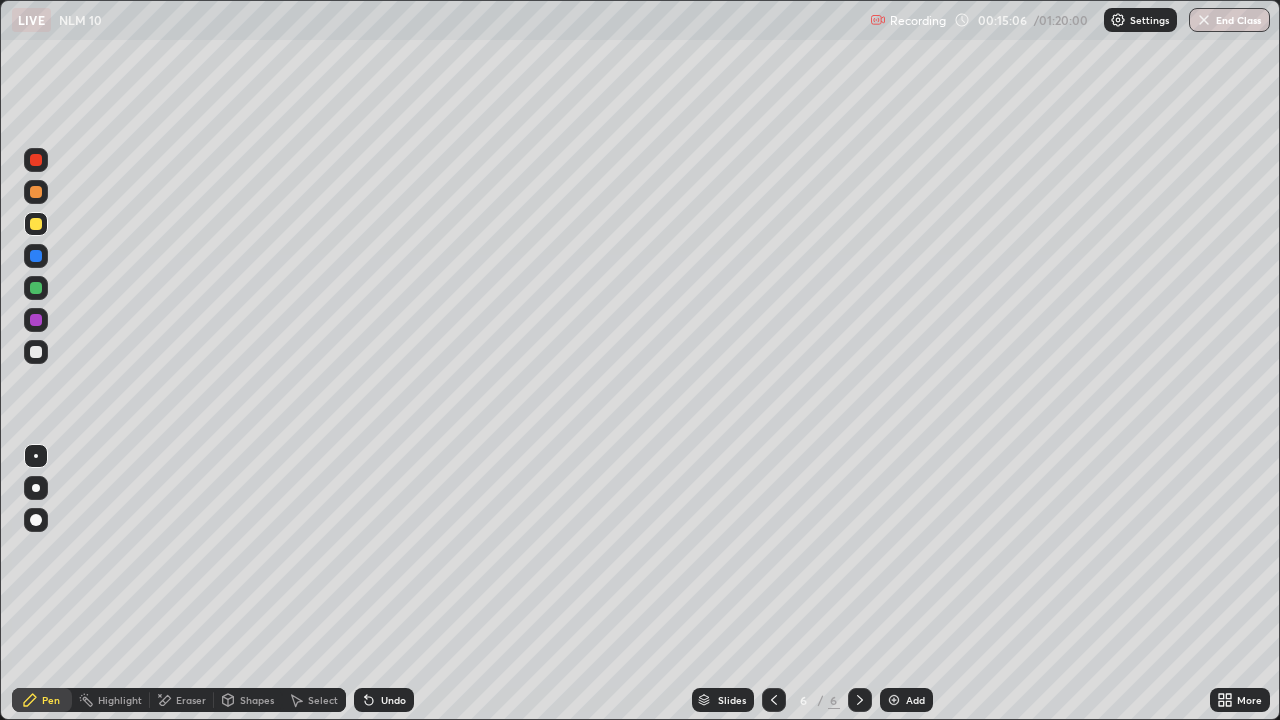 click at bounding box center [894, 700] 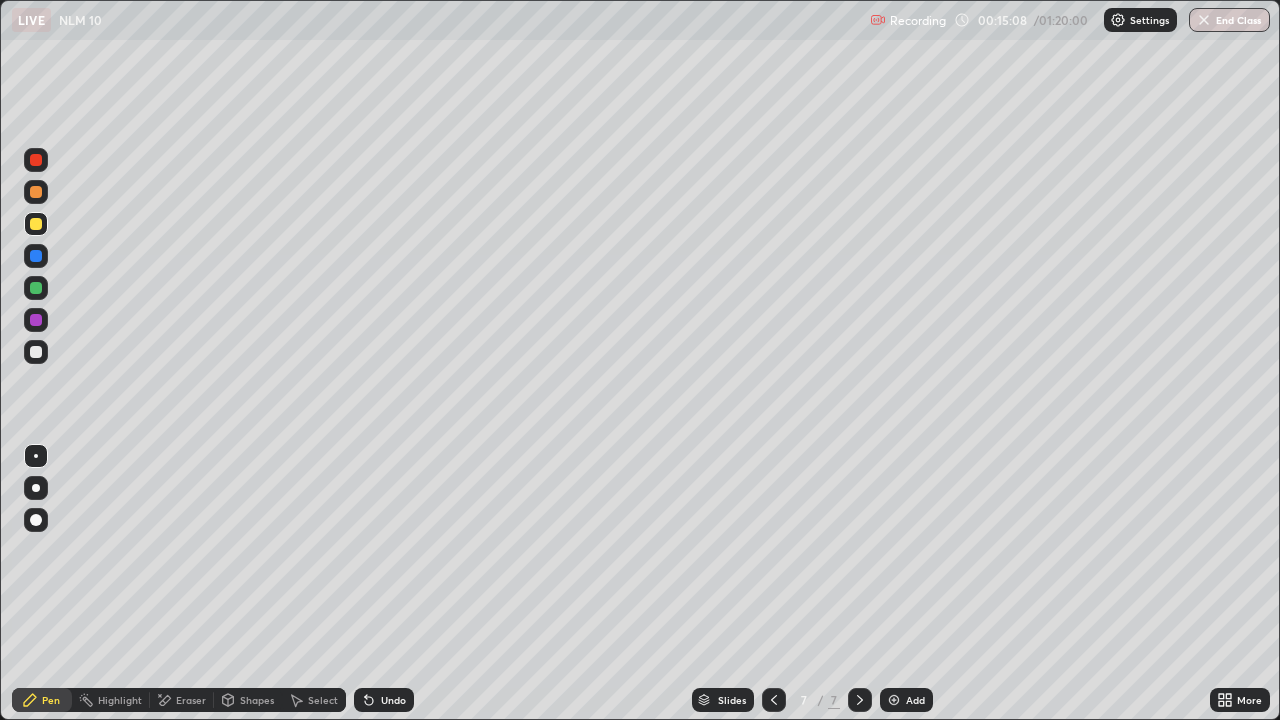 click at bounding box center (36, 352) 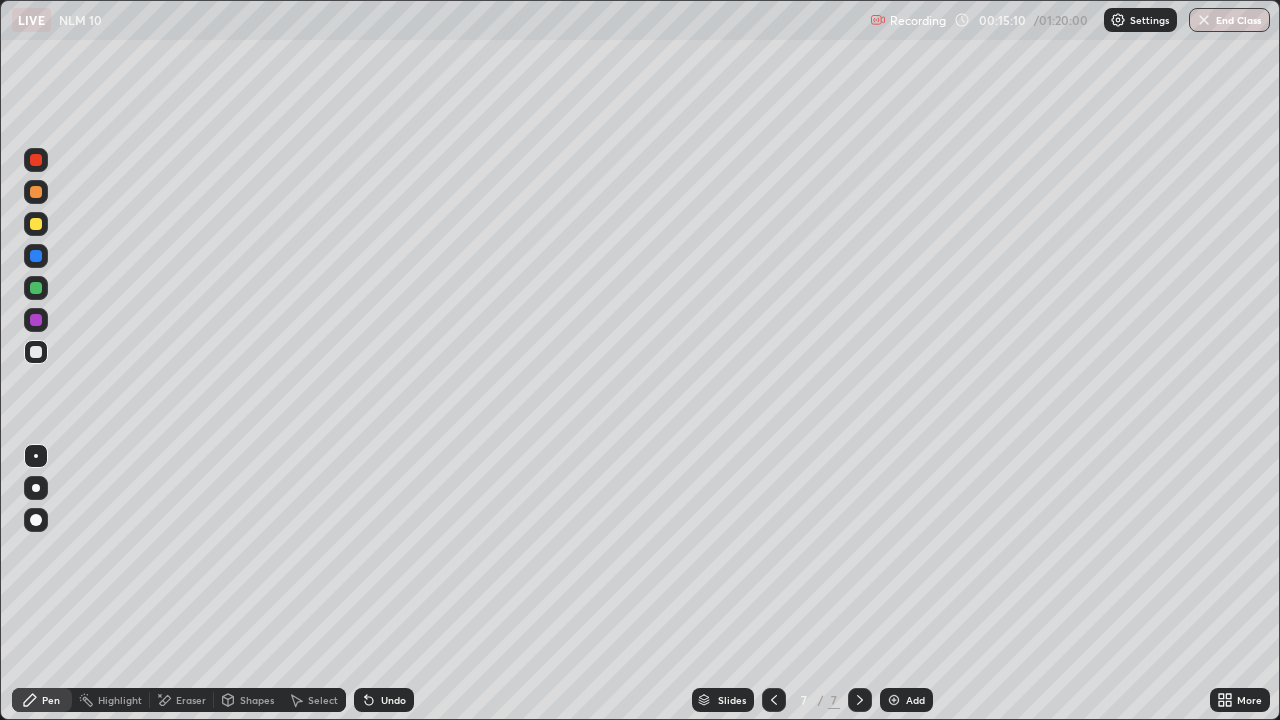 click at bounding box center (36, 352) 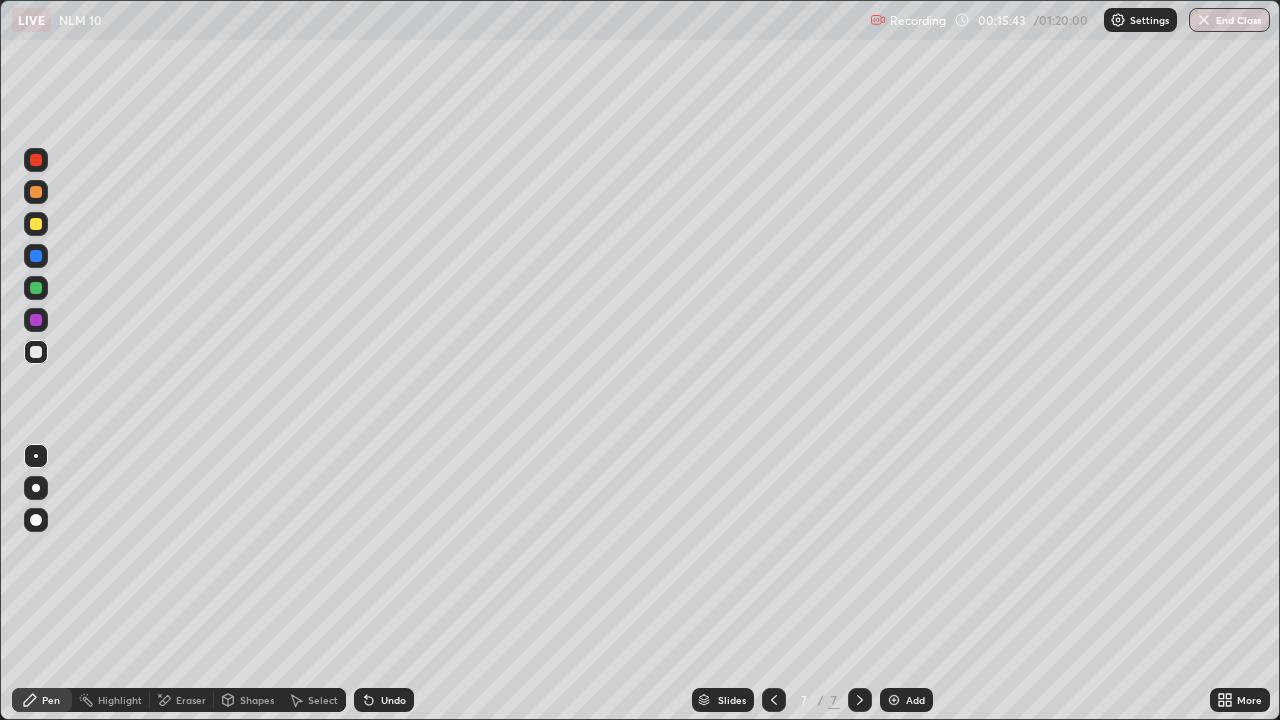 click 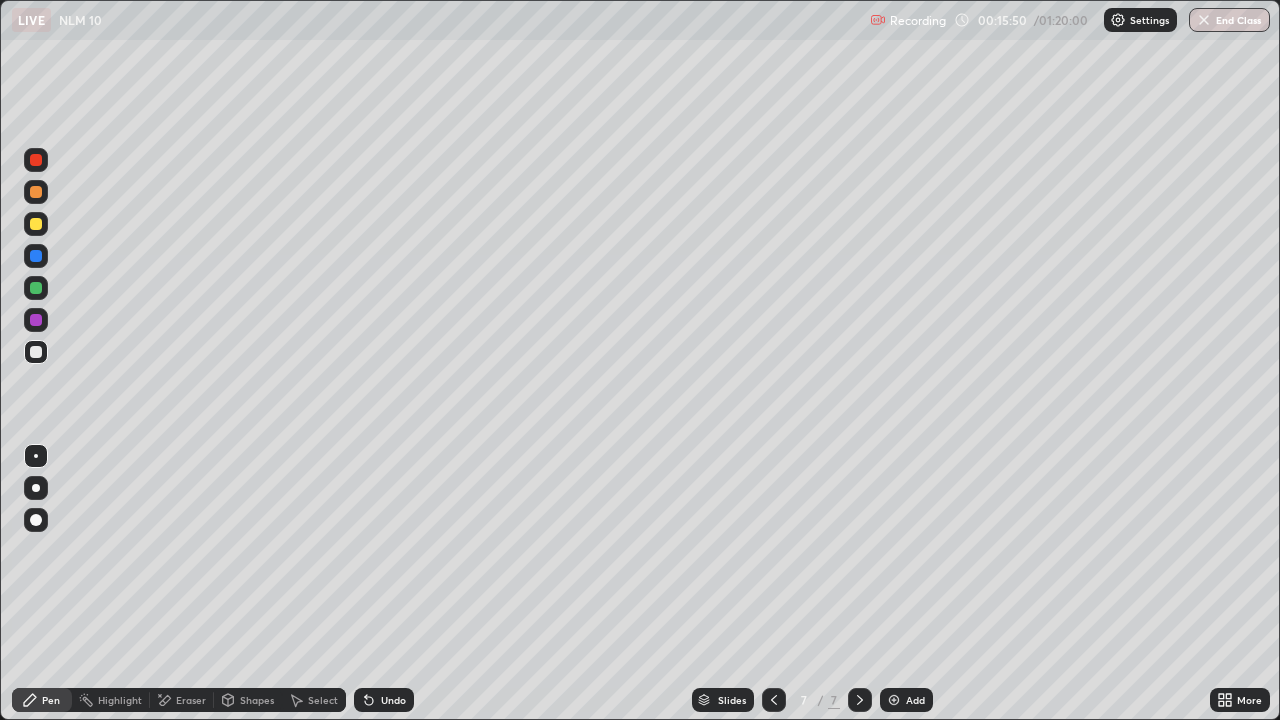 click at bounding box center [36, 224] 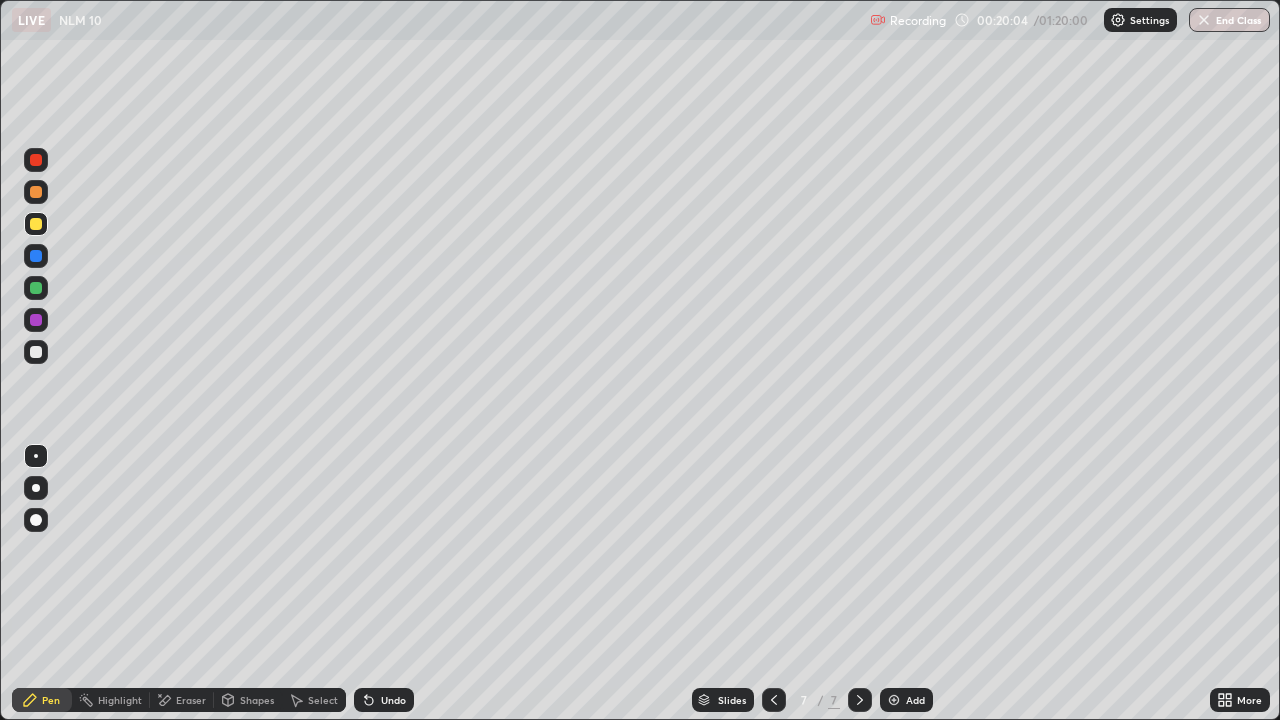 click on "Eraser" at bounding box center (191, 700) 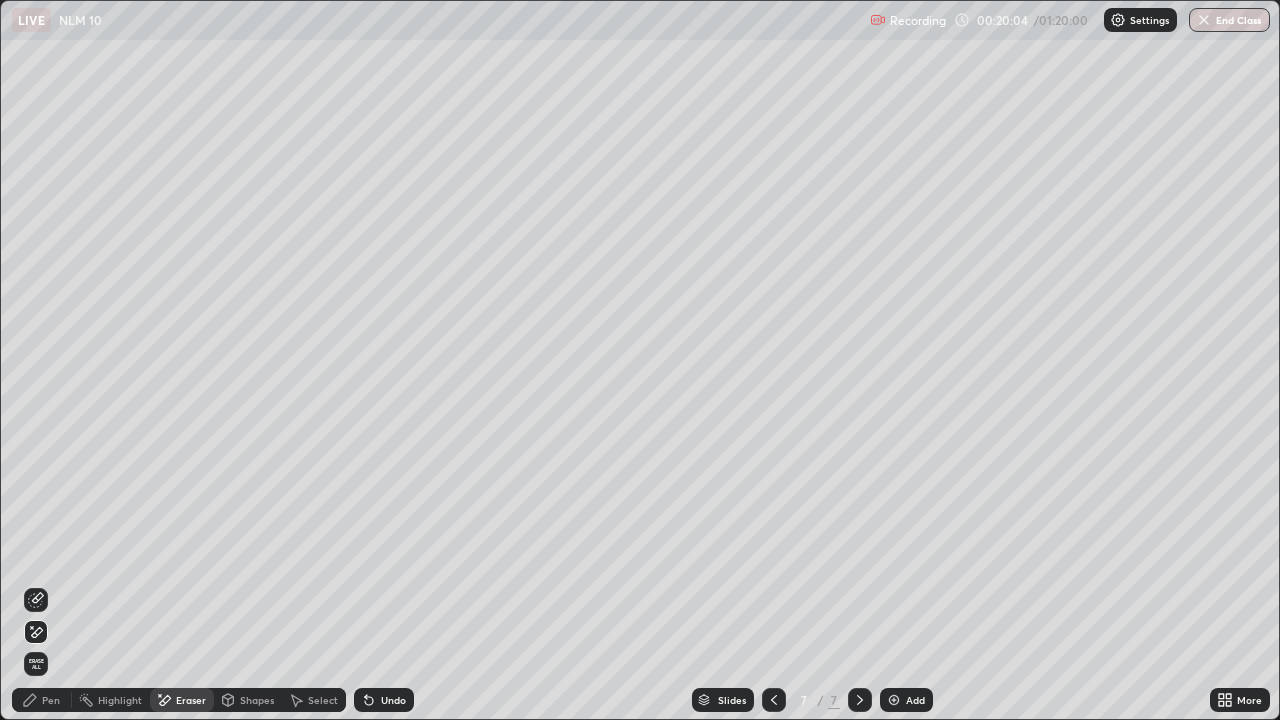 click at bounding box center [36, 632] 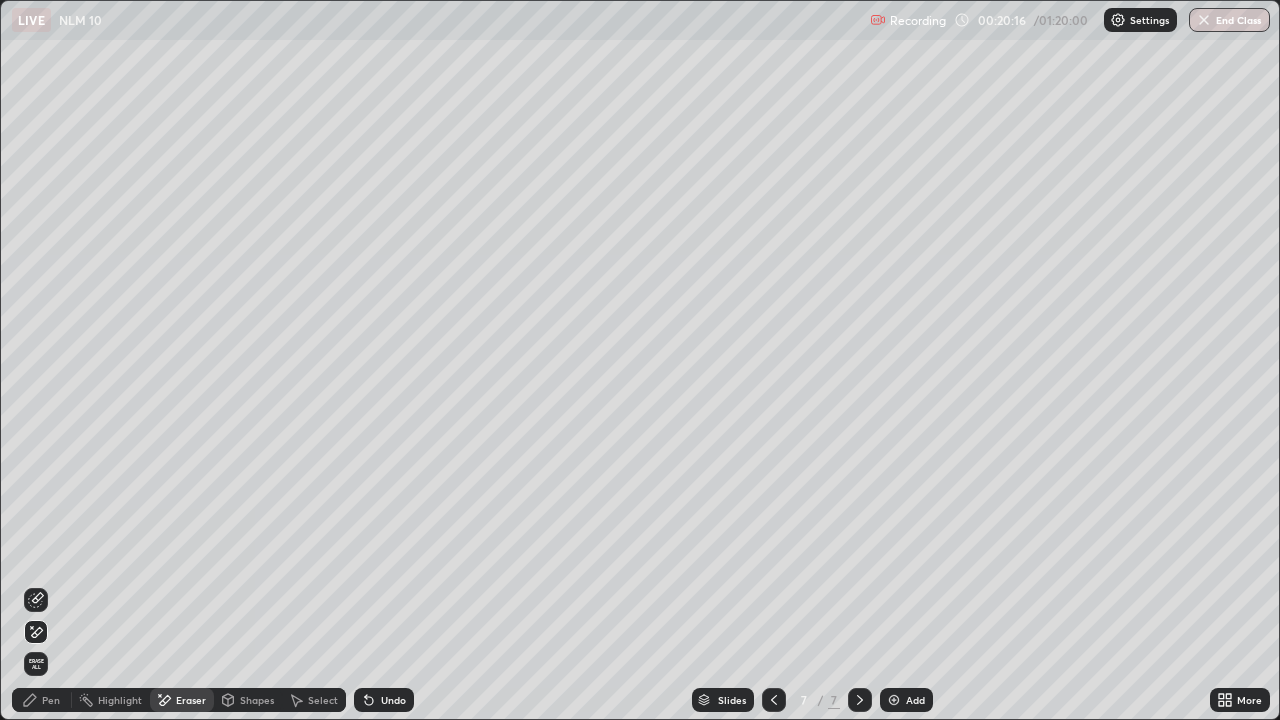 click on "Pen" at bounding box center [42, 700] 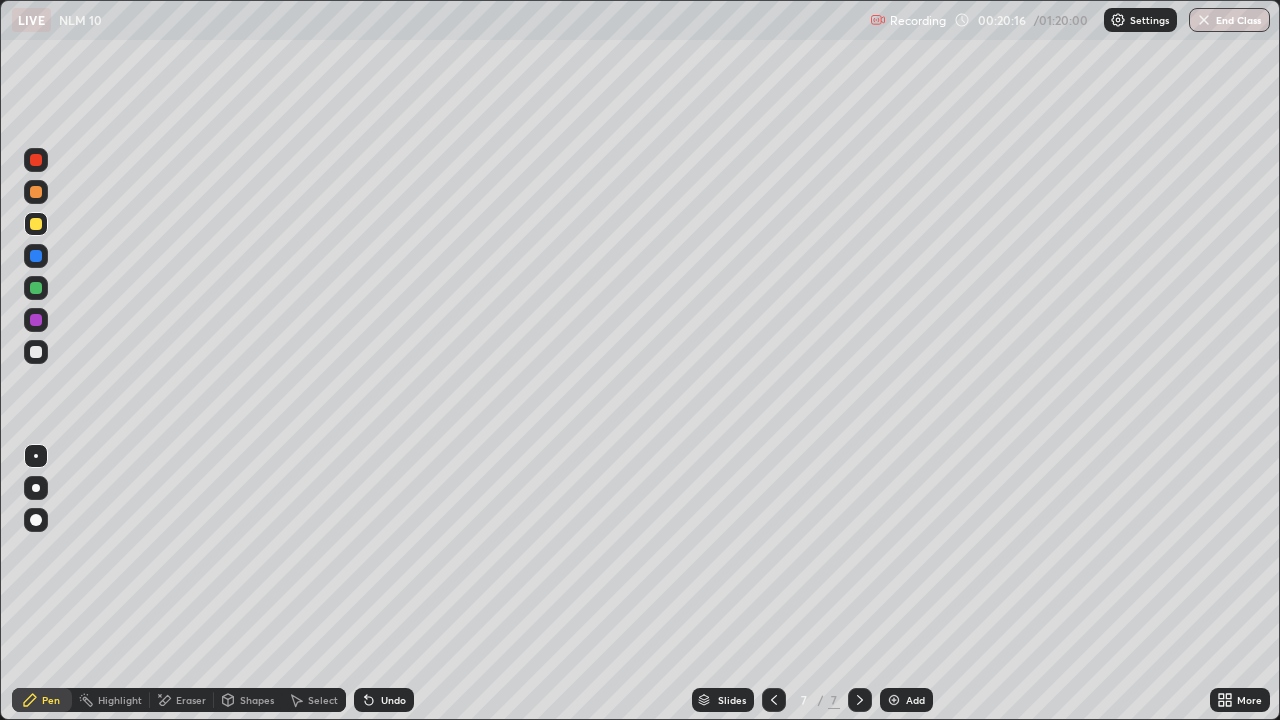 click at bounding box center [36, 288] 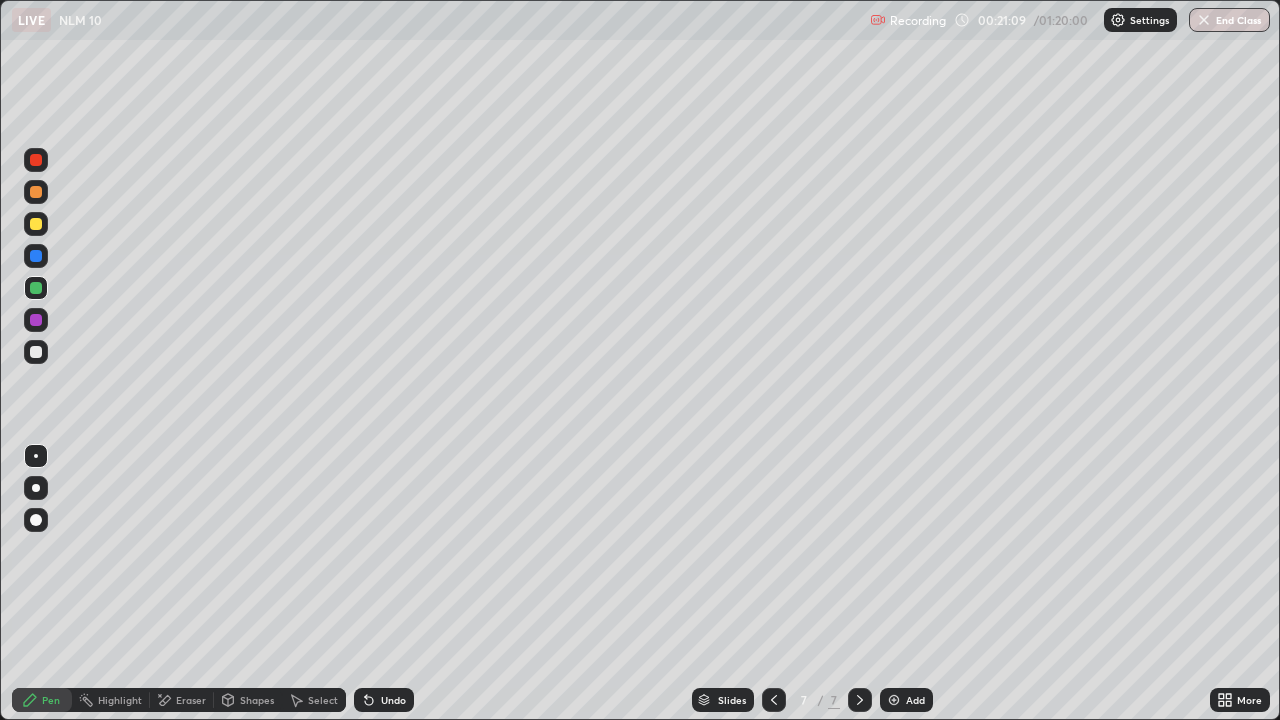 click at bounding box center [36, 320] 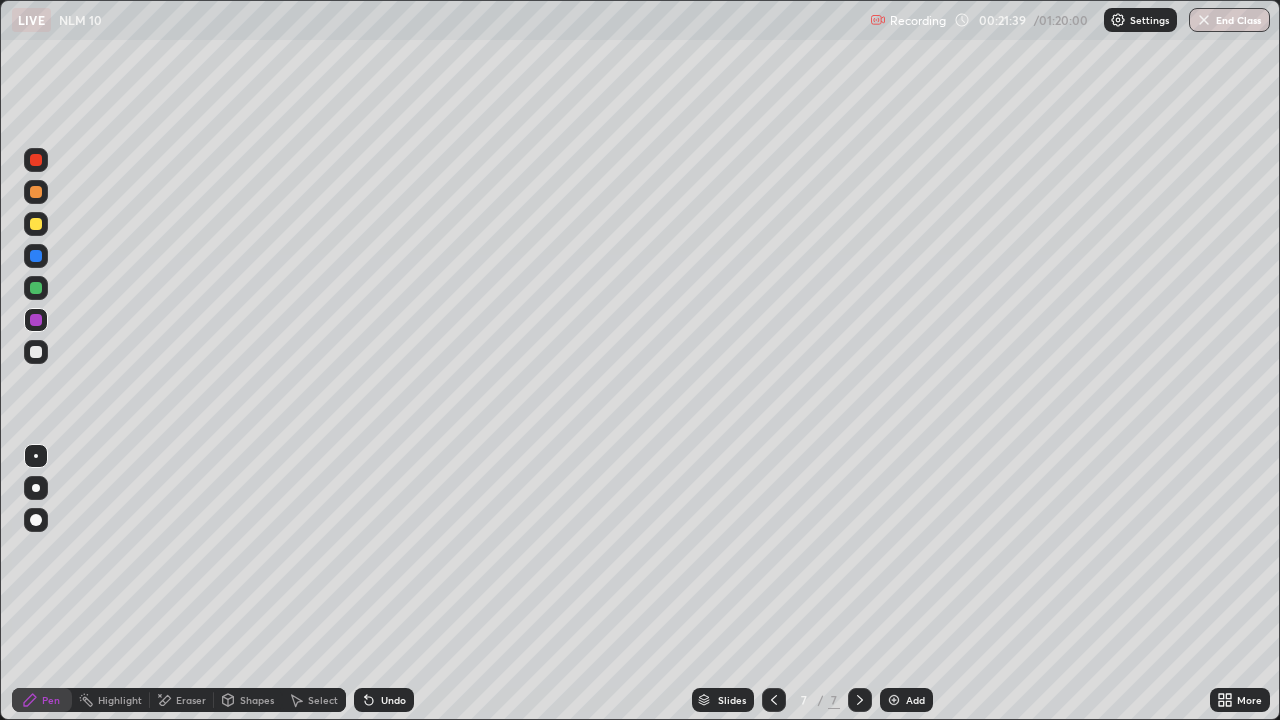 click at bounding box center [36, 288] 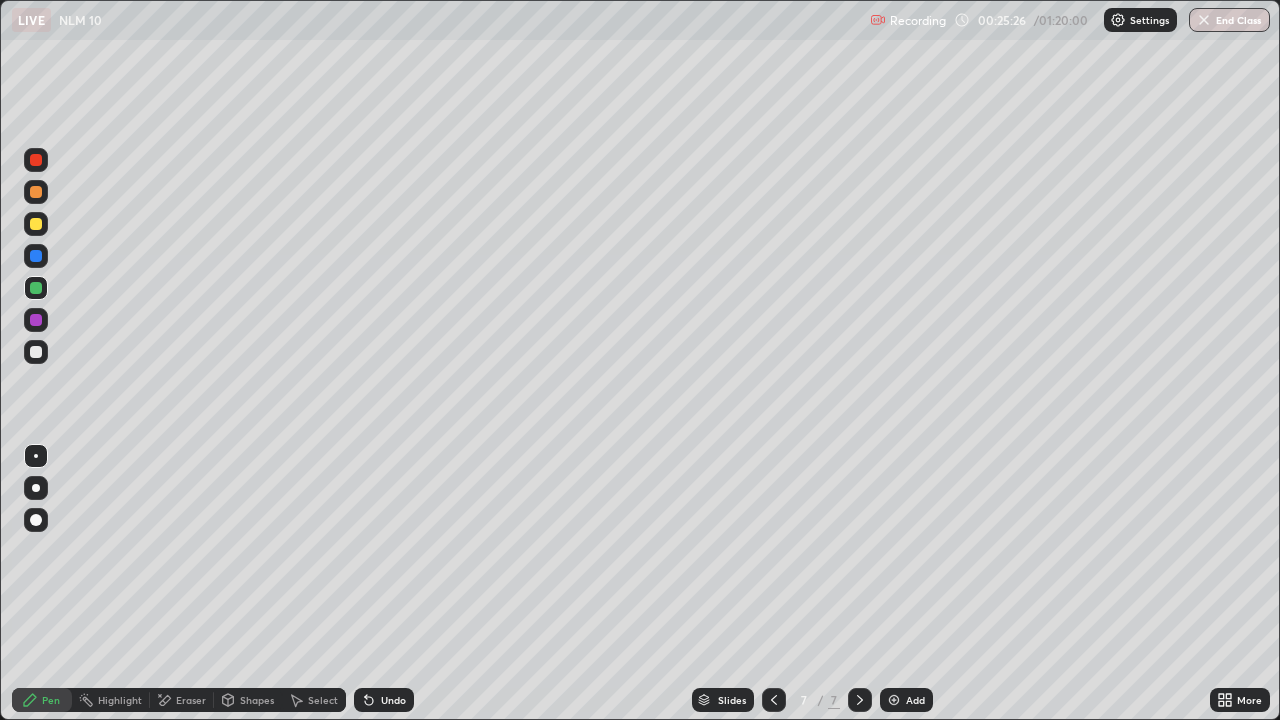 click on "Eraser" at bounding box center [182, 700] 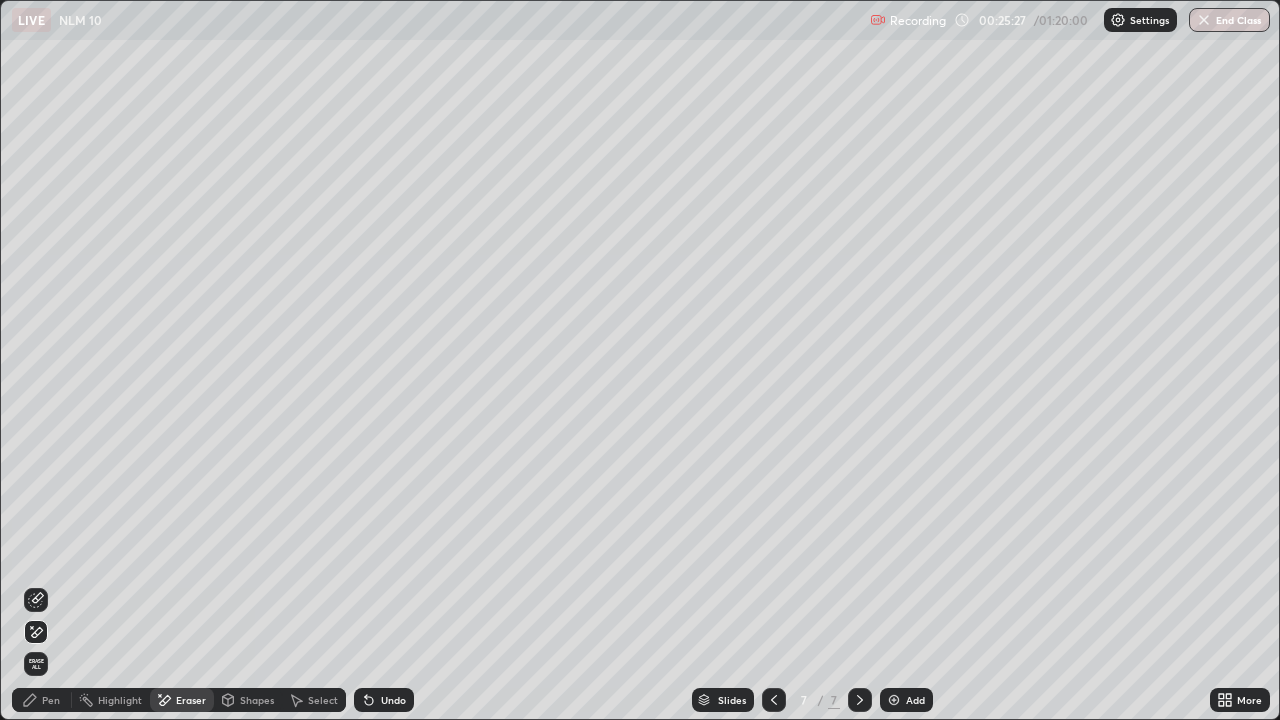 click 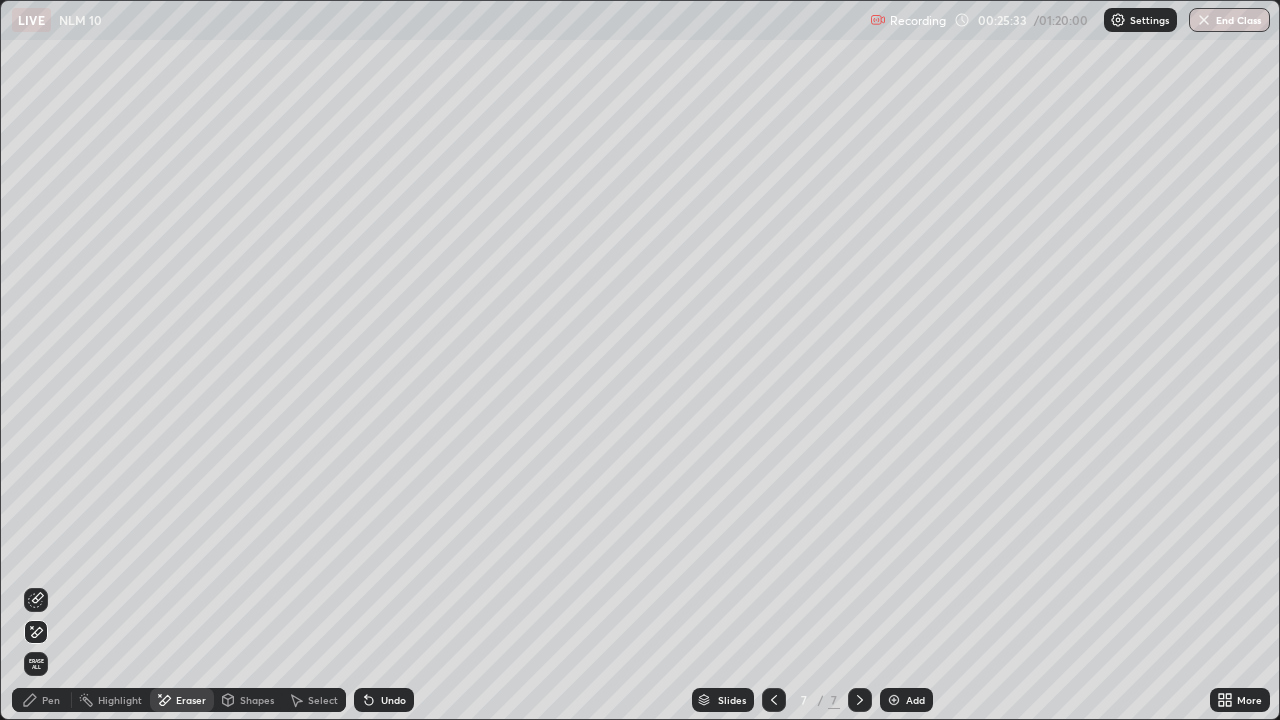 click on "Pen" at bounding box center [42, 700] 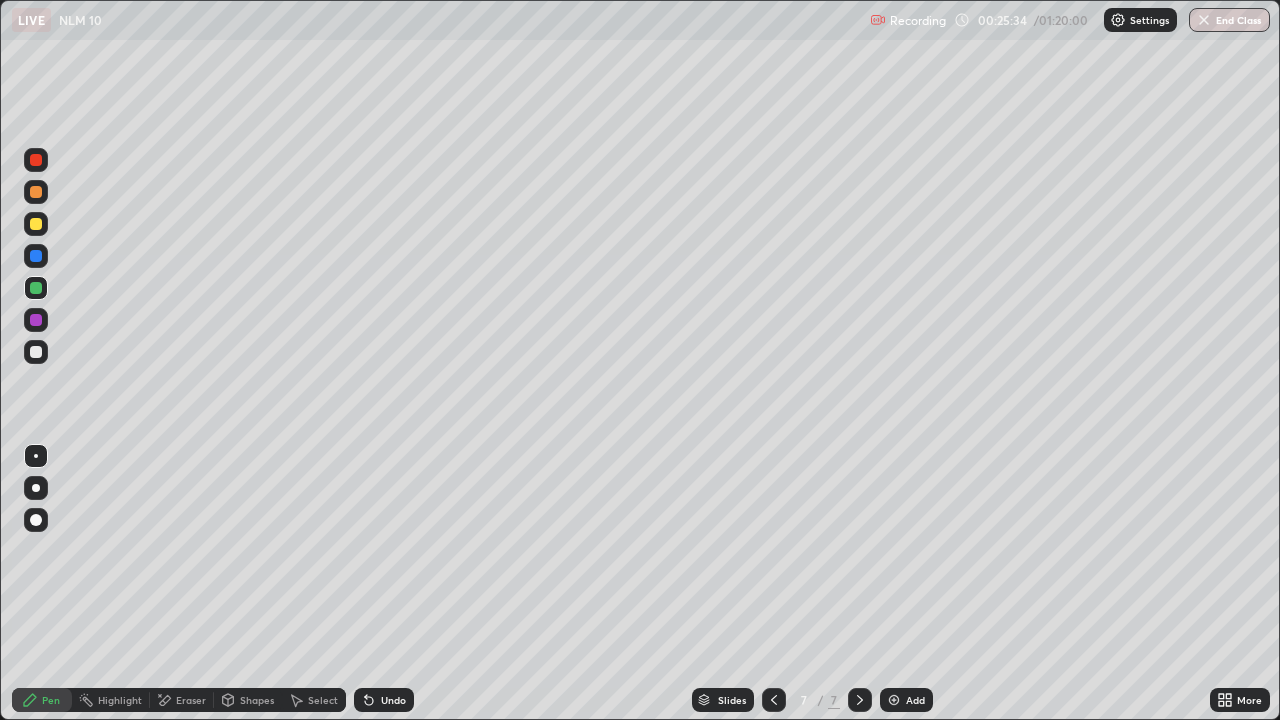 click at bounding box center [36, 288] 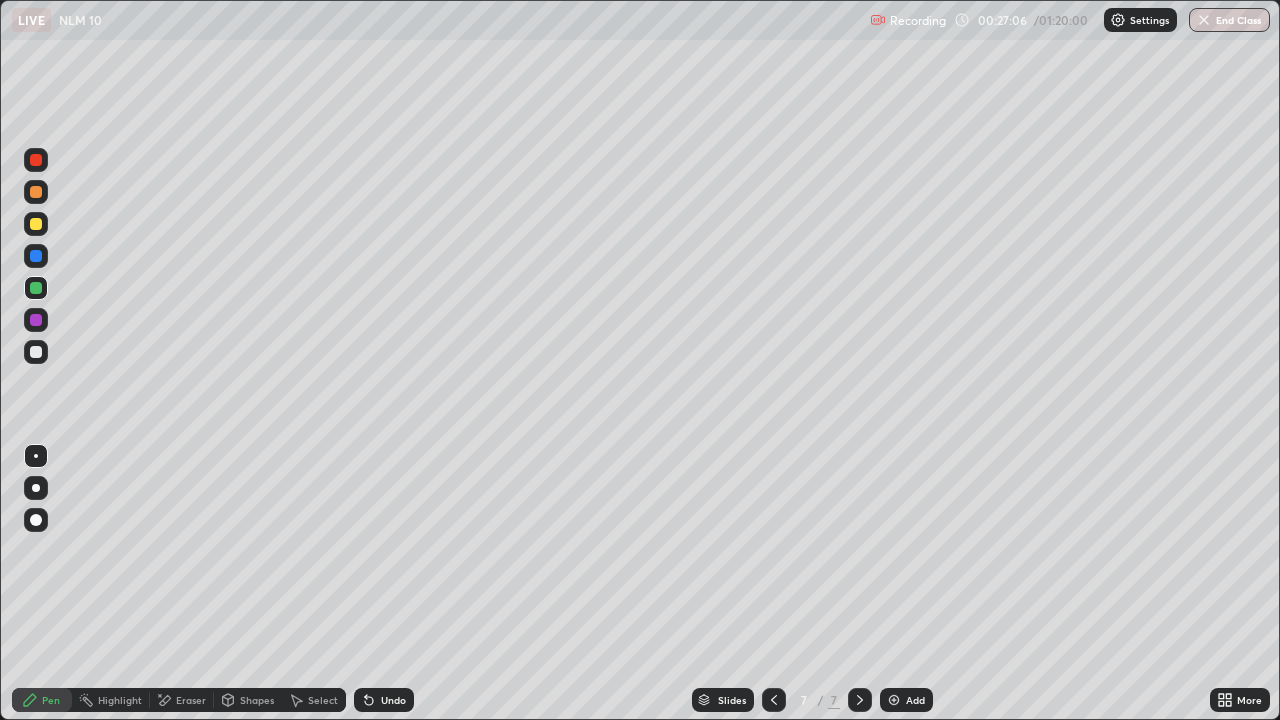 click on "Add" at bounding box center [906, 700] 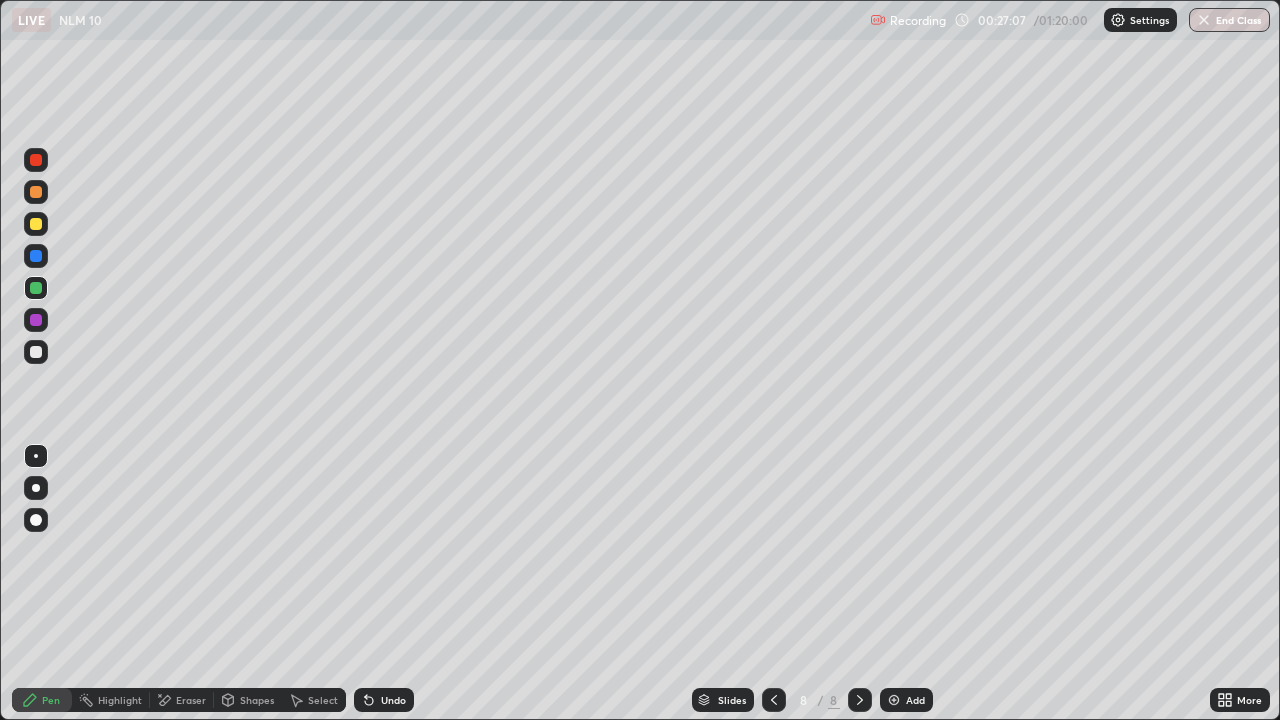 click at bounding box center (36, 352) 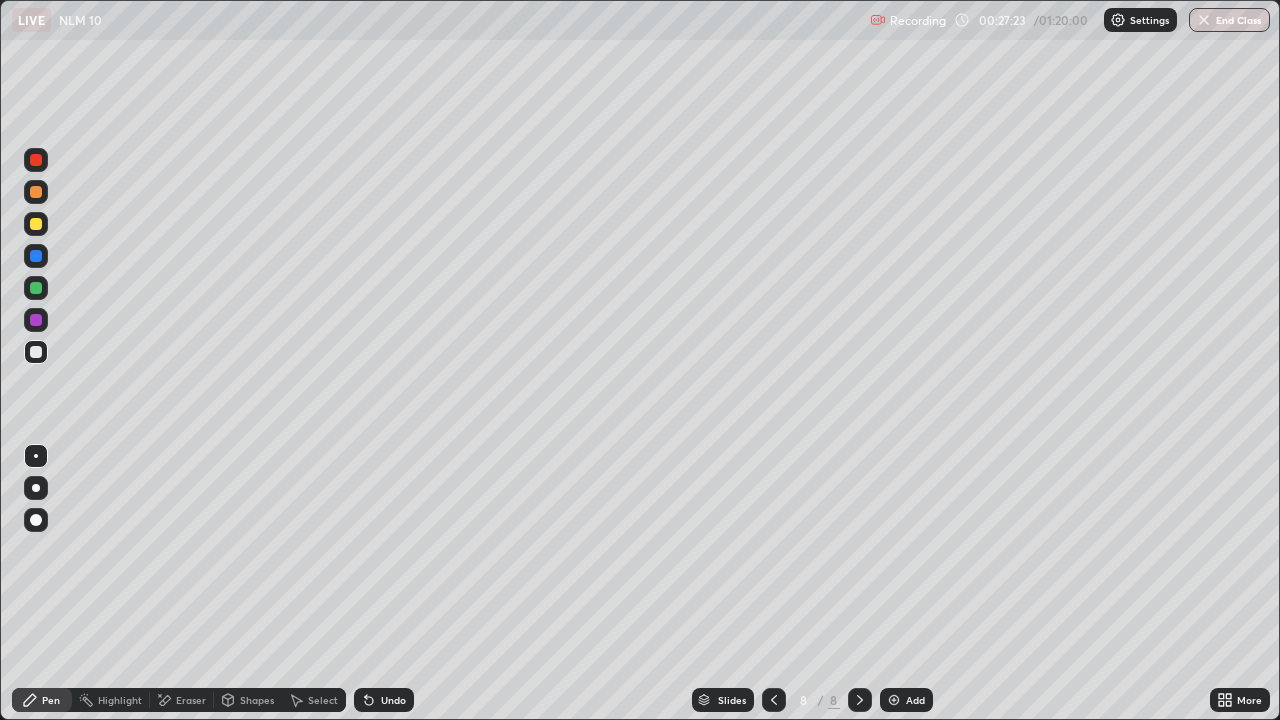 click at bounding box center (36, 288) 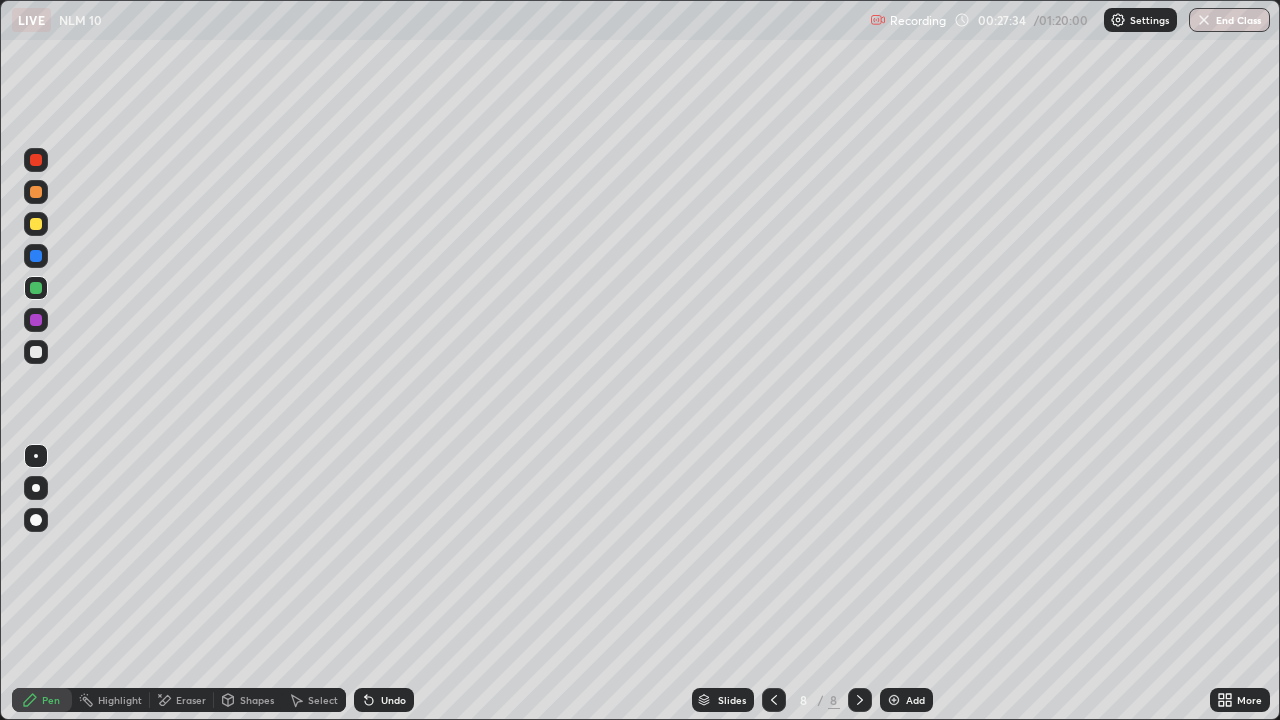 click at bounding box center [36, 352] 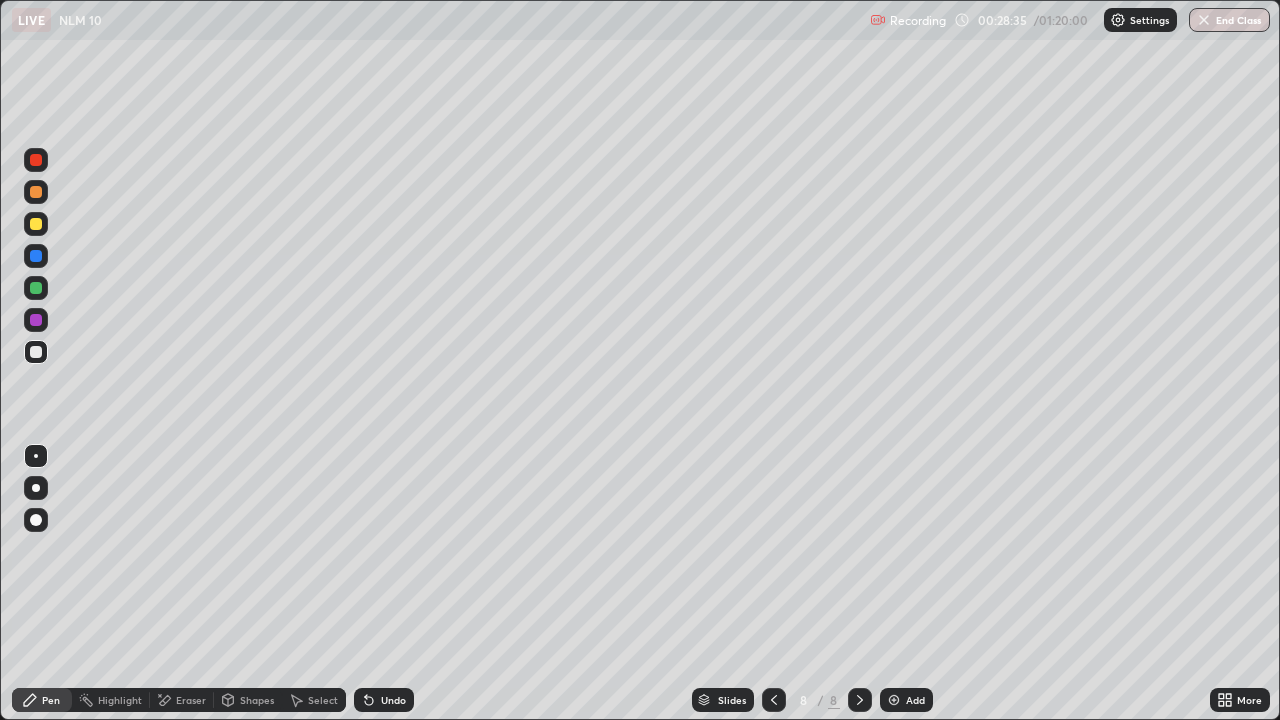 click at bounding box center [36, 224] 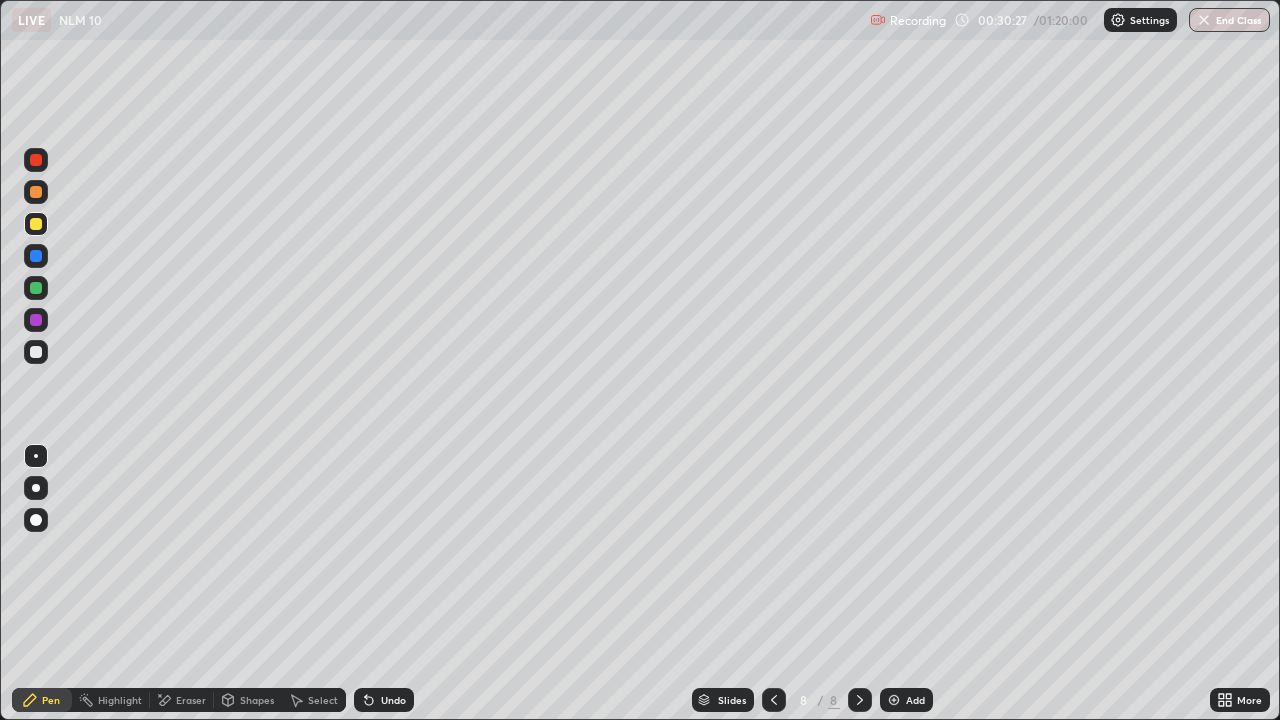 click at bounding box center (36, 352) 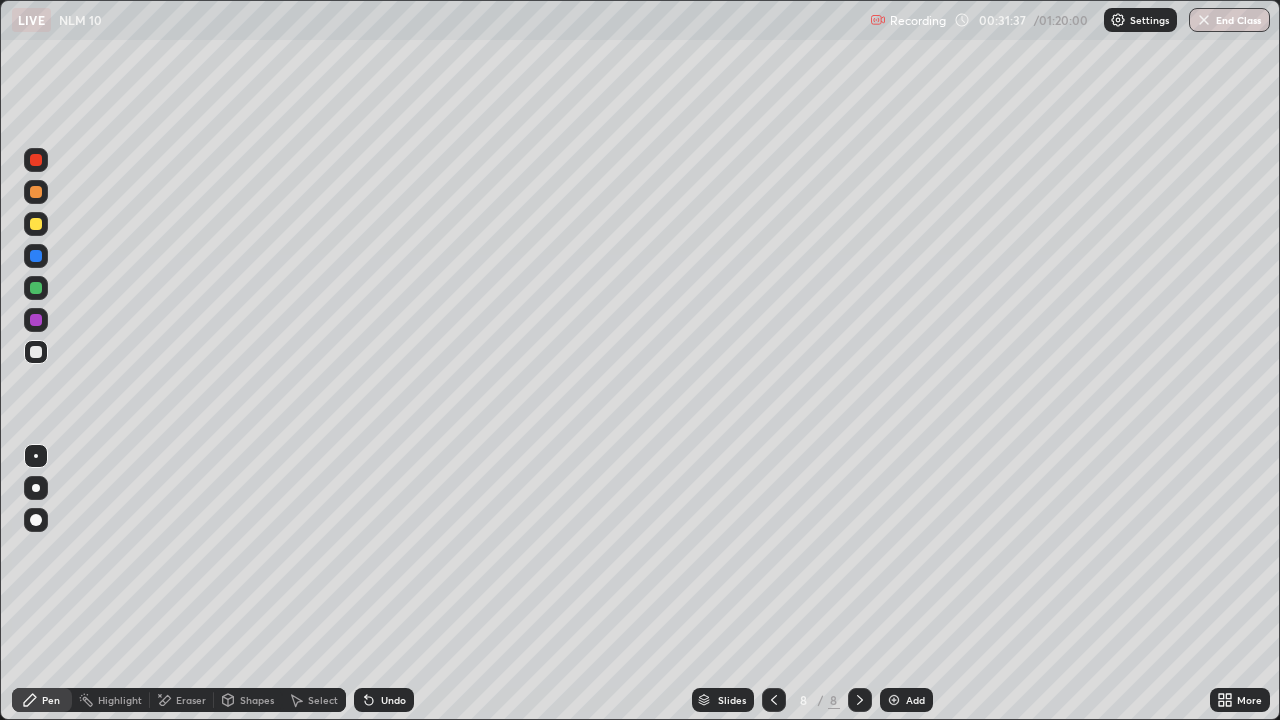 click at bounding box center [894, 700] 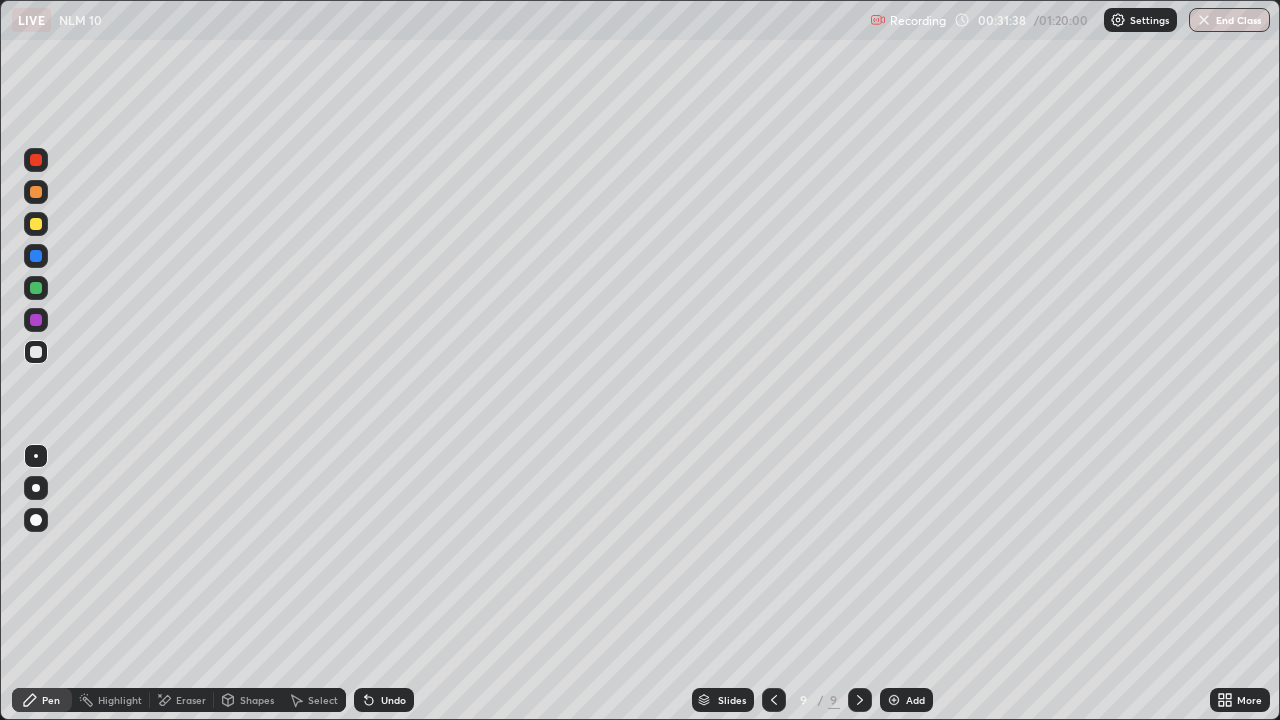 click at bounding box center [36, 224] 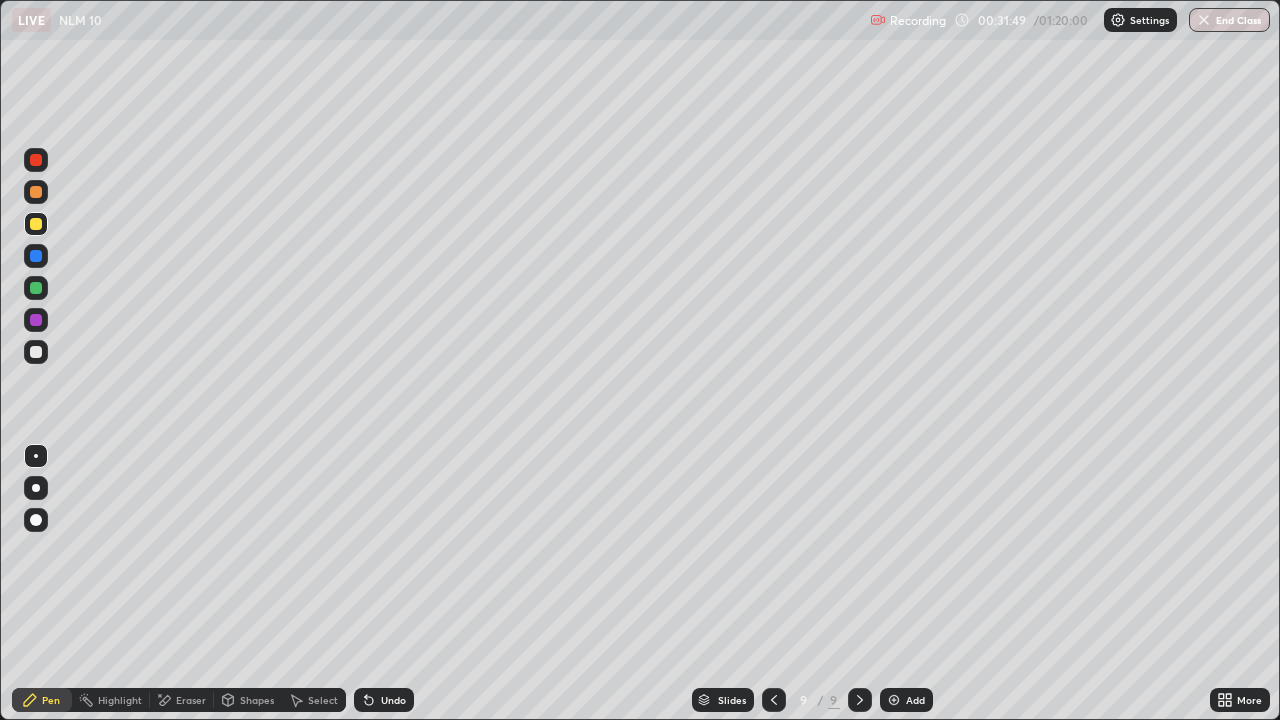 click at bounding box center (36, 352) 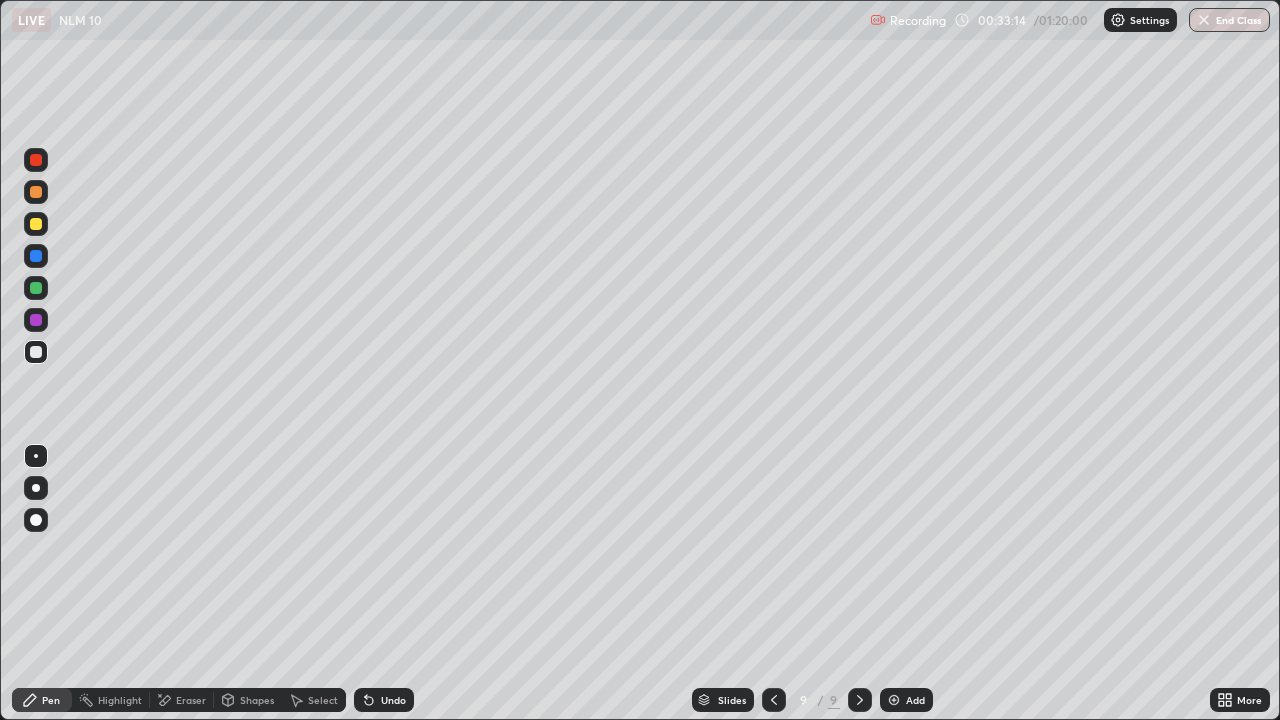 click at bounding box center (36, 320) 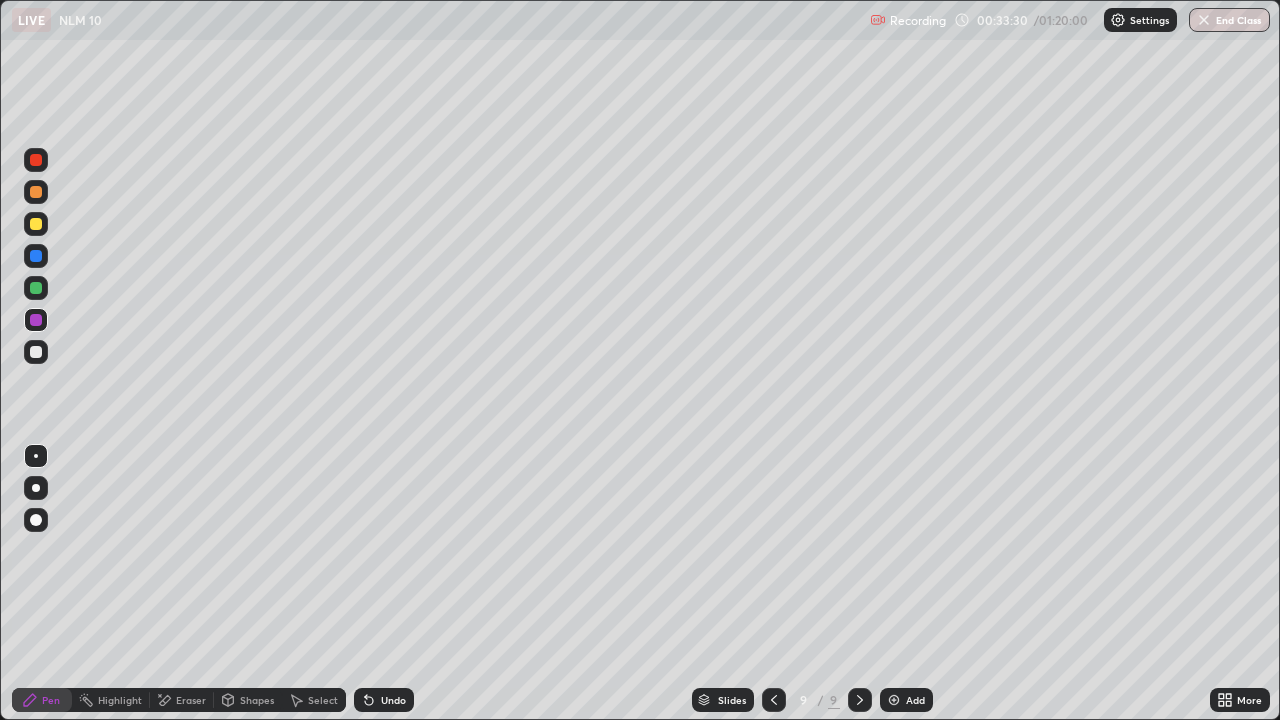 click at bounding box center (894, 700) 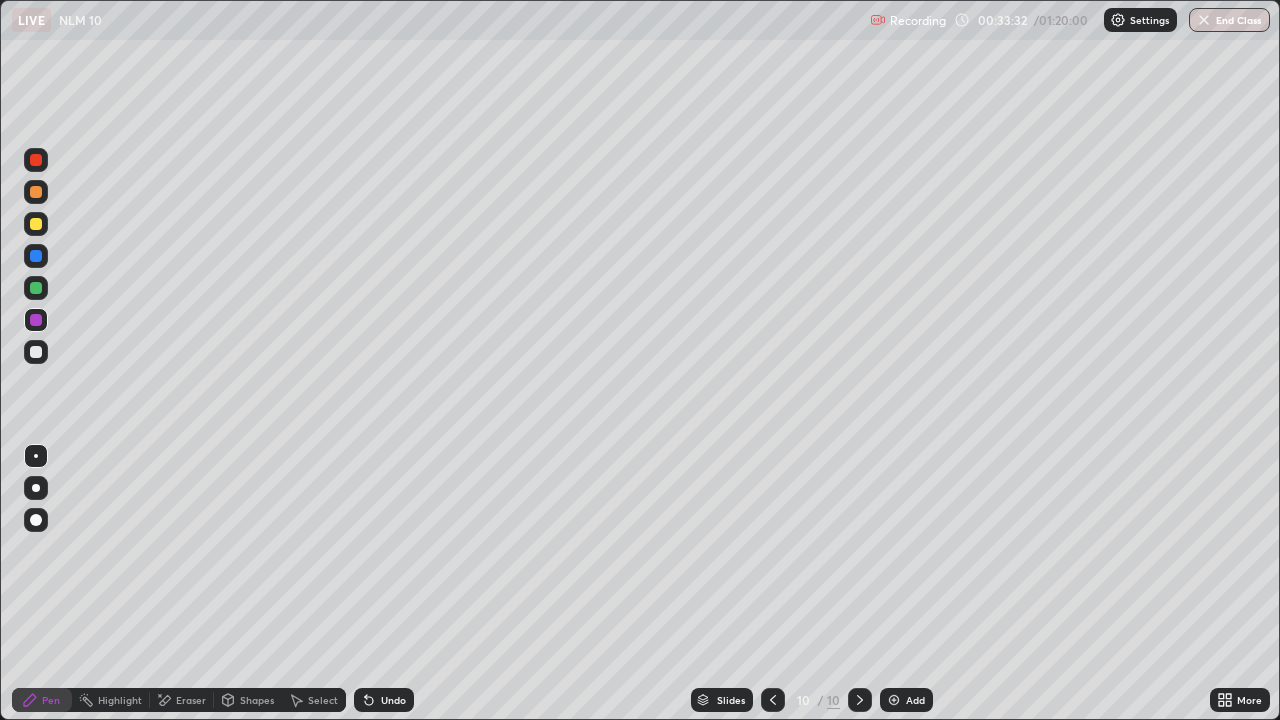 click at bounding box center [36, 352] 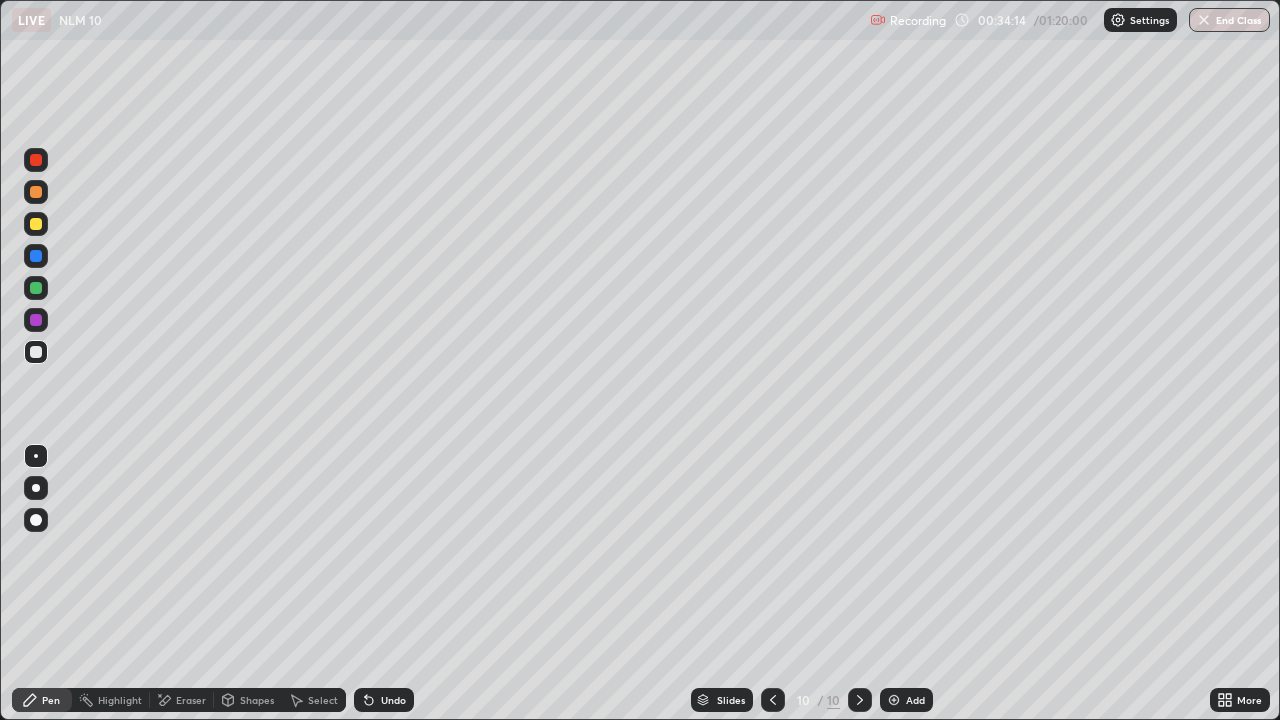 click on "Eraser" at bounding box center (191, 700) 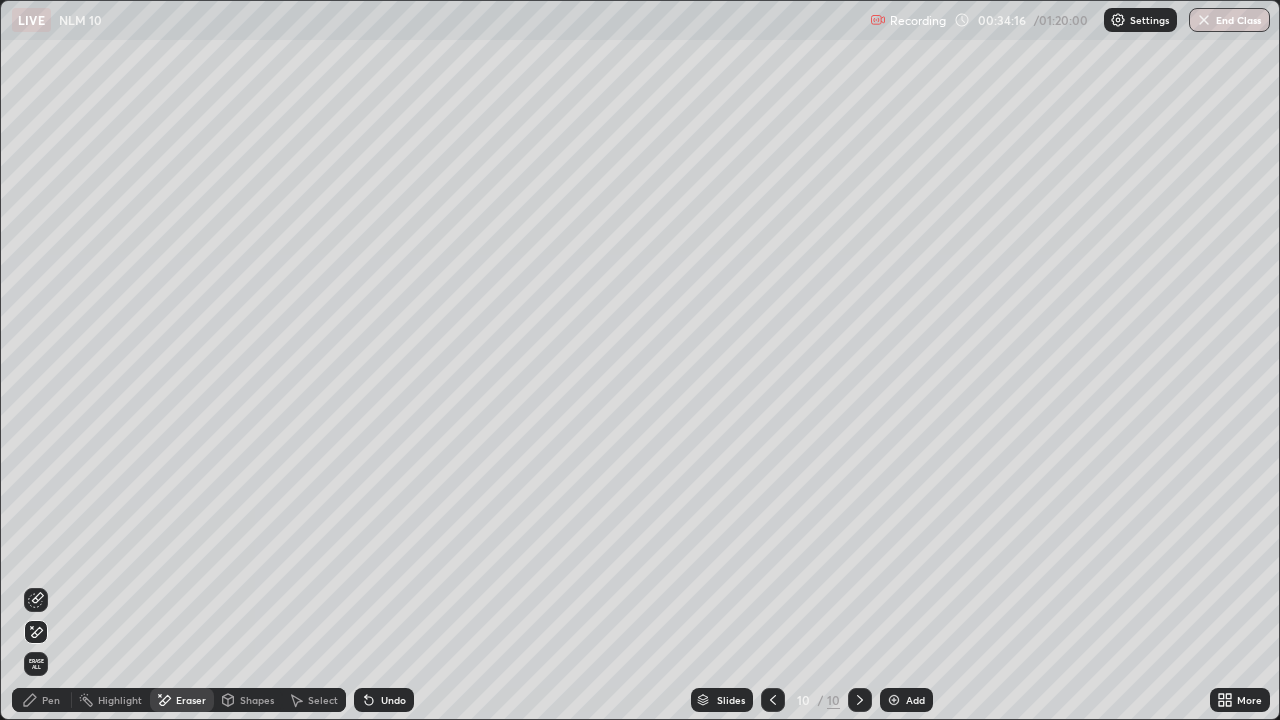 click on "Pen" at bounding box center (51, 700) 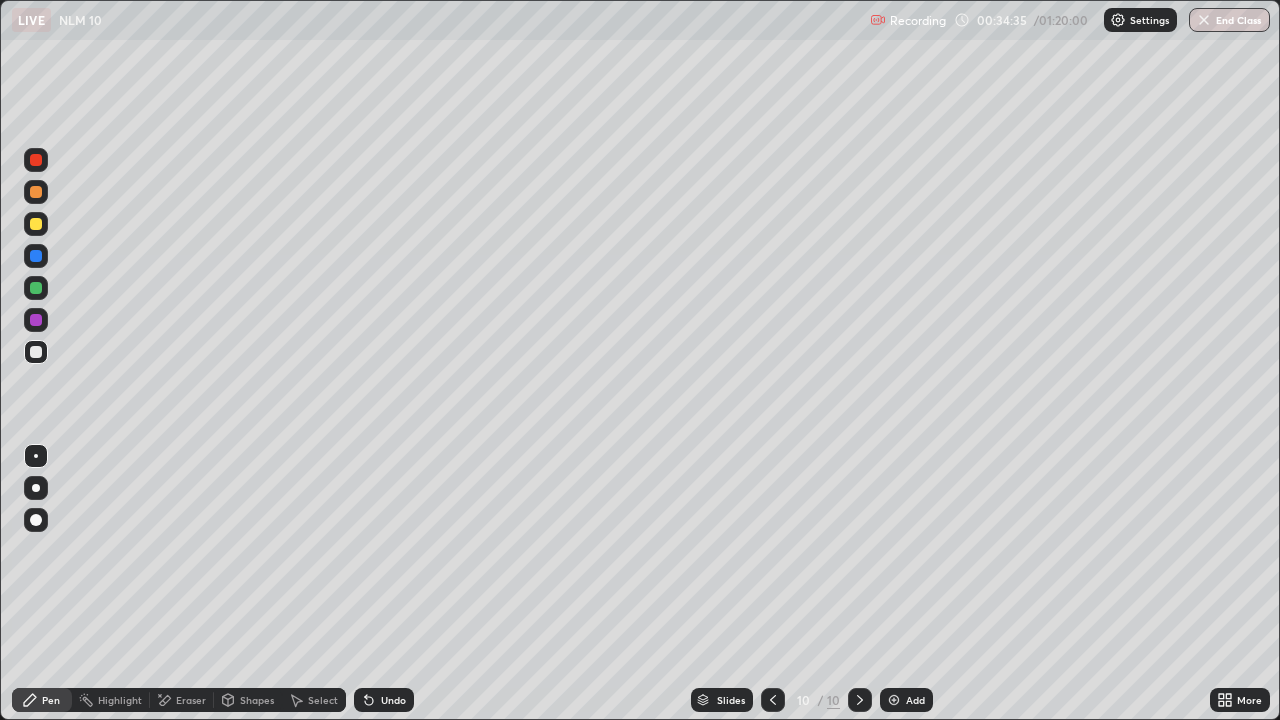 click at bounding box center [36, 224] 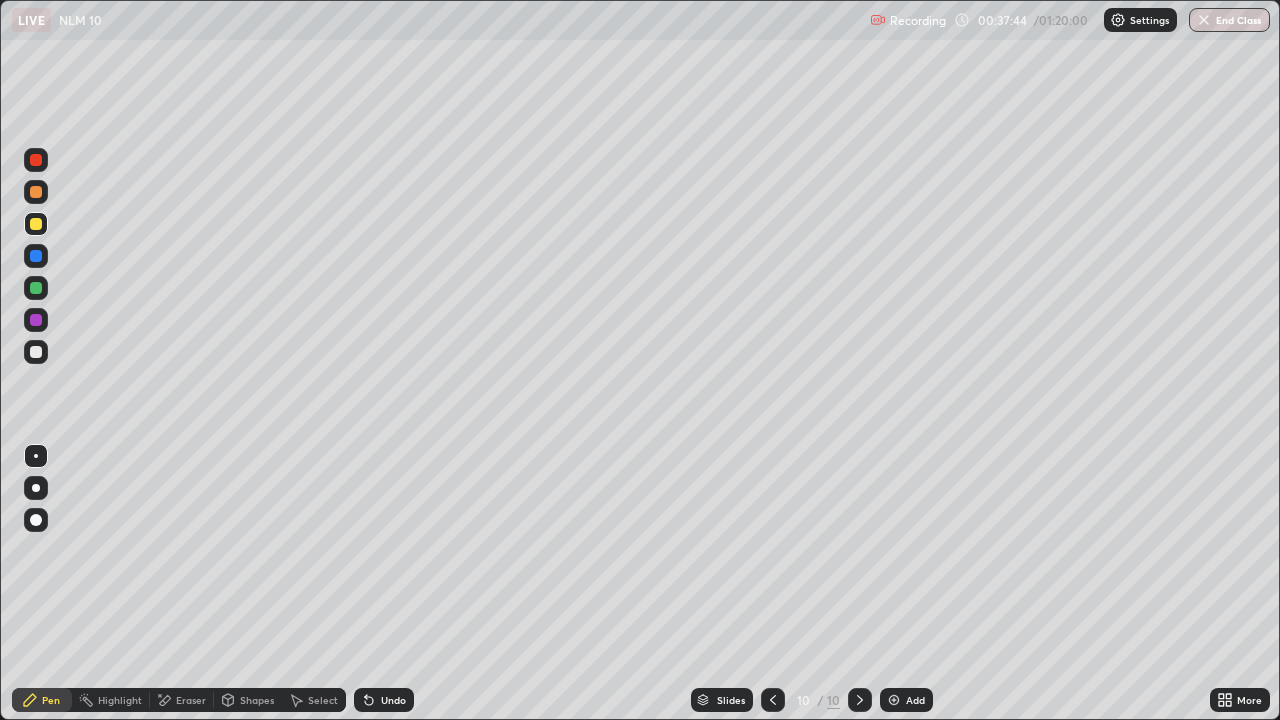 click at bounding box center (36, 288) 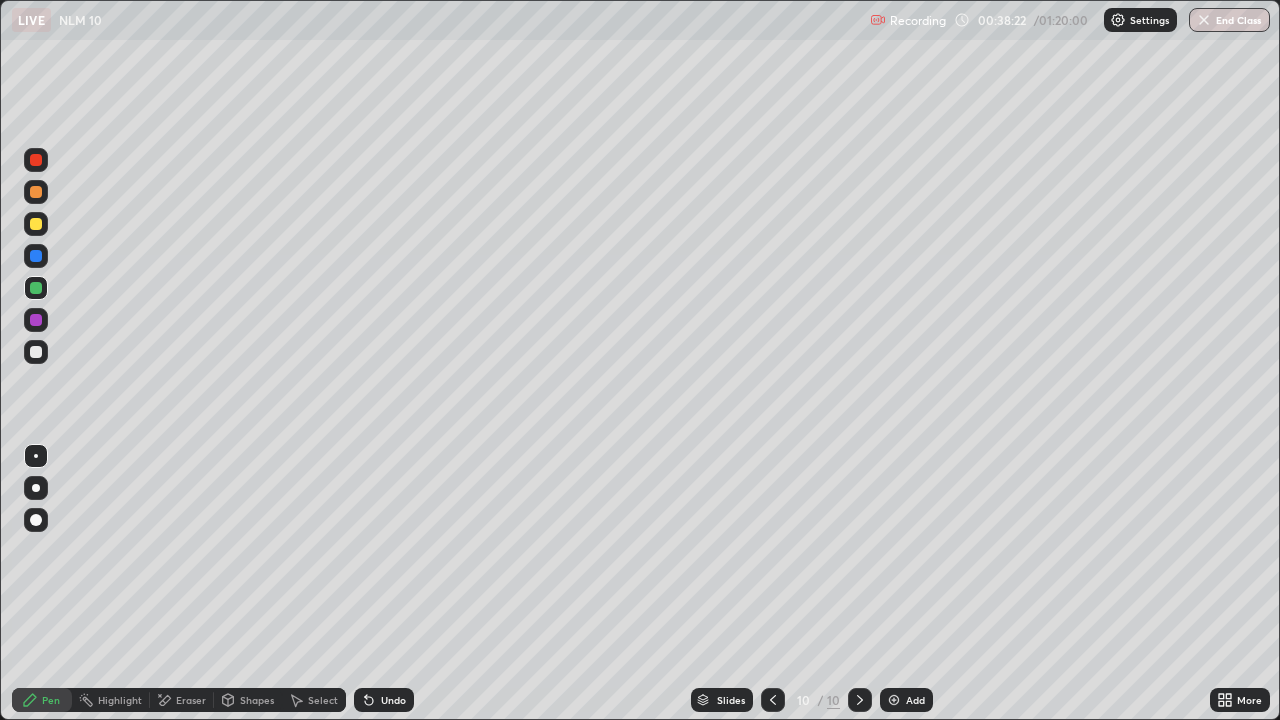 click on "Add" at bounding box center (906, 700) 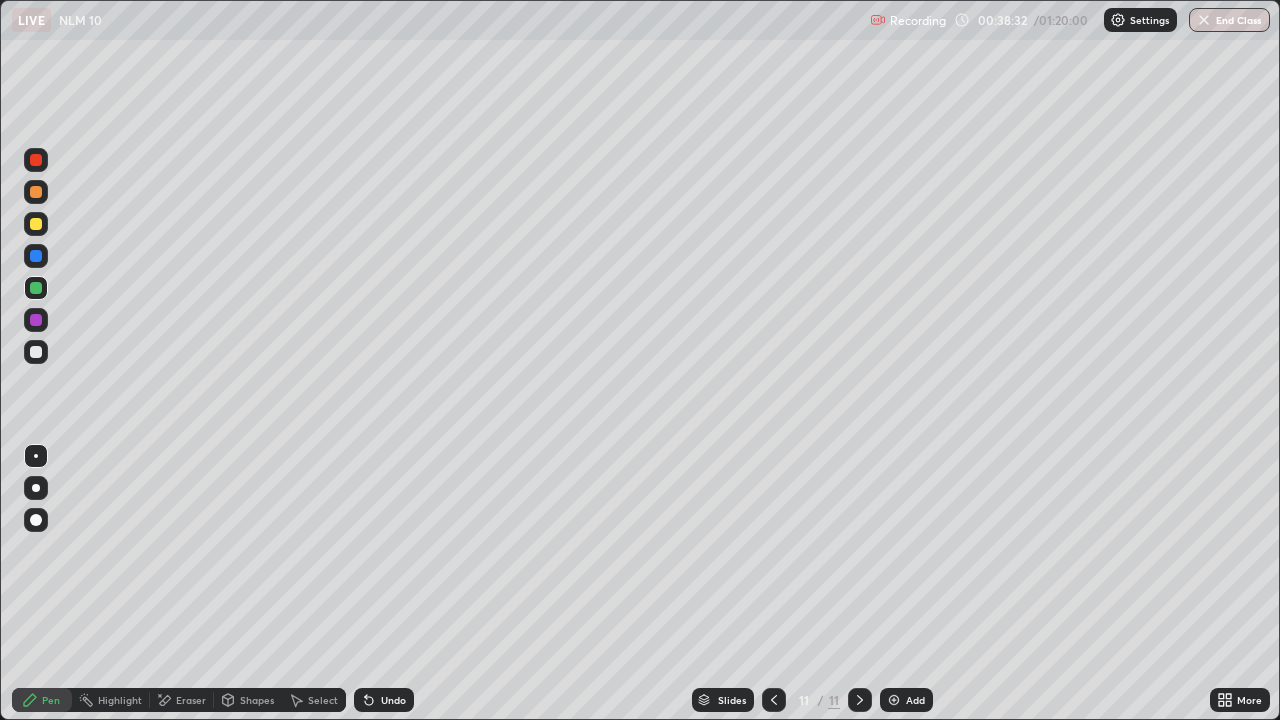 click on "Undo" at bounding box center [384, 700] 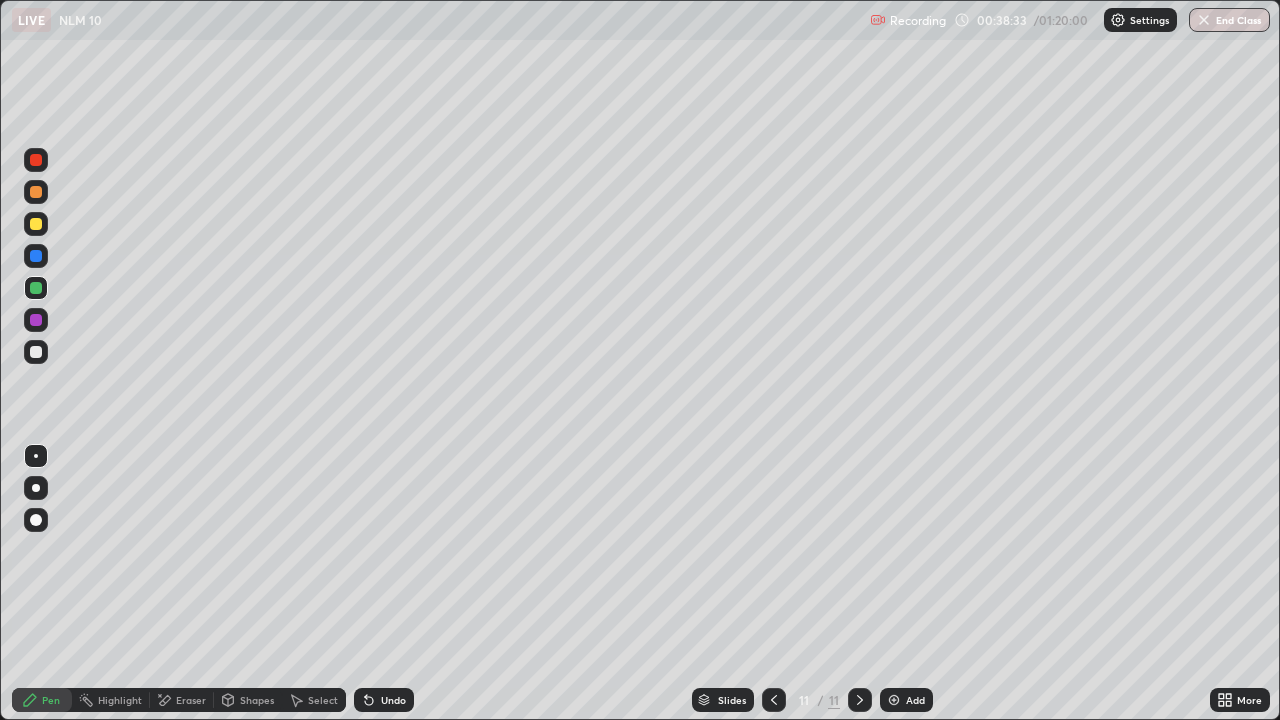 click 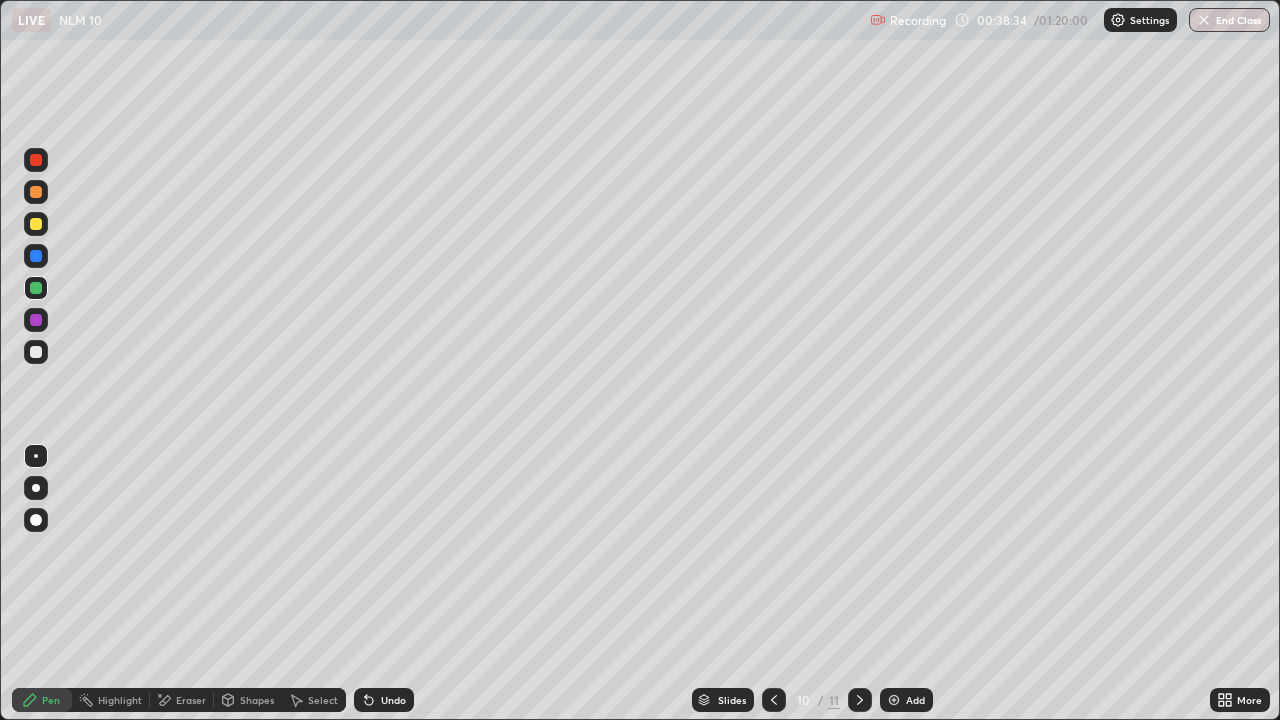 click 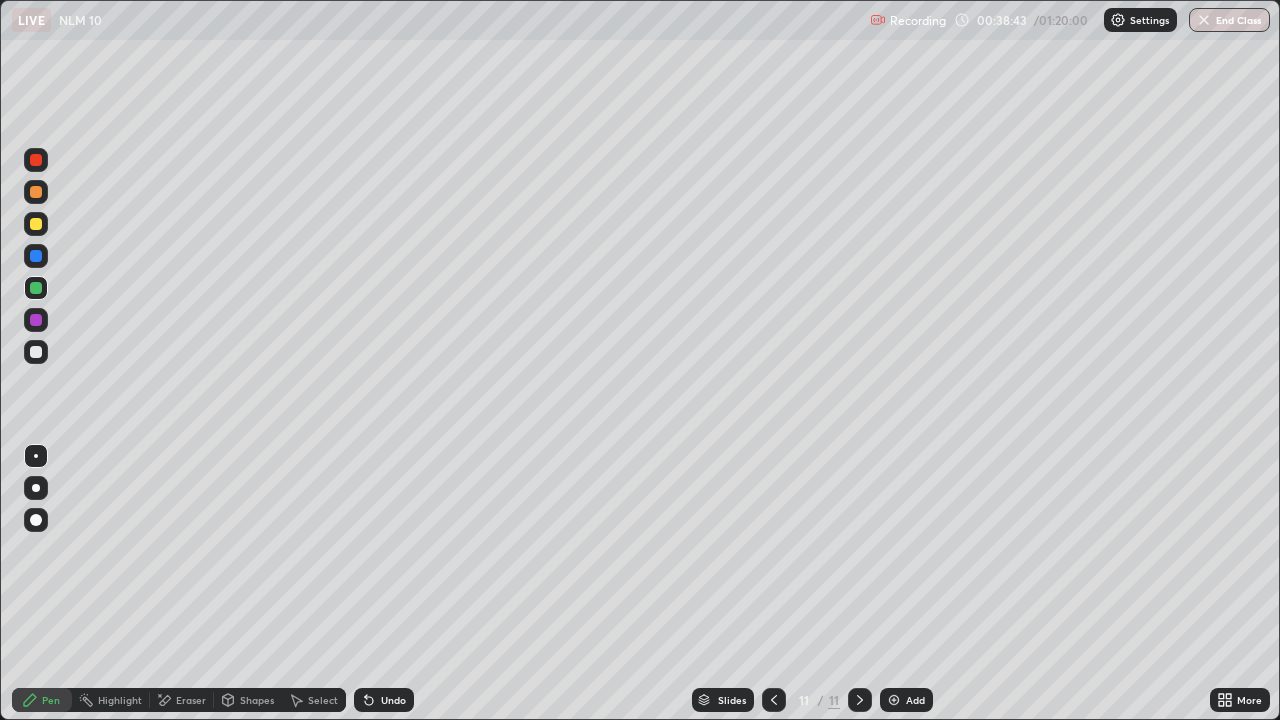 click 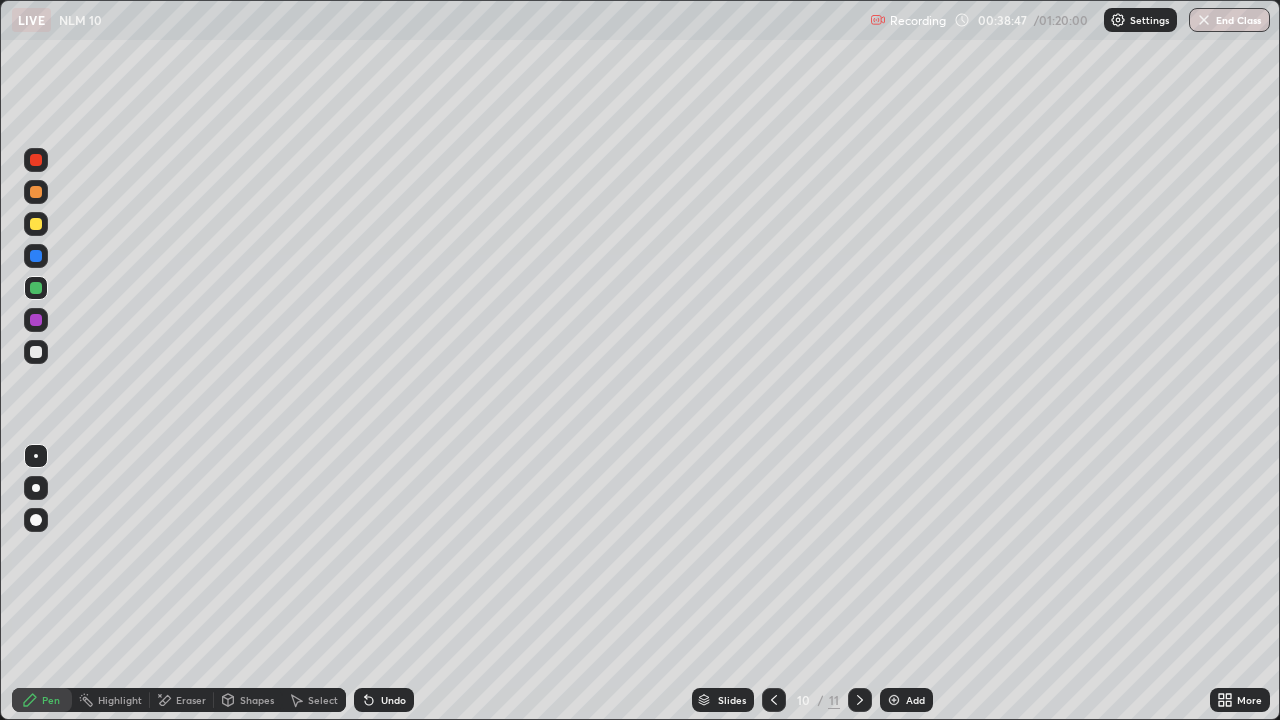 click 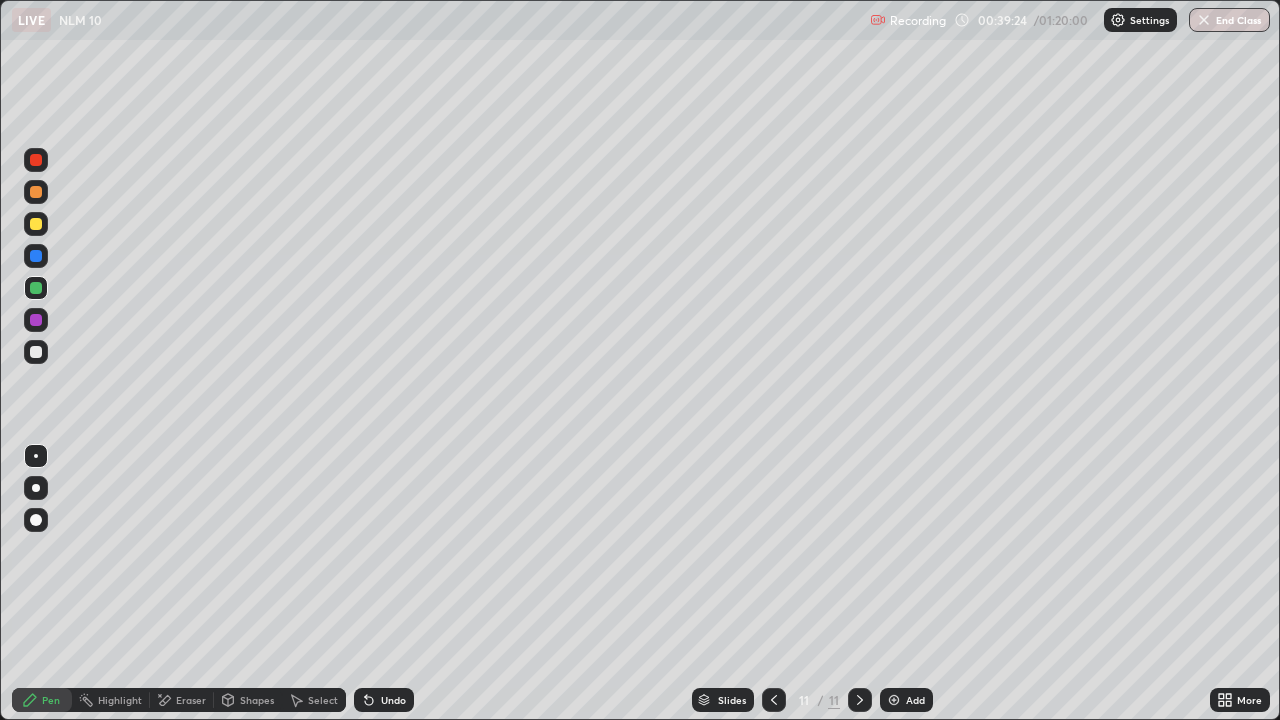 click at bounding box center [894, 700] 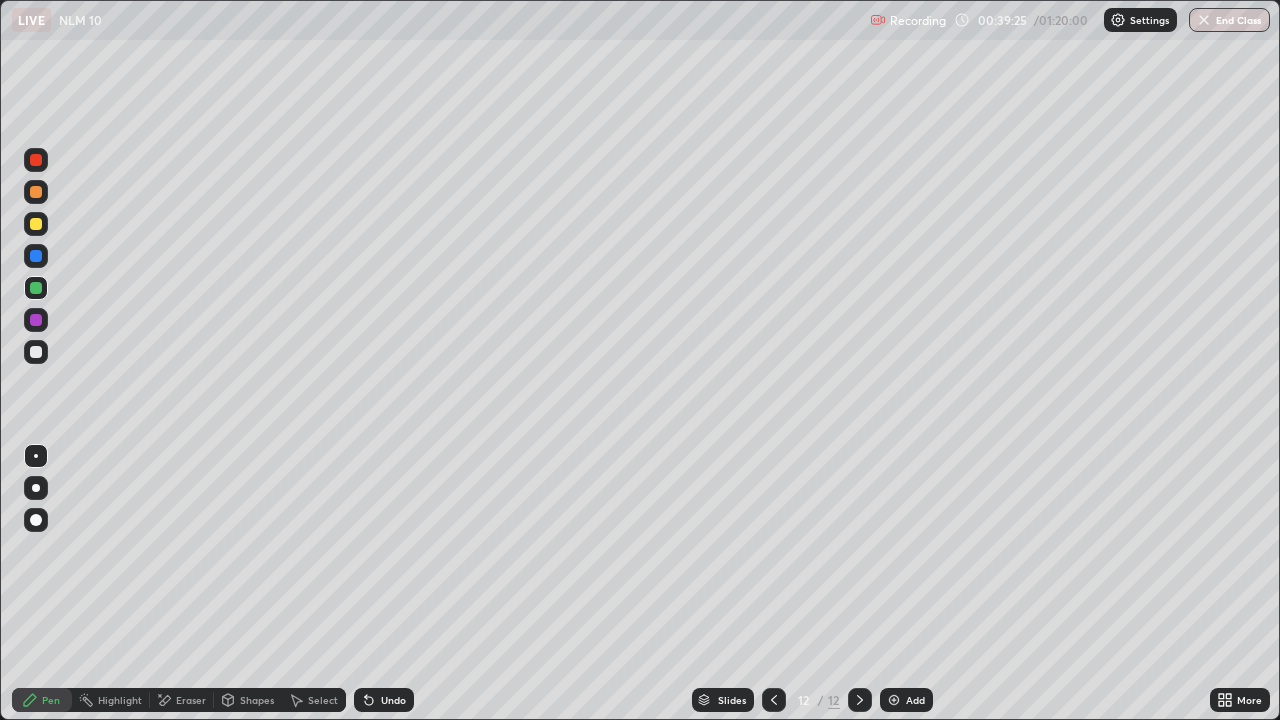 click at bounding box center [36, 352] 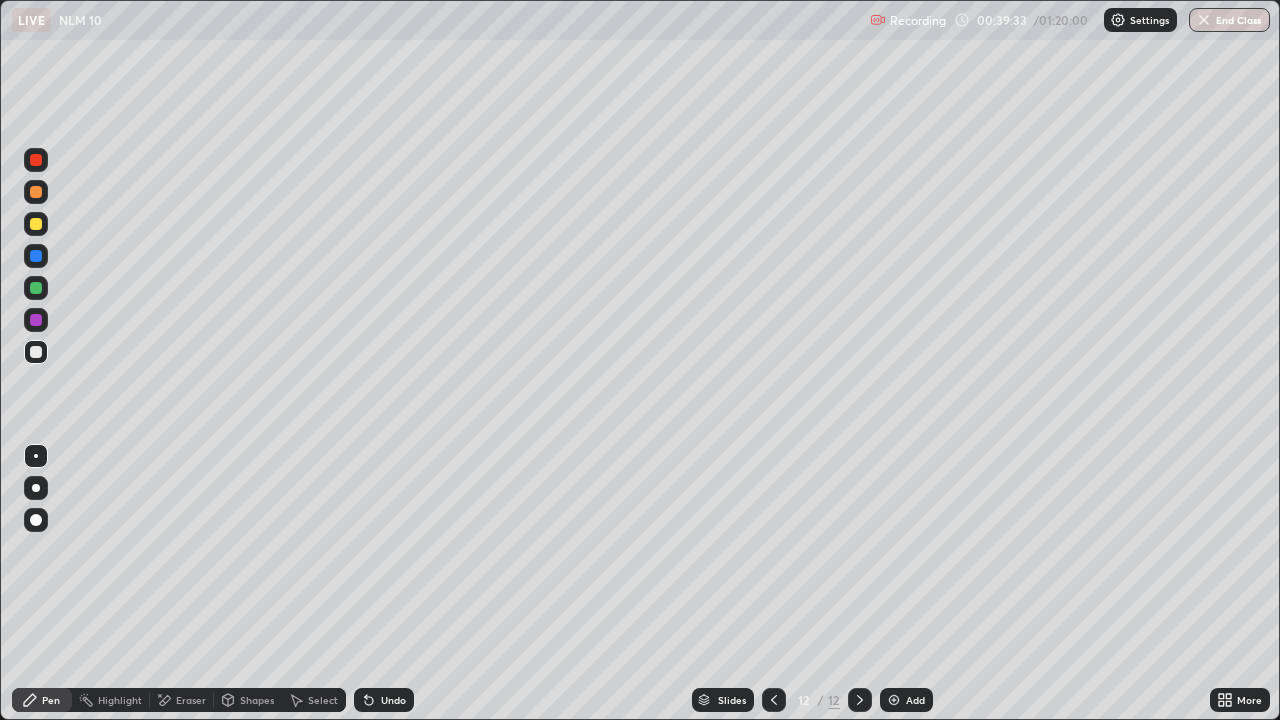 click at bounding box center (36, 224) 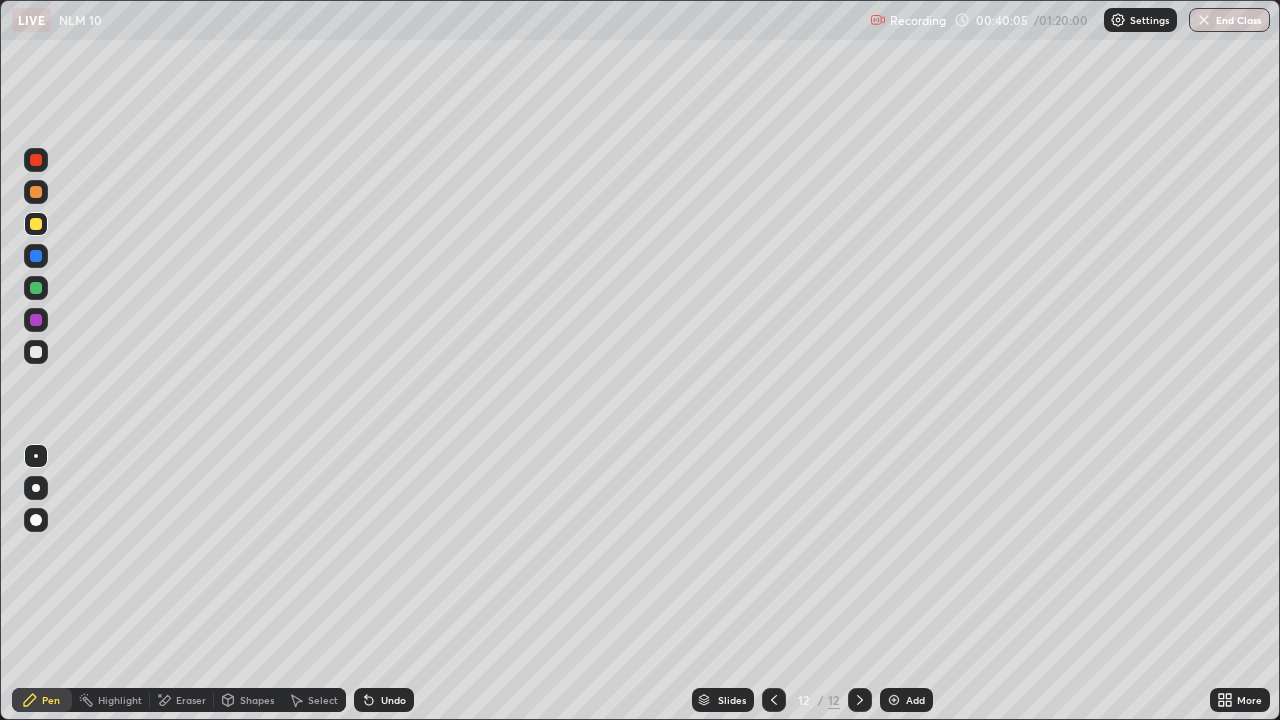 click at bounding box center (36, 352) 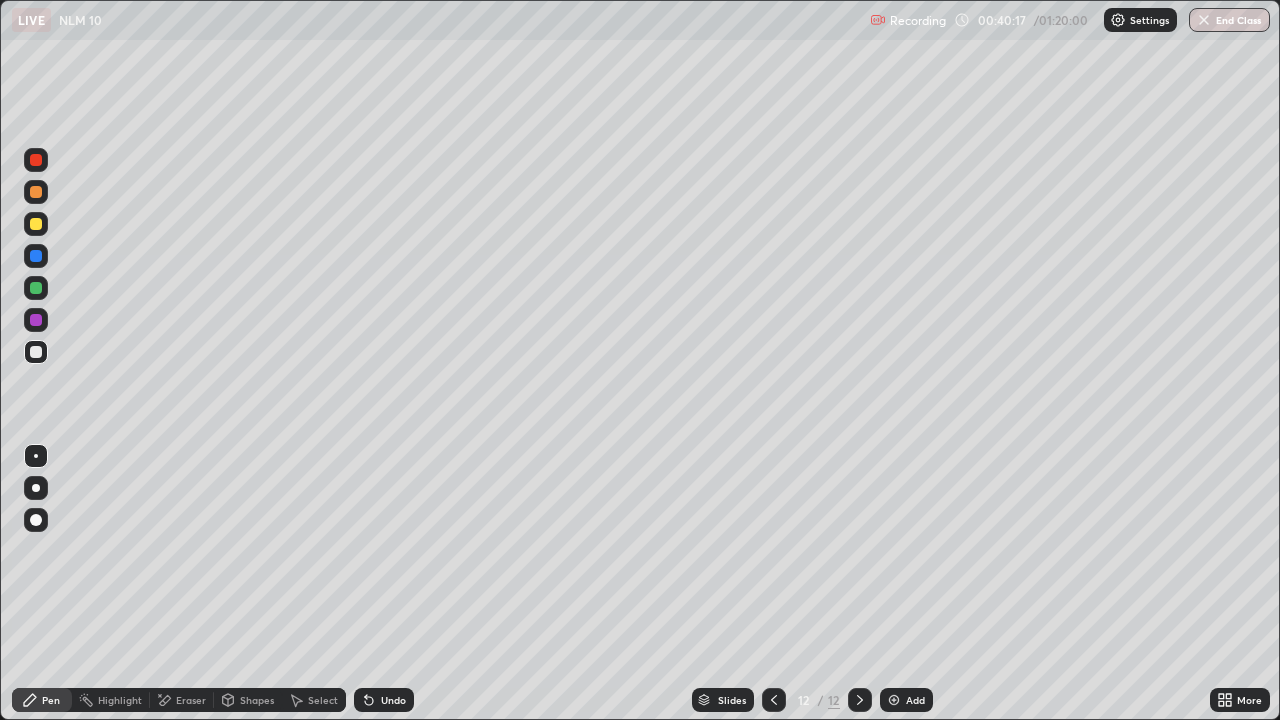 click 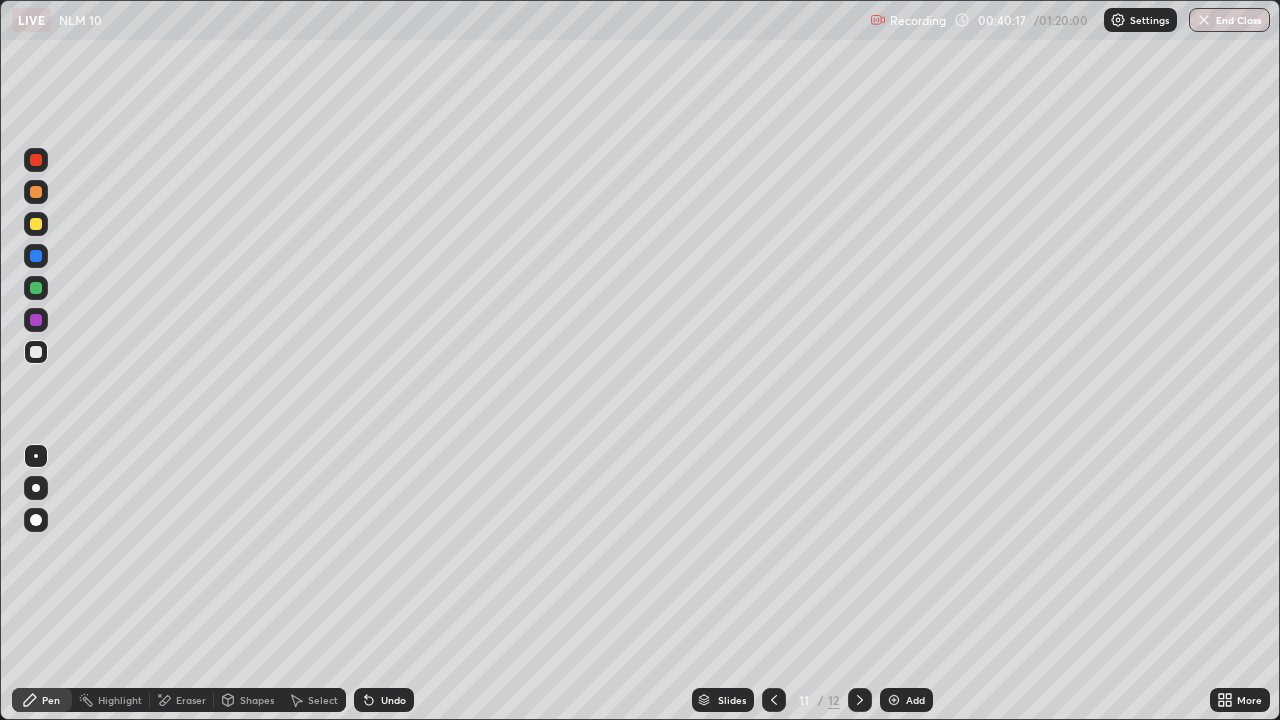 click 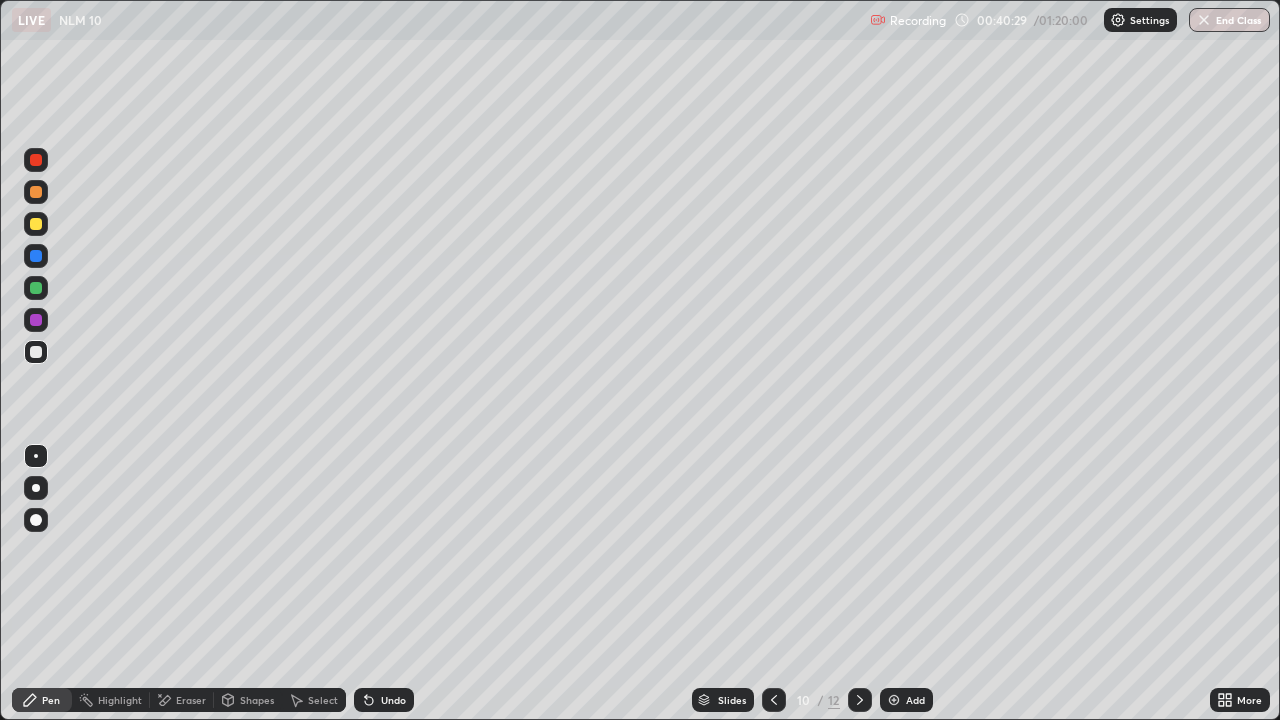 click at bounding box center [860, 700] 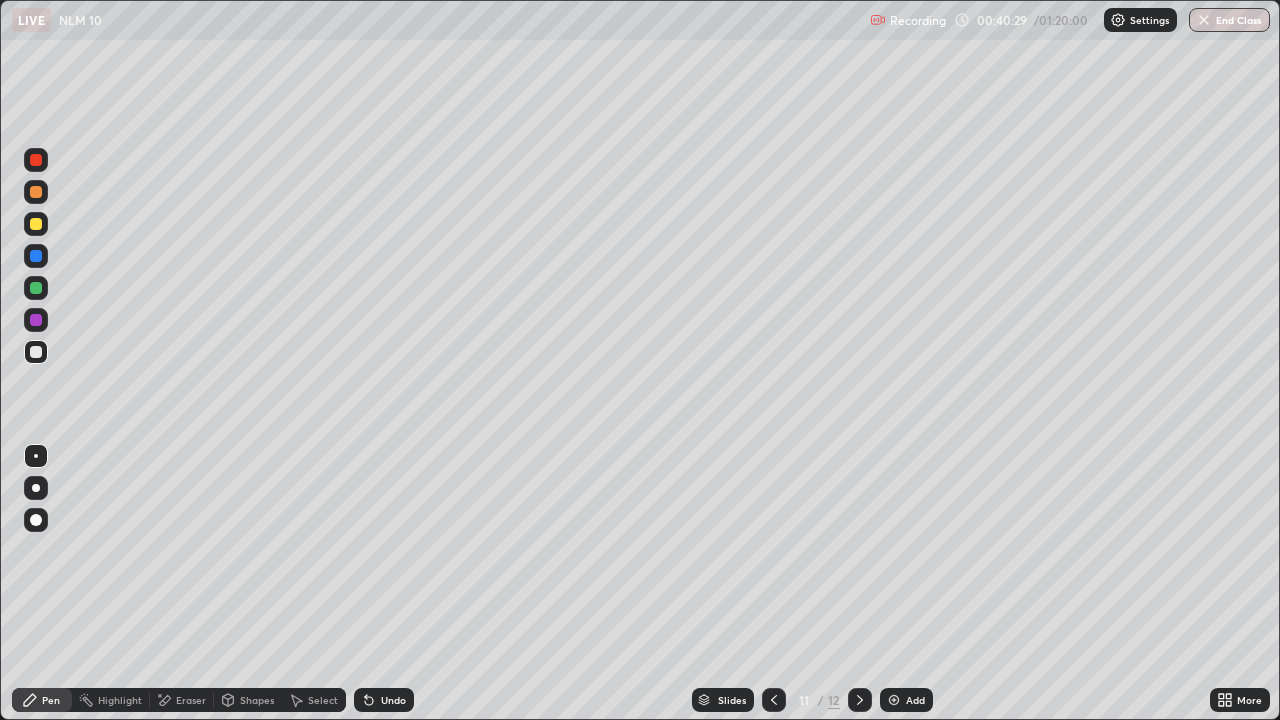 click 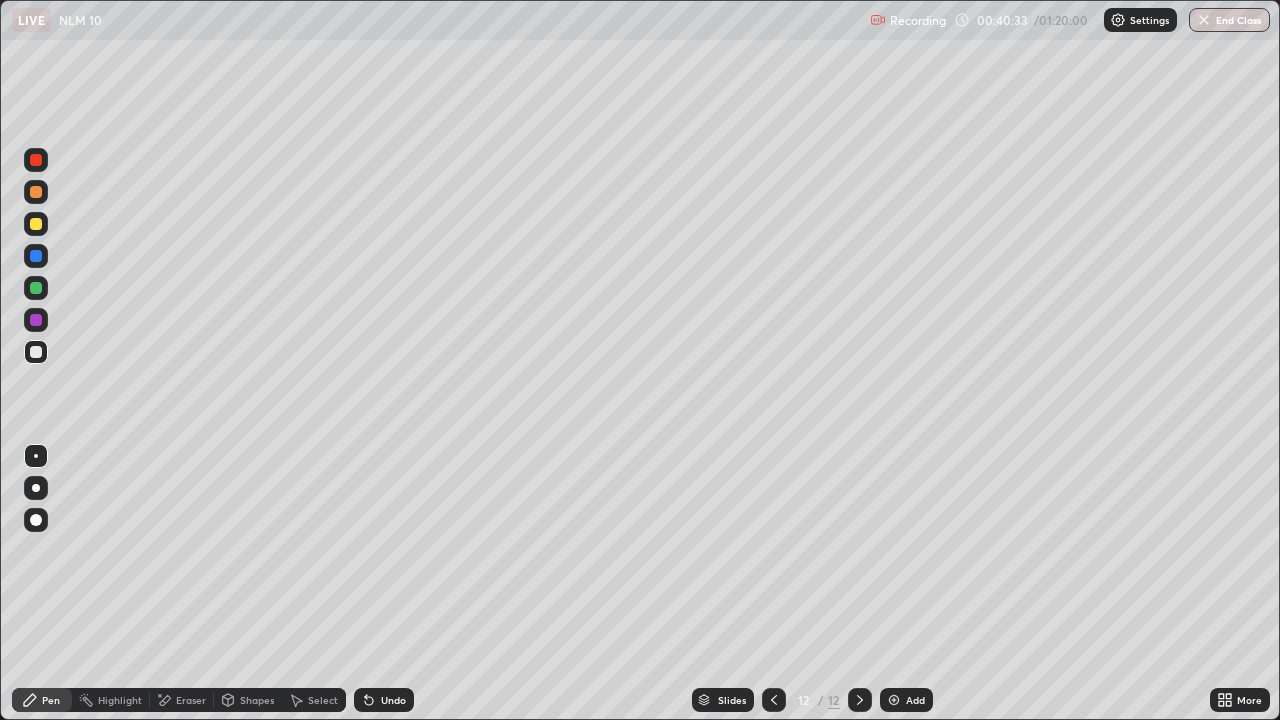 click on "Add" at bounding box center (915, 700) 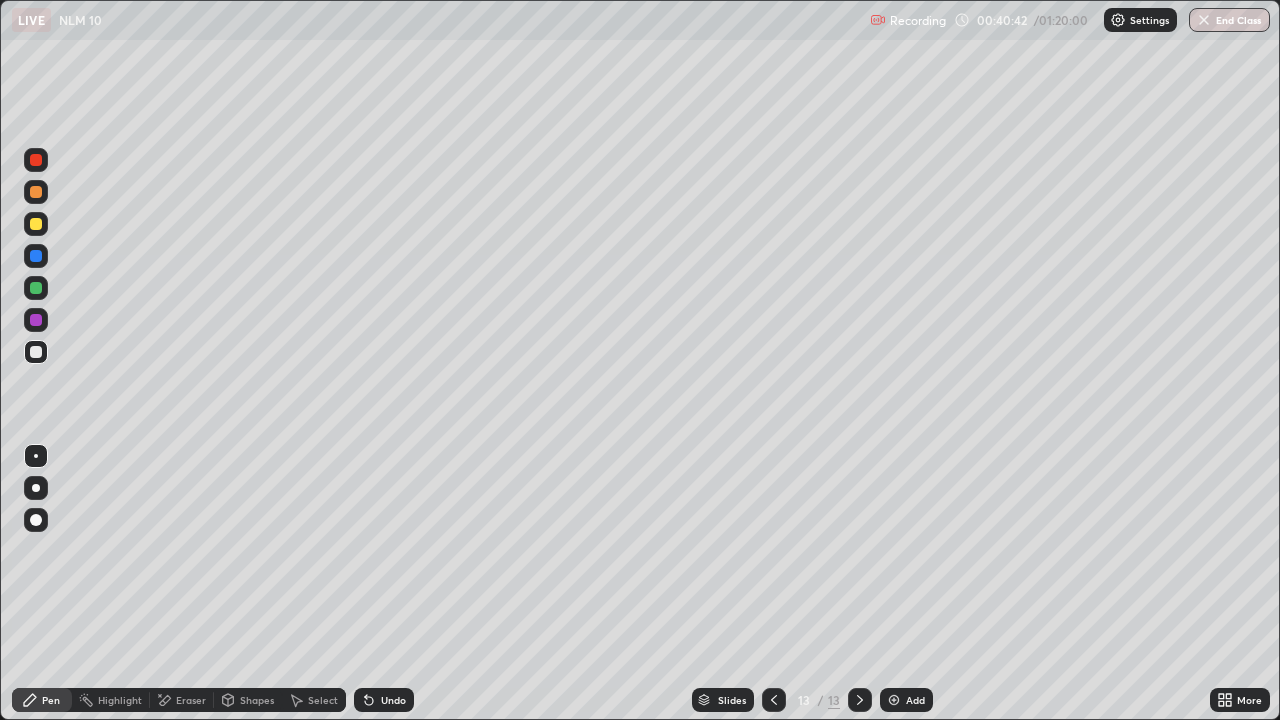 click at bounding box center [36, 224] 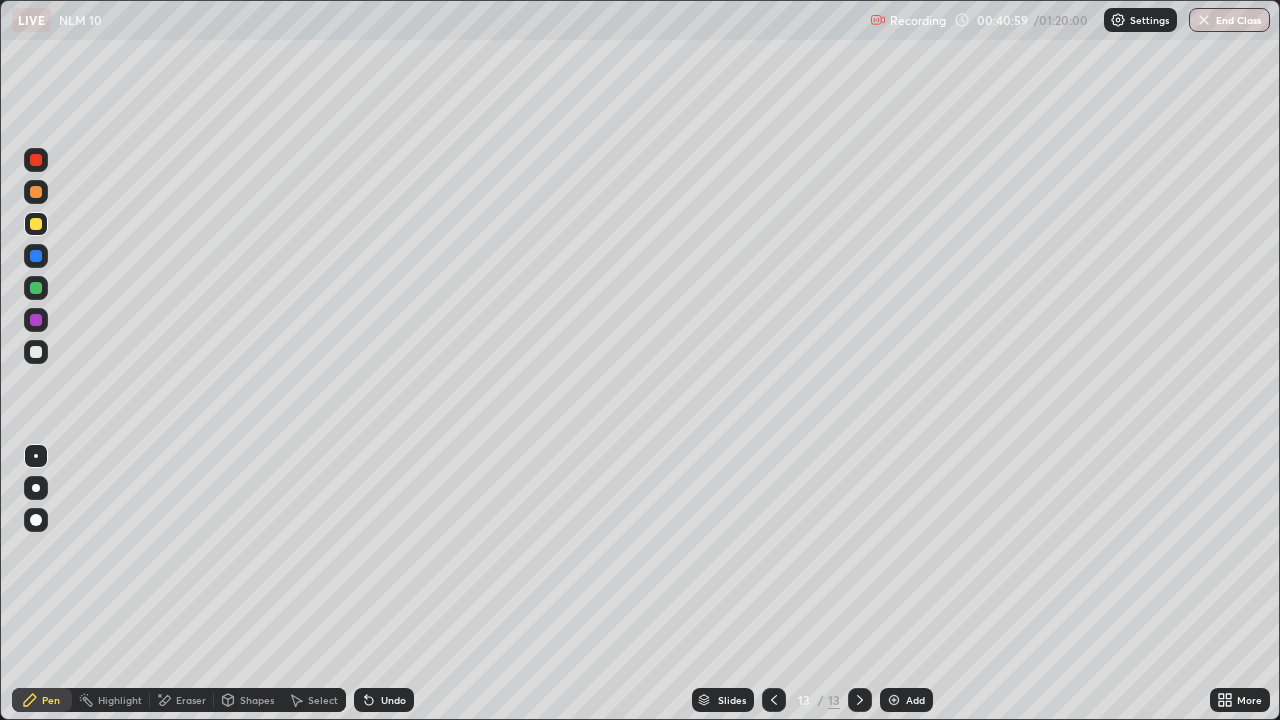 click on "Undo" at bounding box center [393, 700] 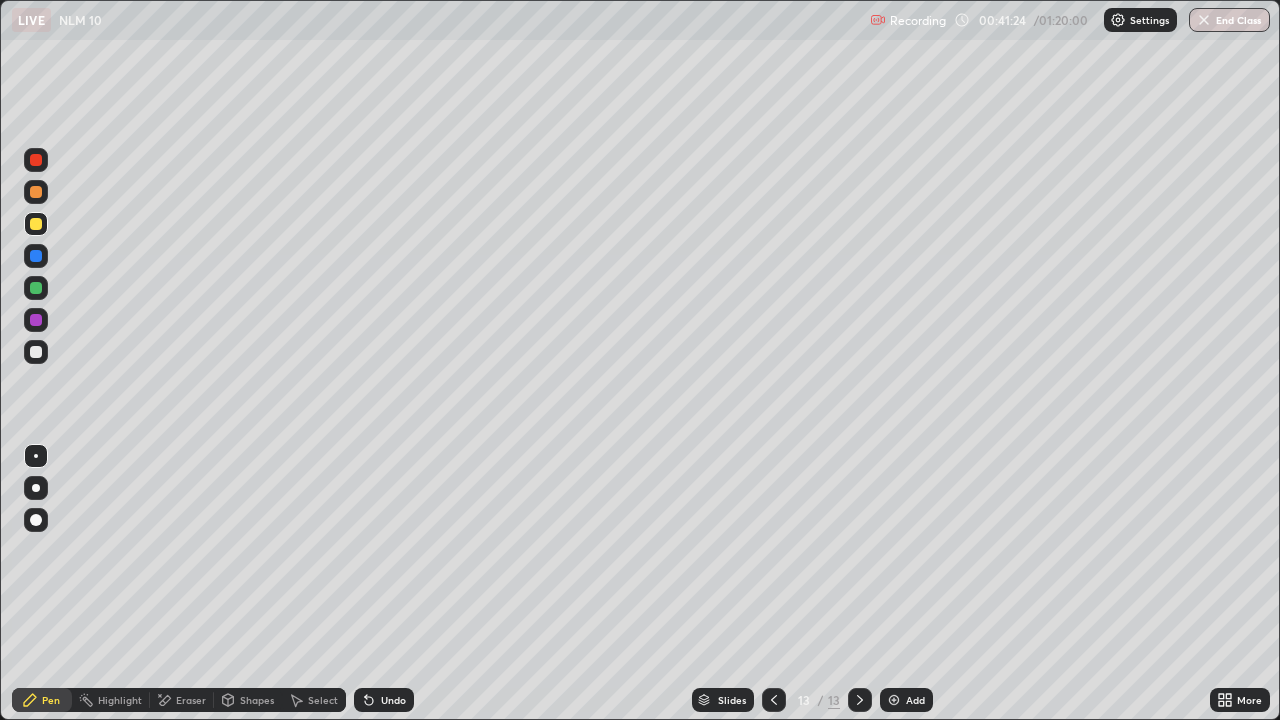 click at bounding box center [36, 352] 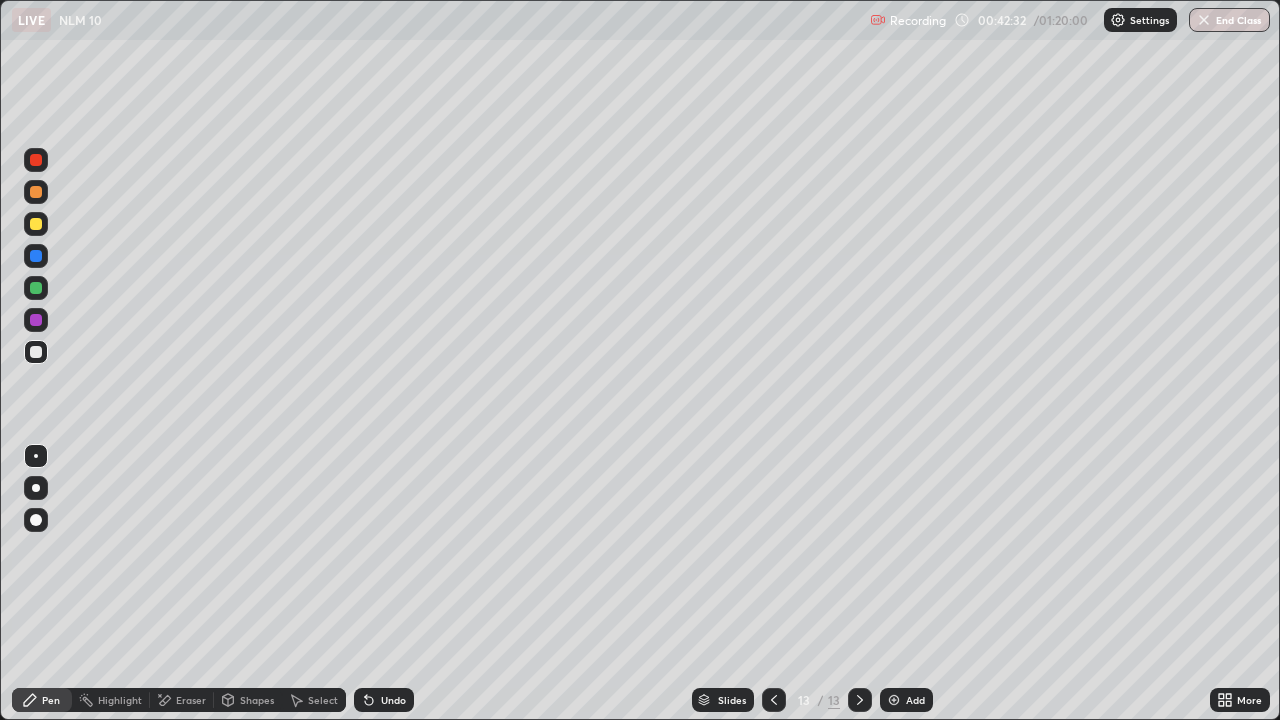 click at bounding box center (36, 288) 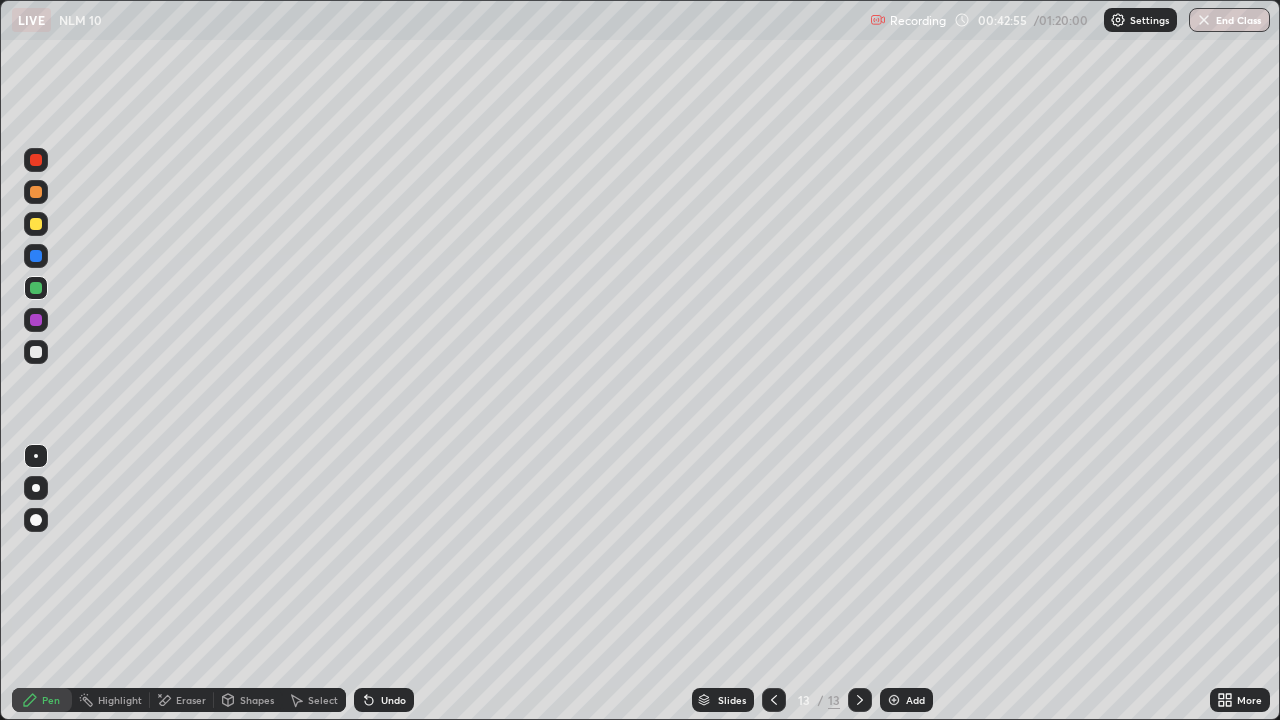click at bounding box center [894, 700] 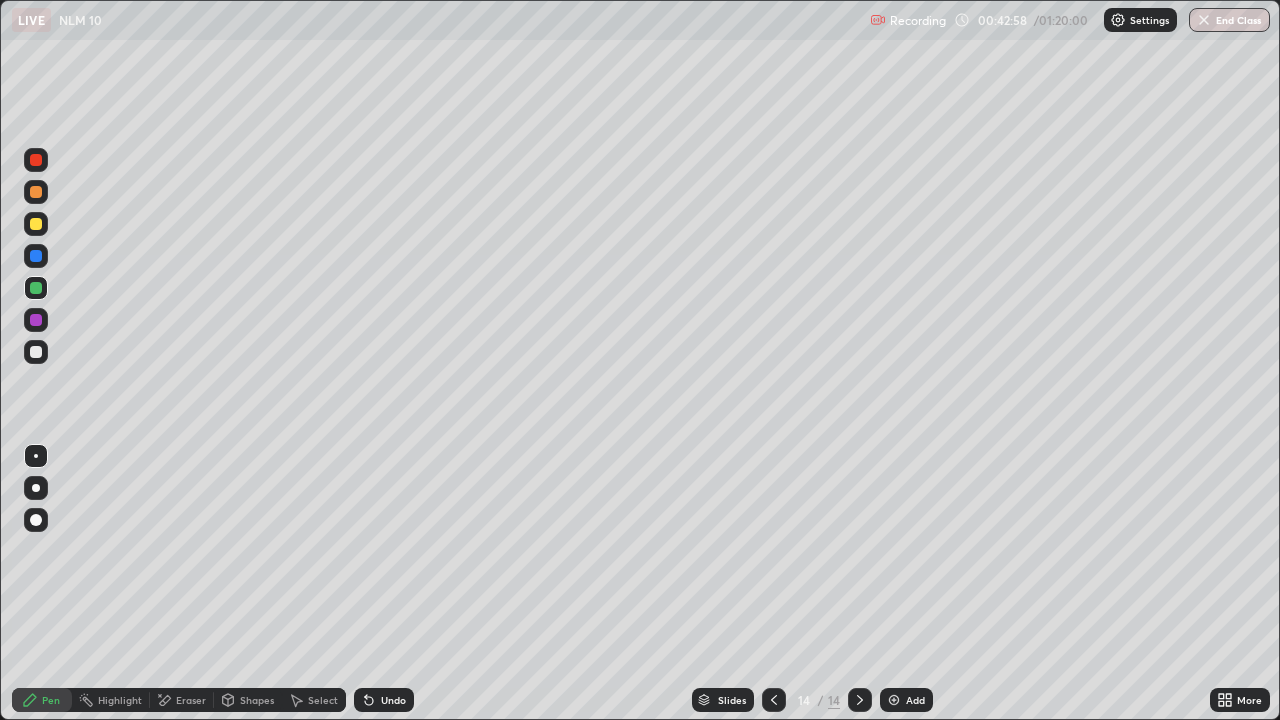 click at bounding box center [36, 224] 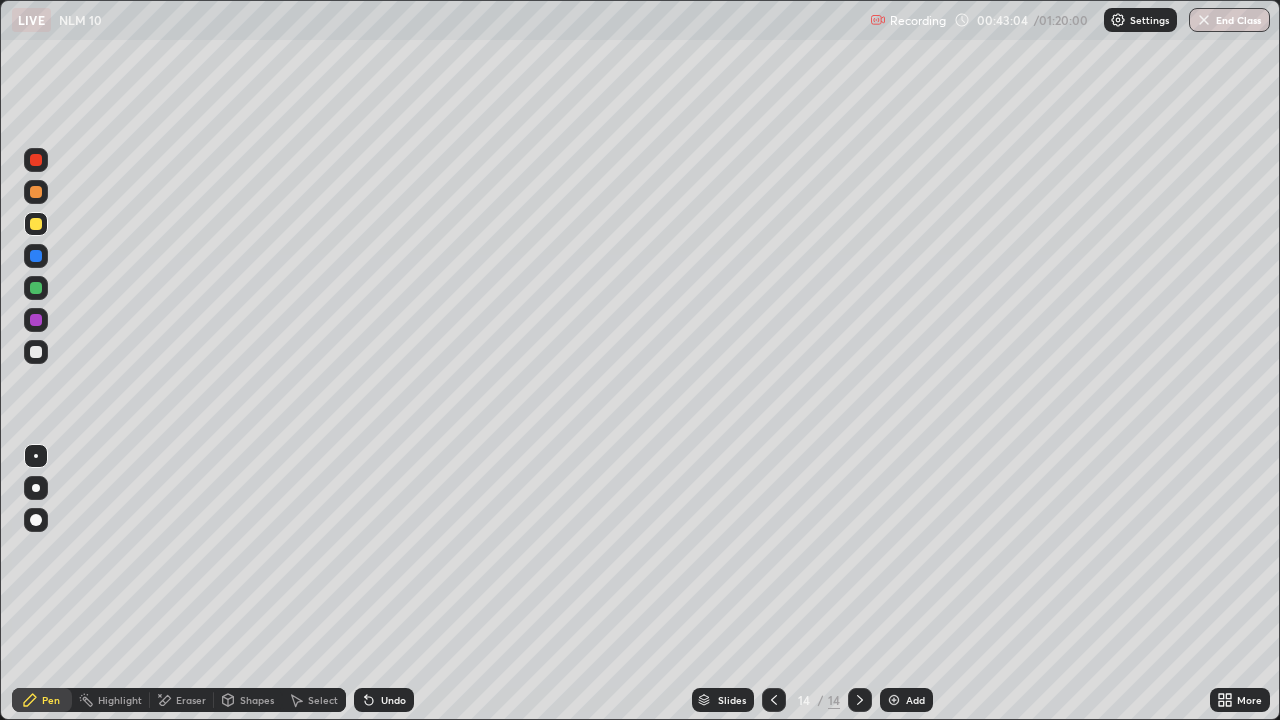 click at bounding box center [36, 288] 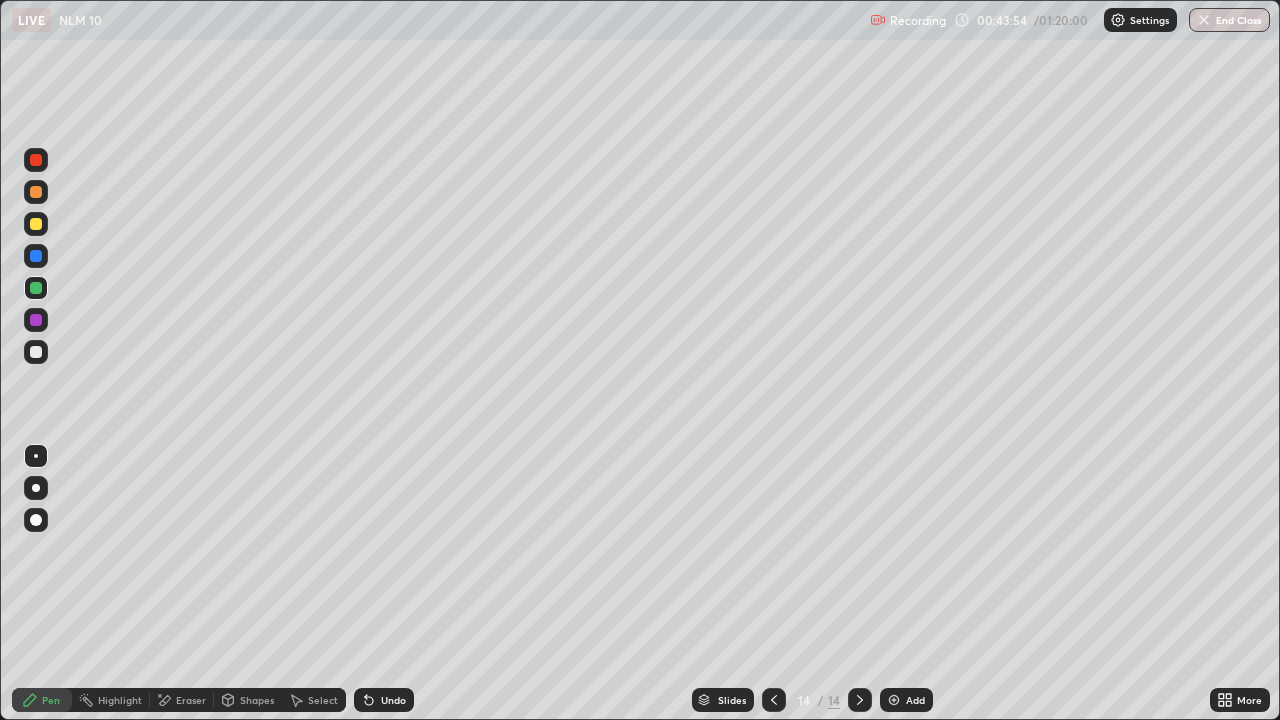 click at bounding box center [36, 352] 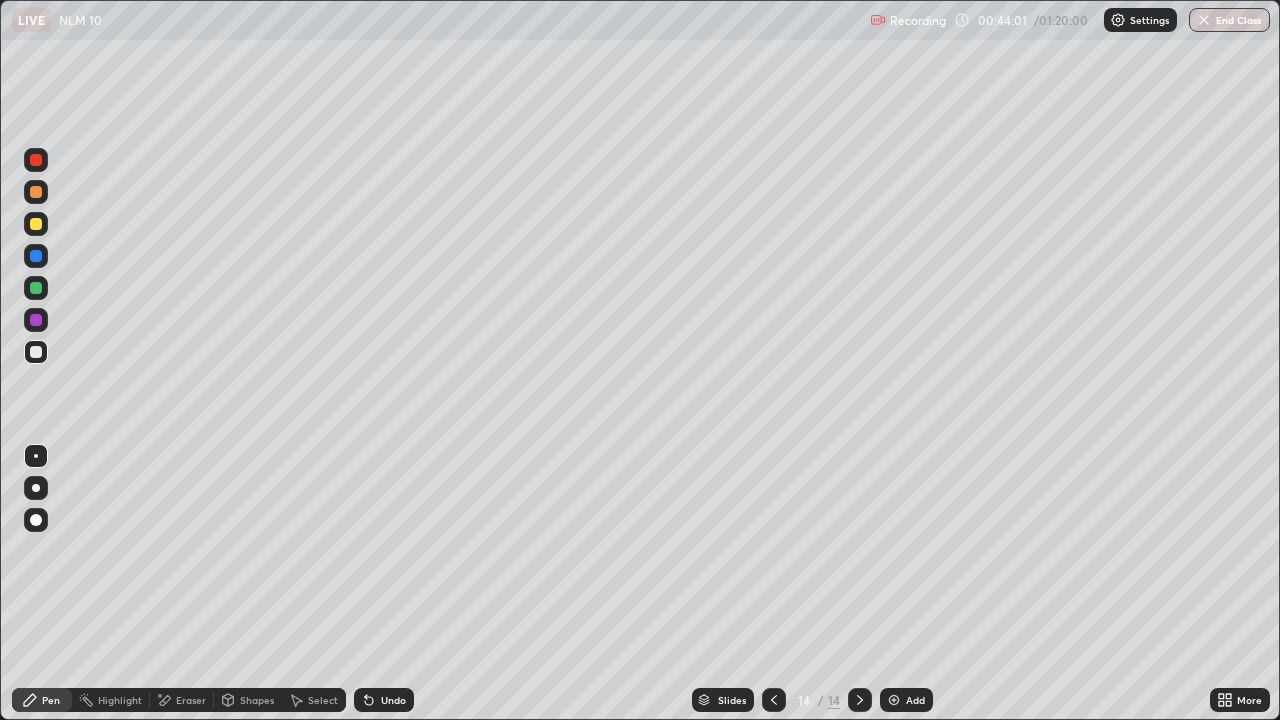 click at bounding box center (36, 288) 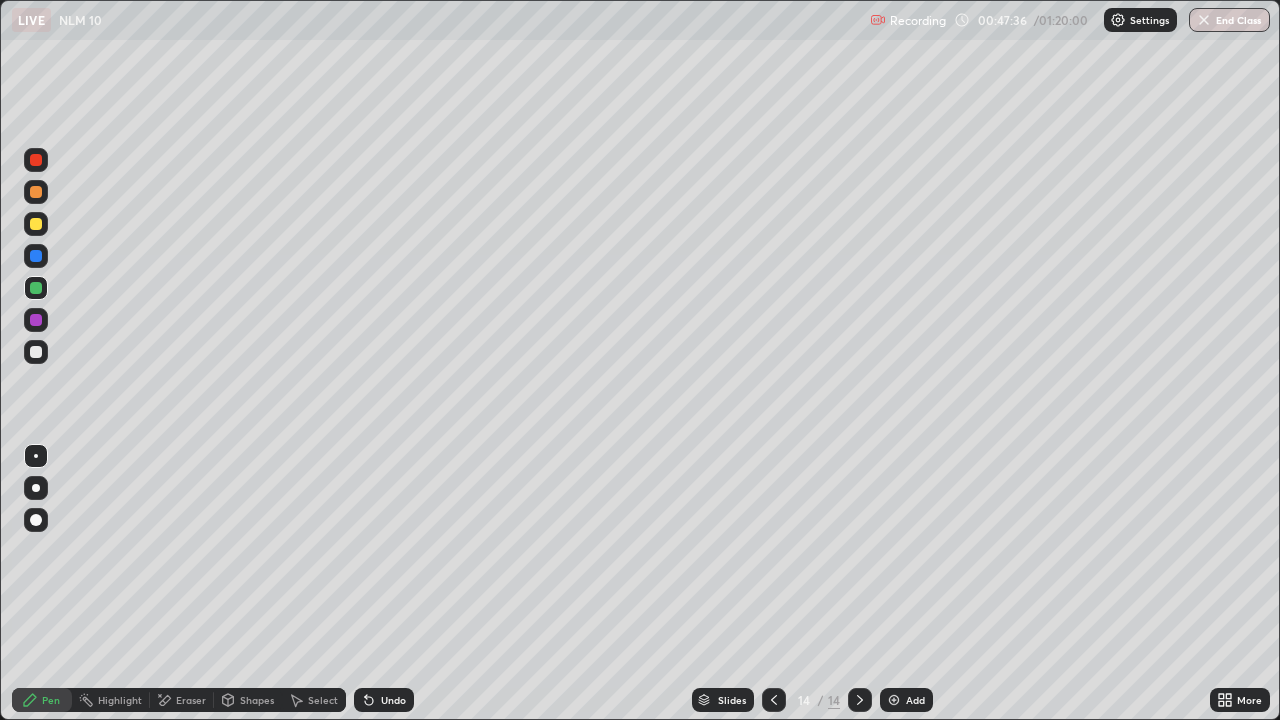 click at bounding box center (36, 224) 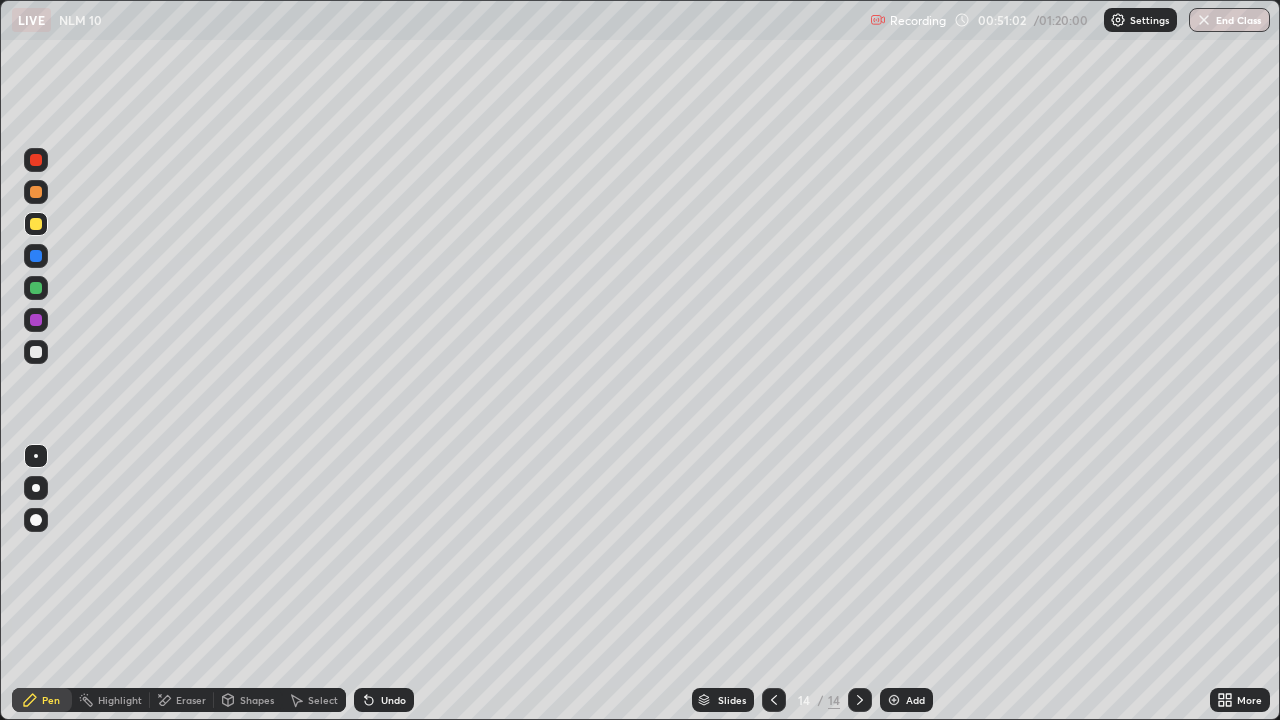 click on "Add" at bounding box center (915, 700) 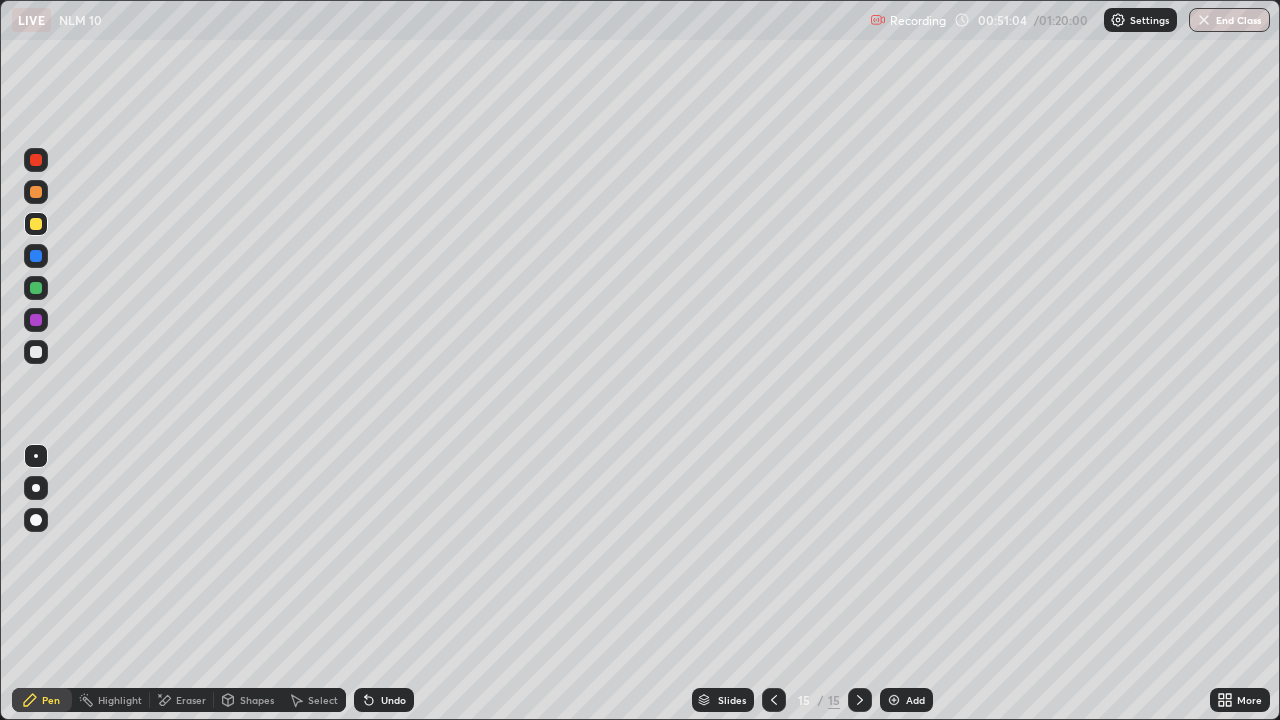 click at bounding box center [36, 352] 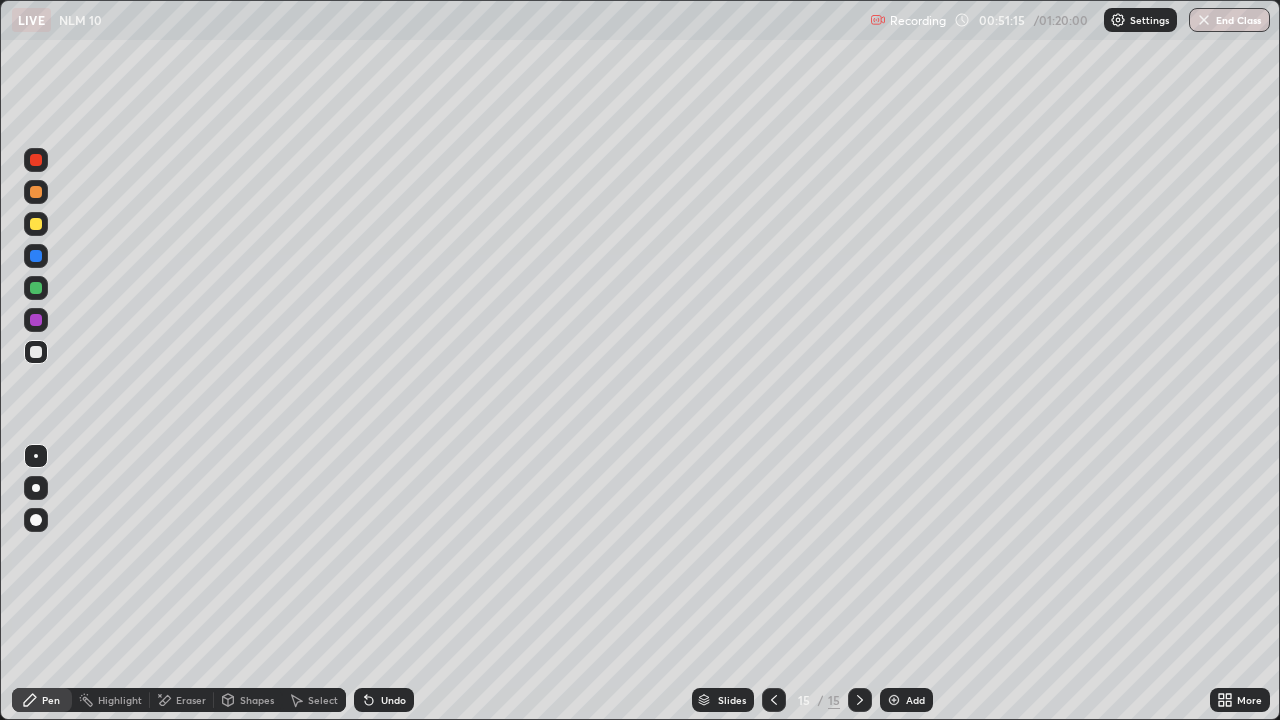 click at bounding box center (36, 224) 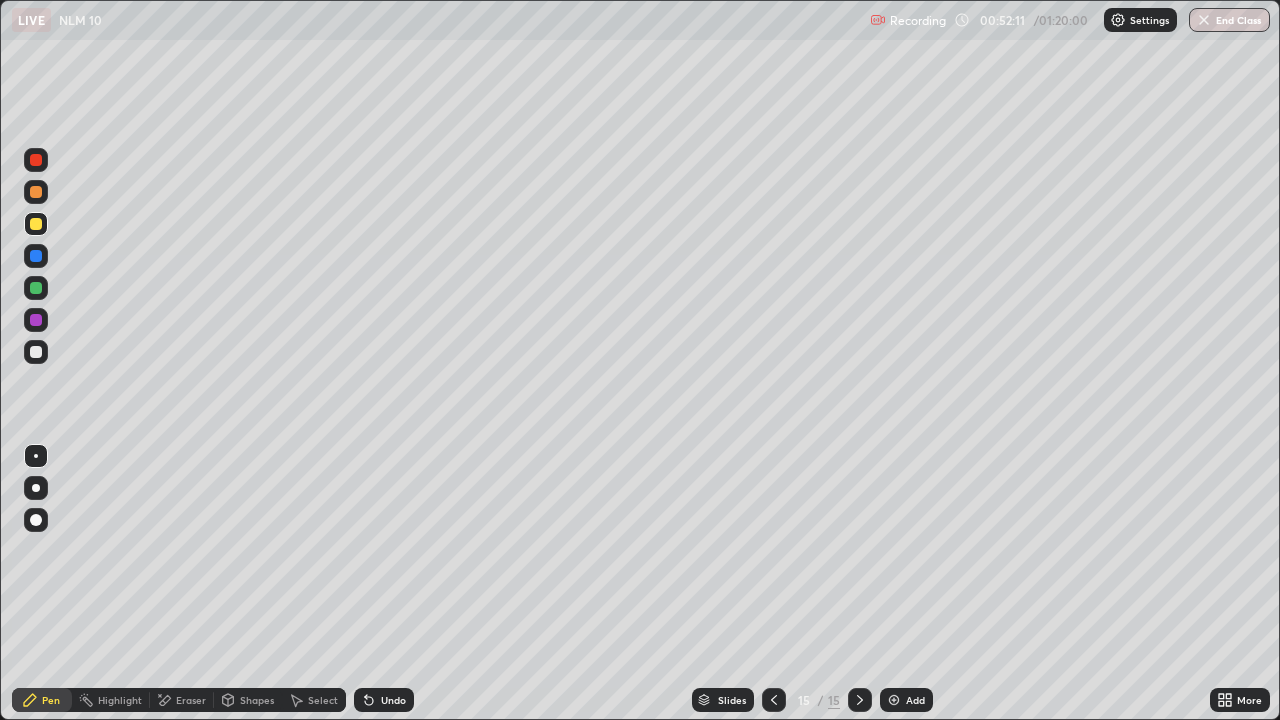click at bounding box center [774, 700] 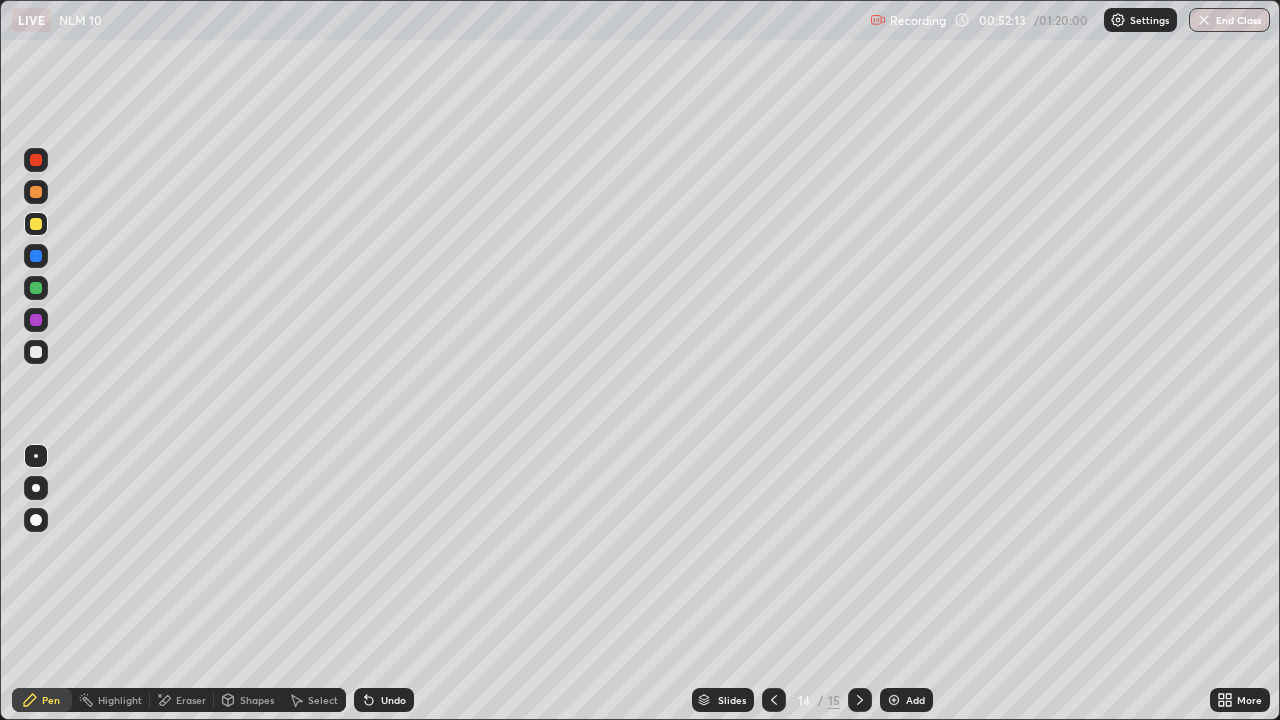 click 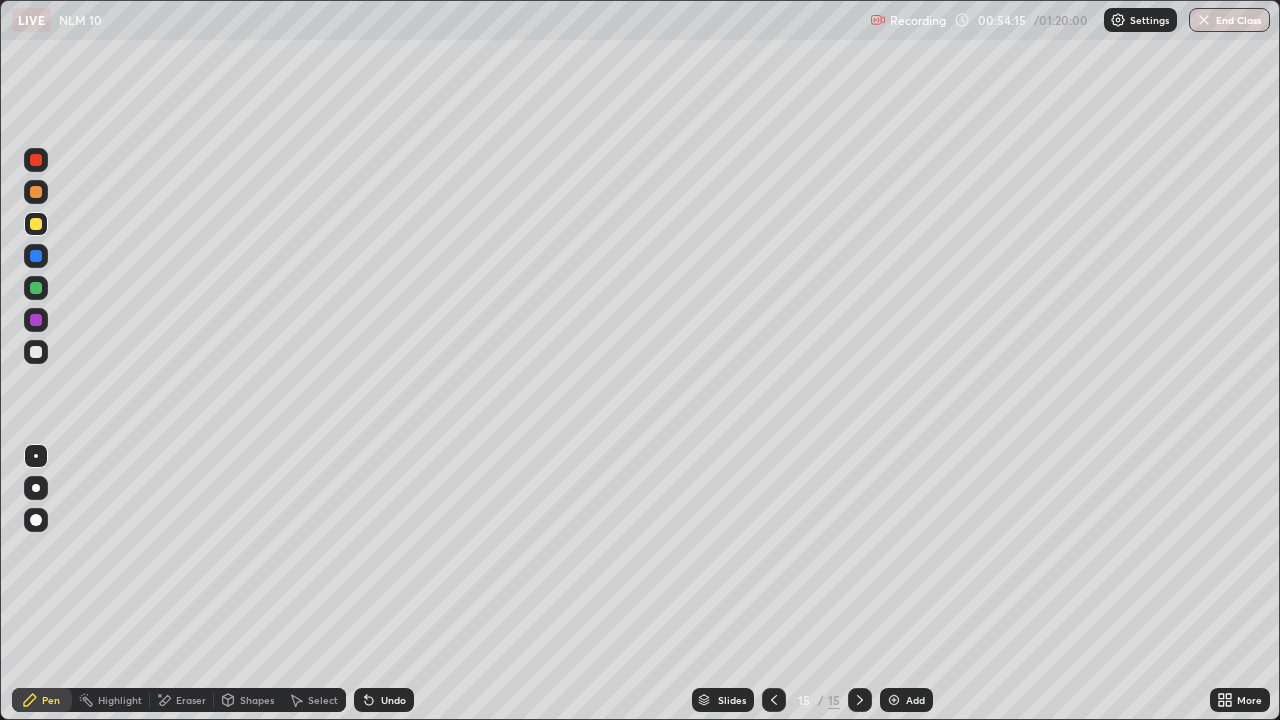 click on "Add" at bounding box center (915, 700) 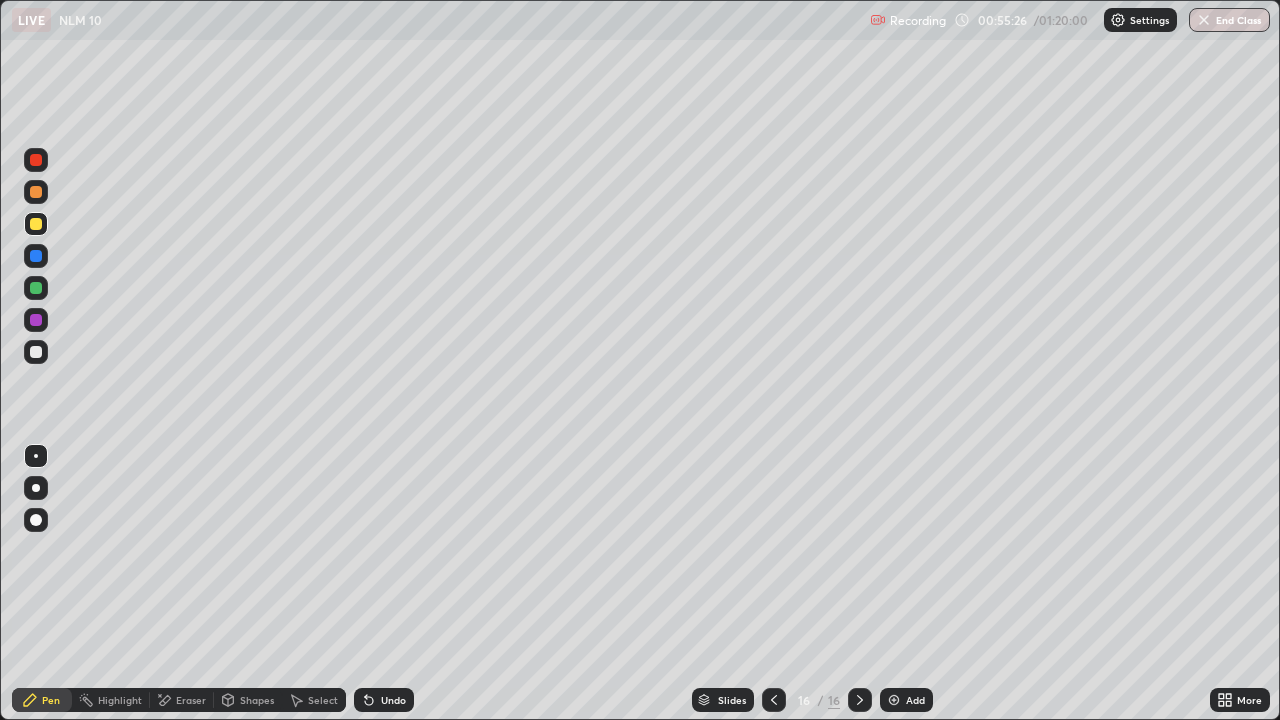 click on "Add" at bounding box center (906, 700) 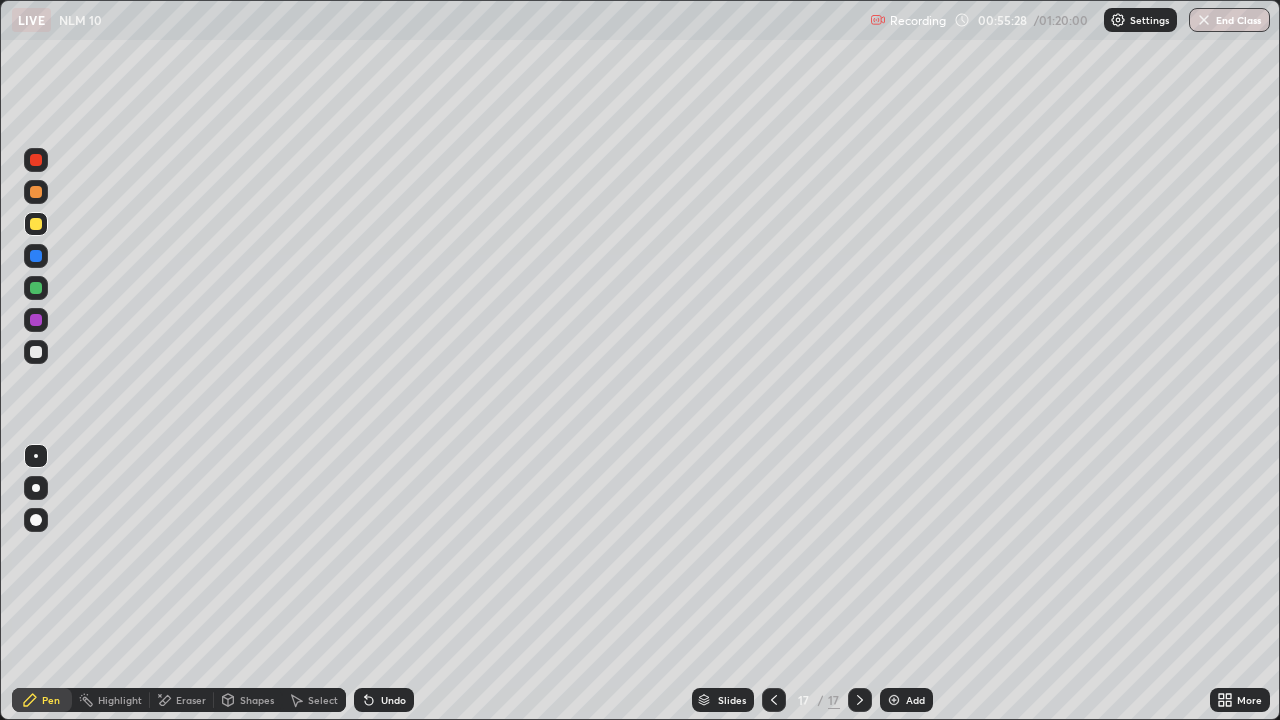 click at bounding box center (36, 352) 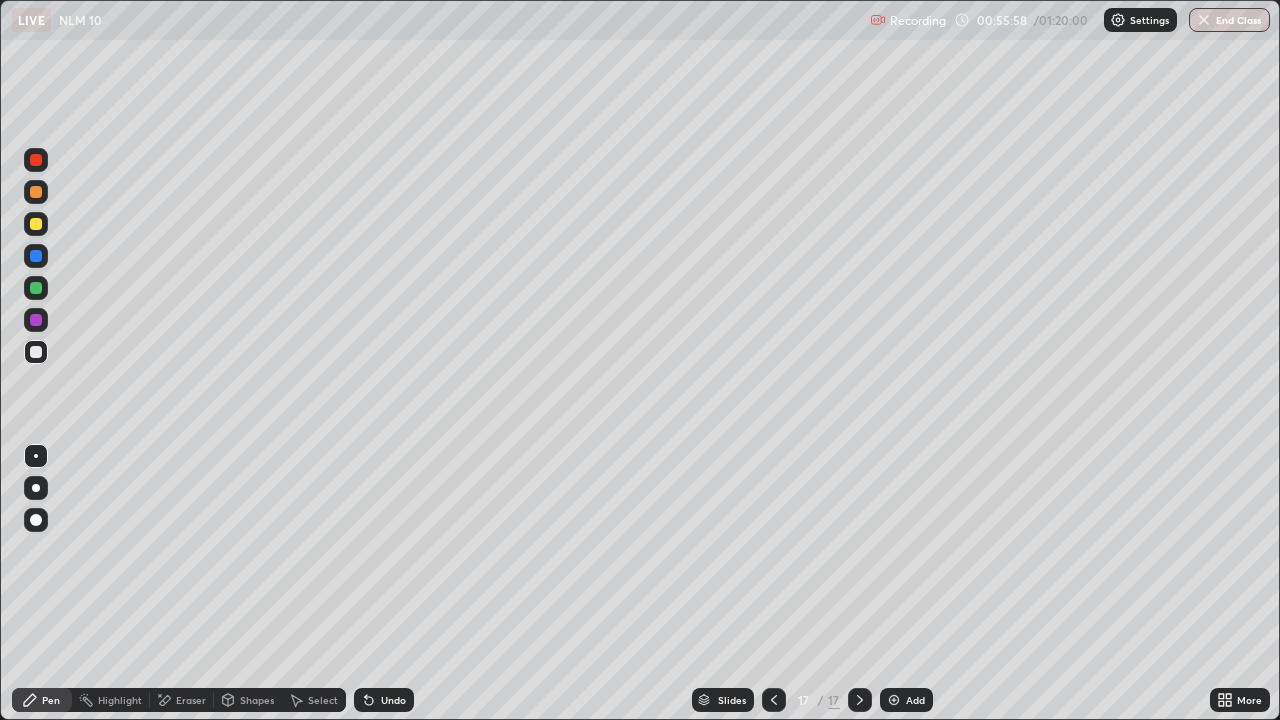 click at bounding box center [36, 256] 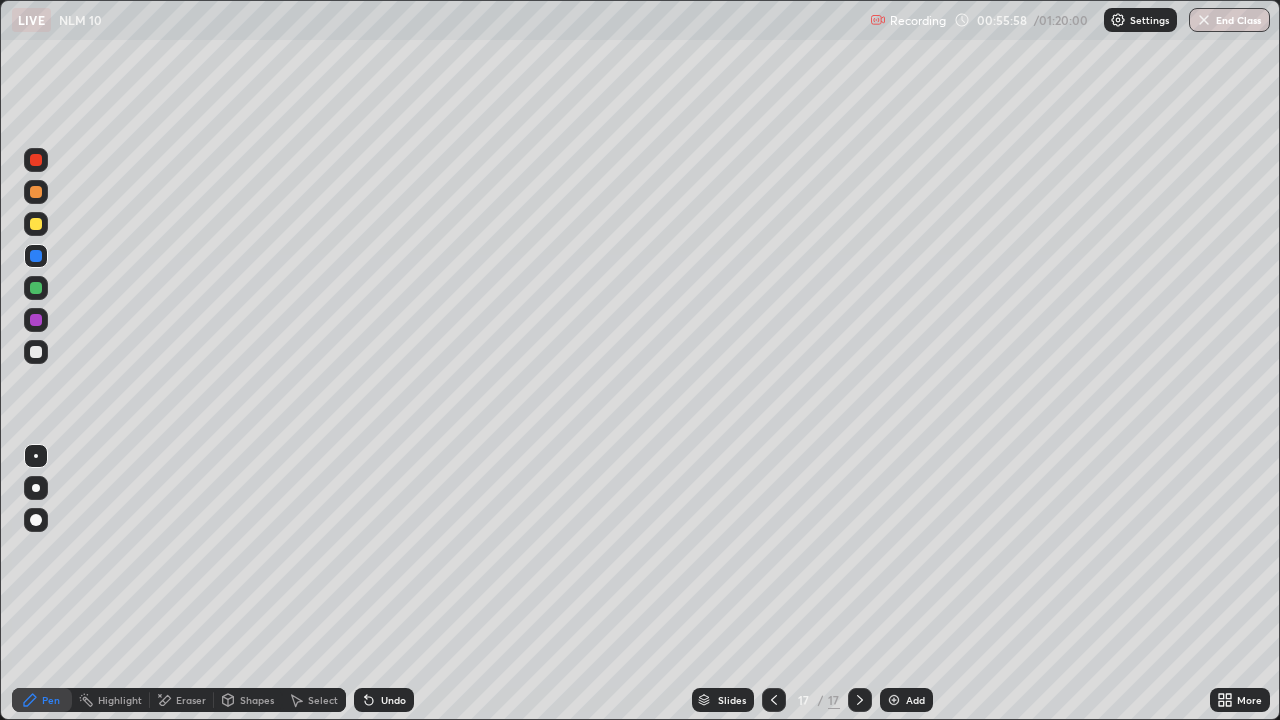 click at bounding box center (36, 224) 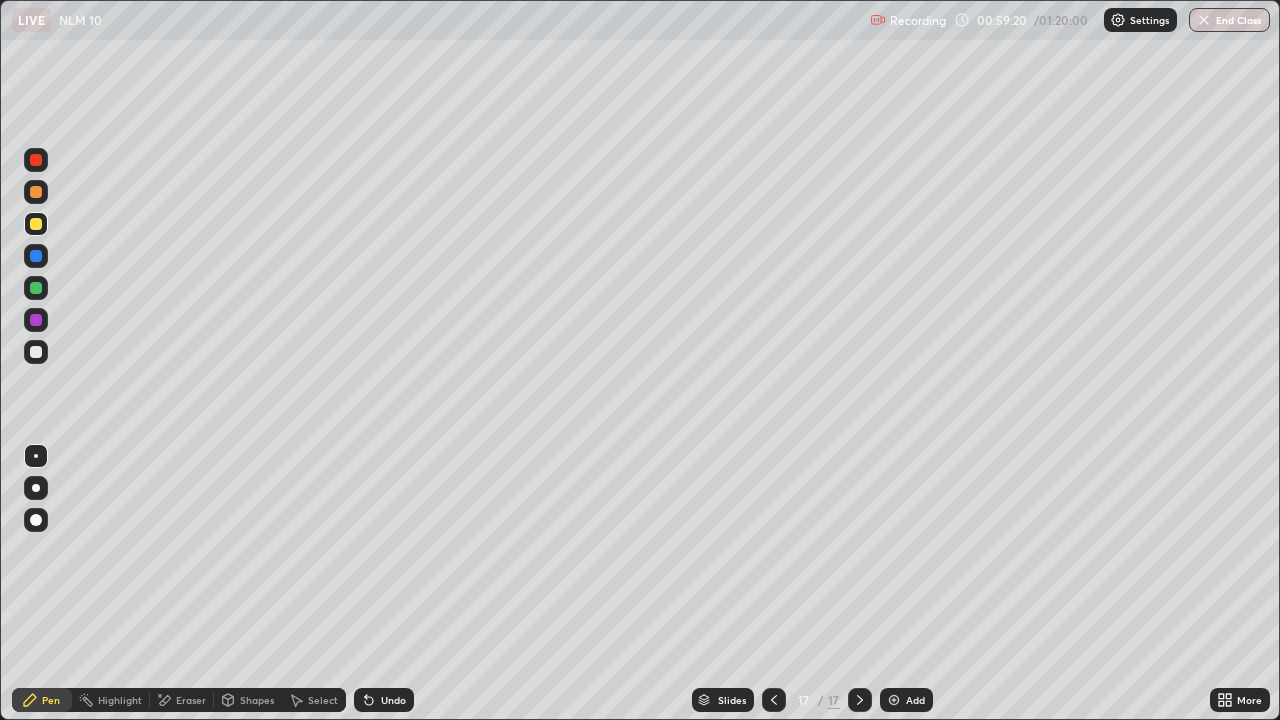 click on "Undo" at bounding box center (393, 700) 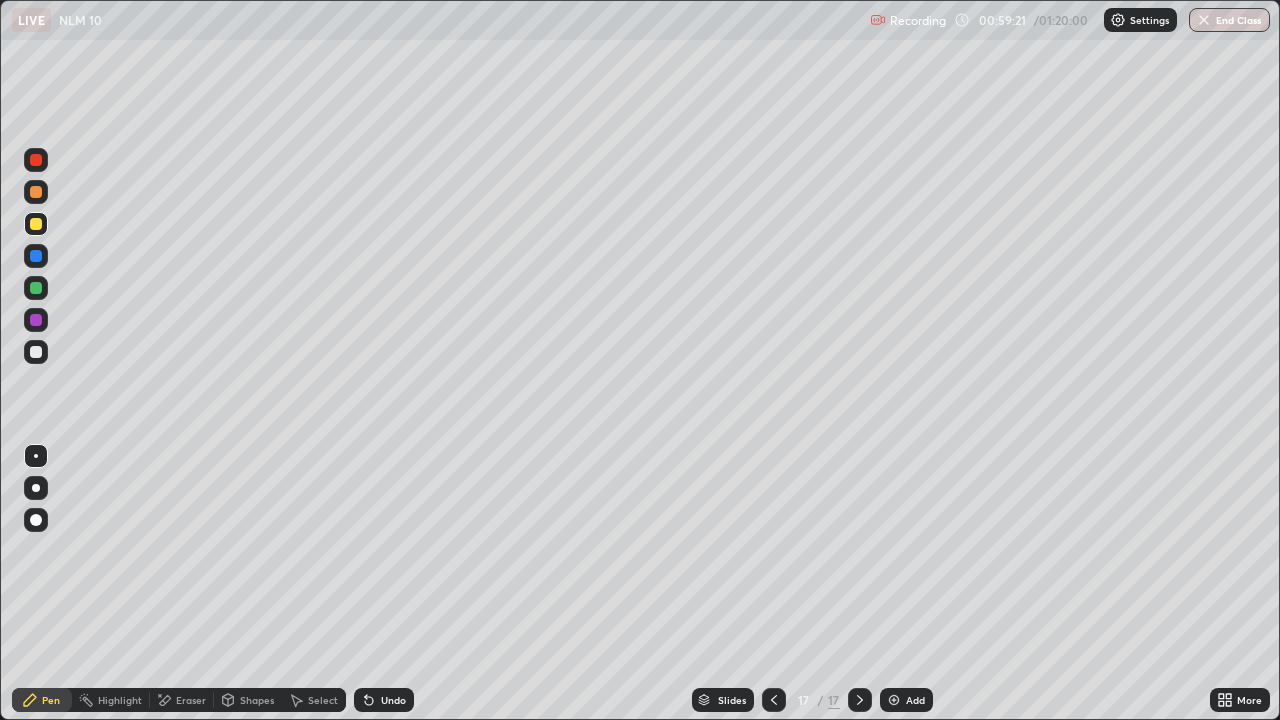 click on "Undo" at bounding box center [393, 700] 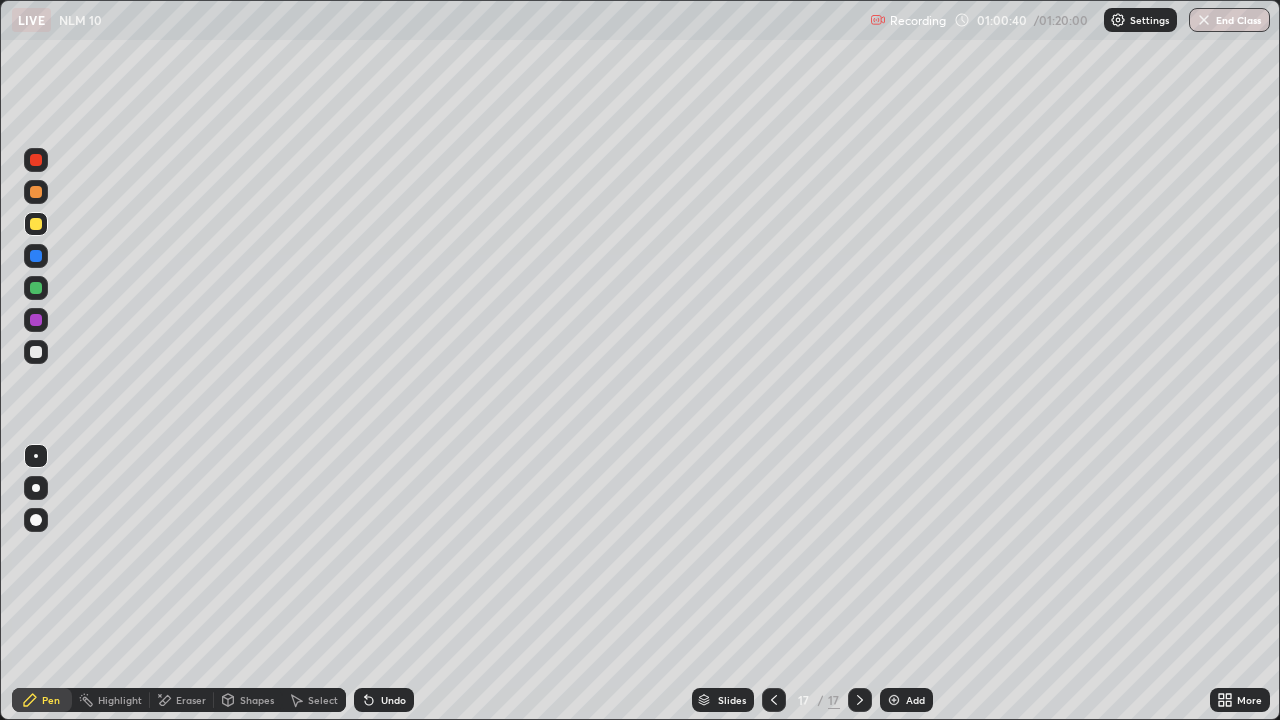 click at bounding box center [774, 700] 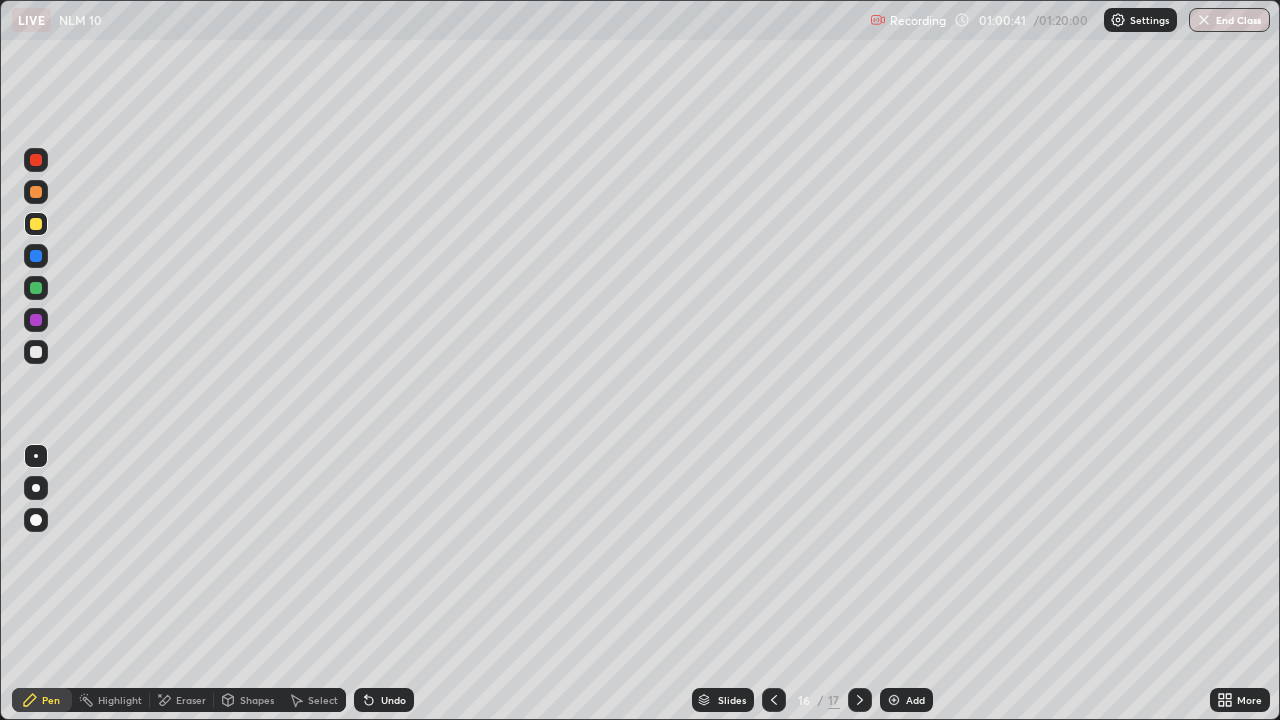 click 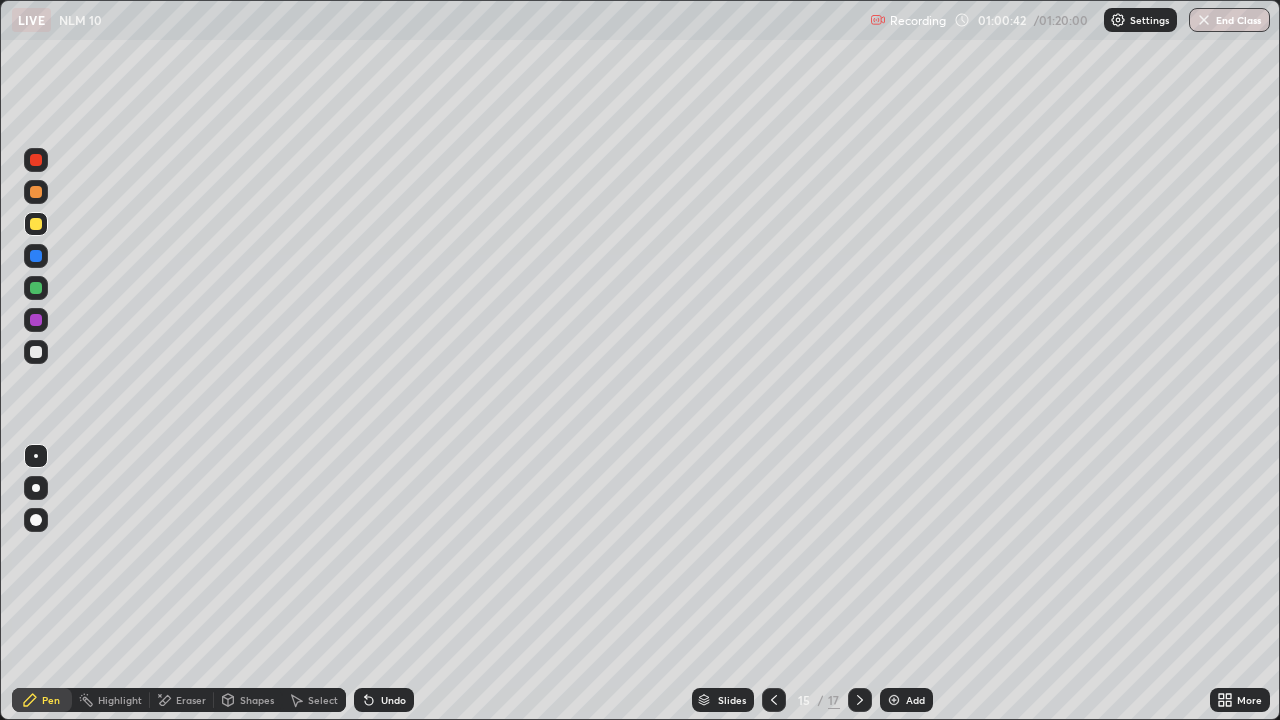 click 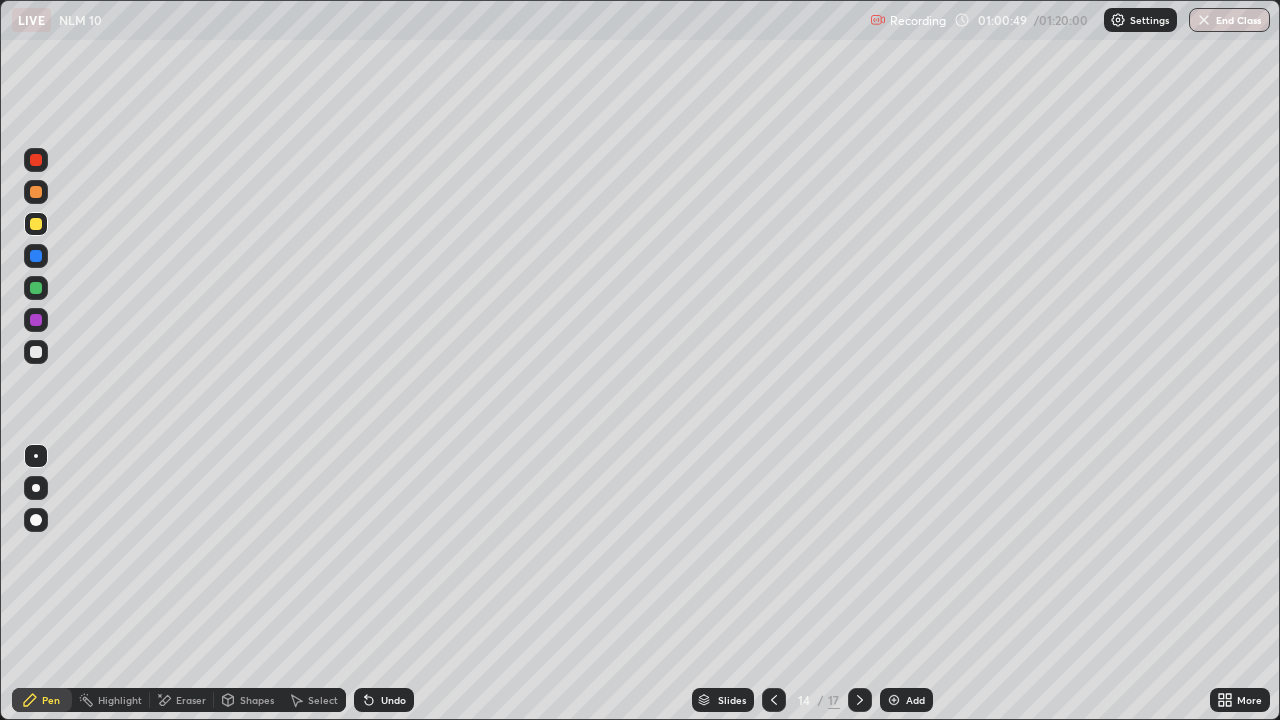click 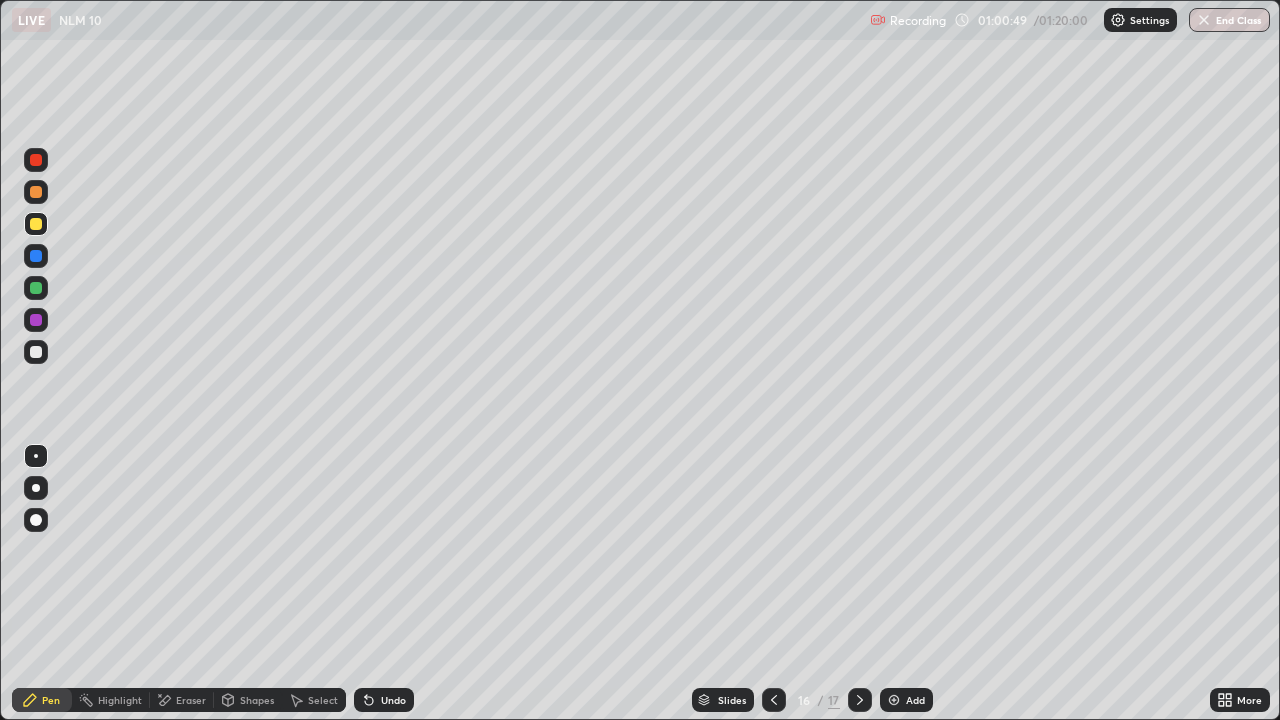 click 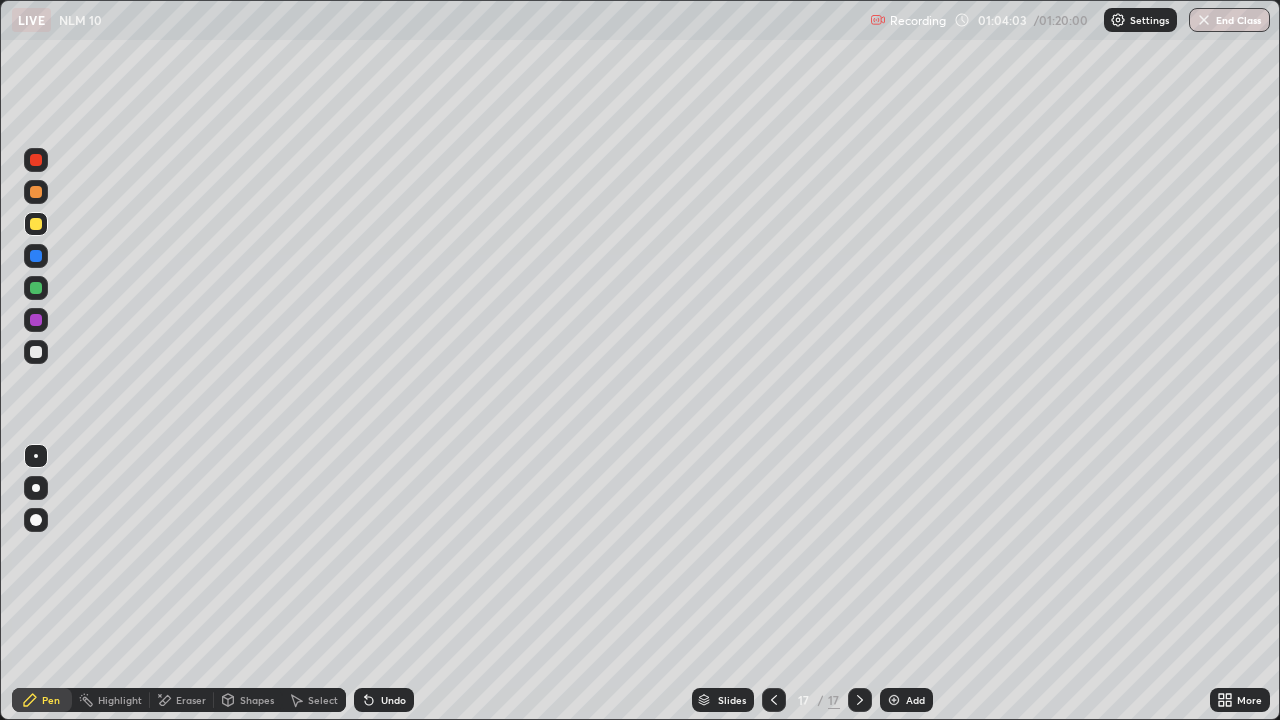 click on "Add" at bounding box center (915, 700) 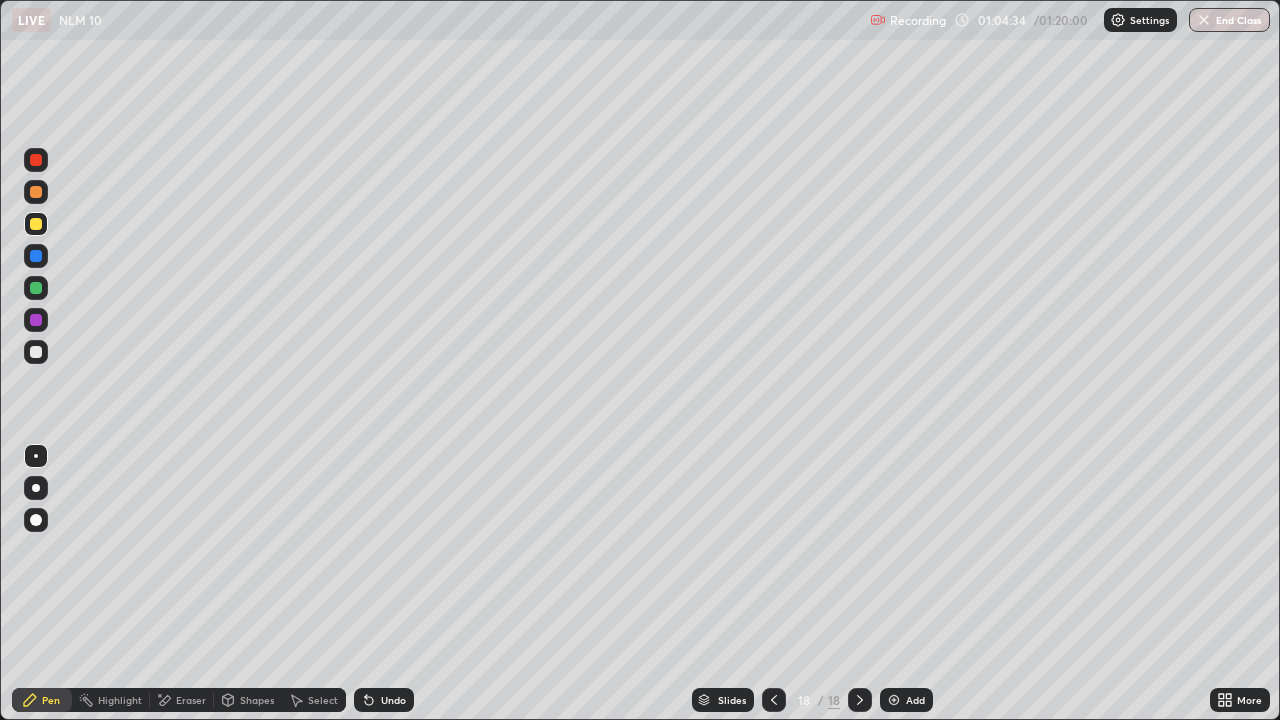 click 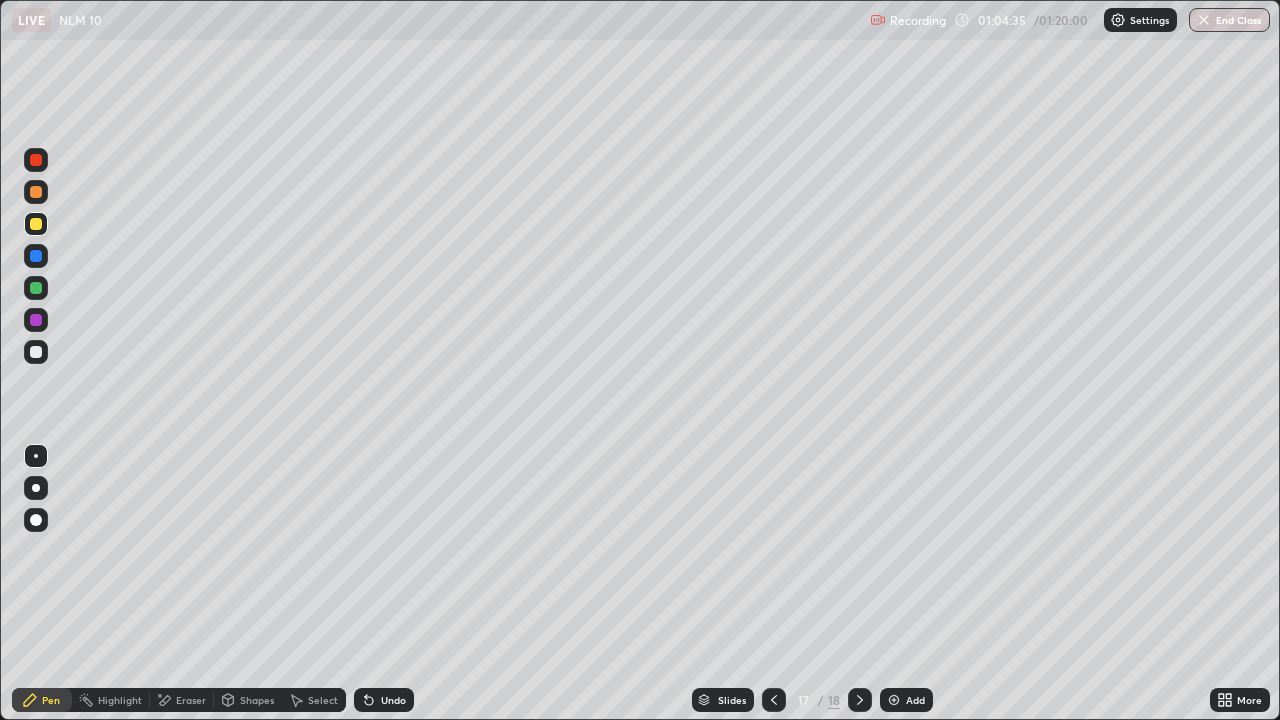 click 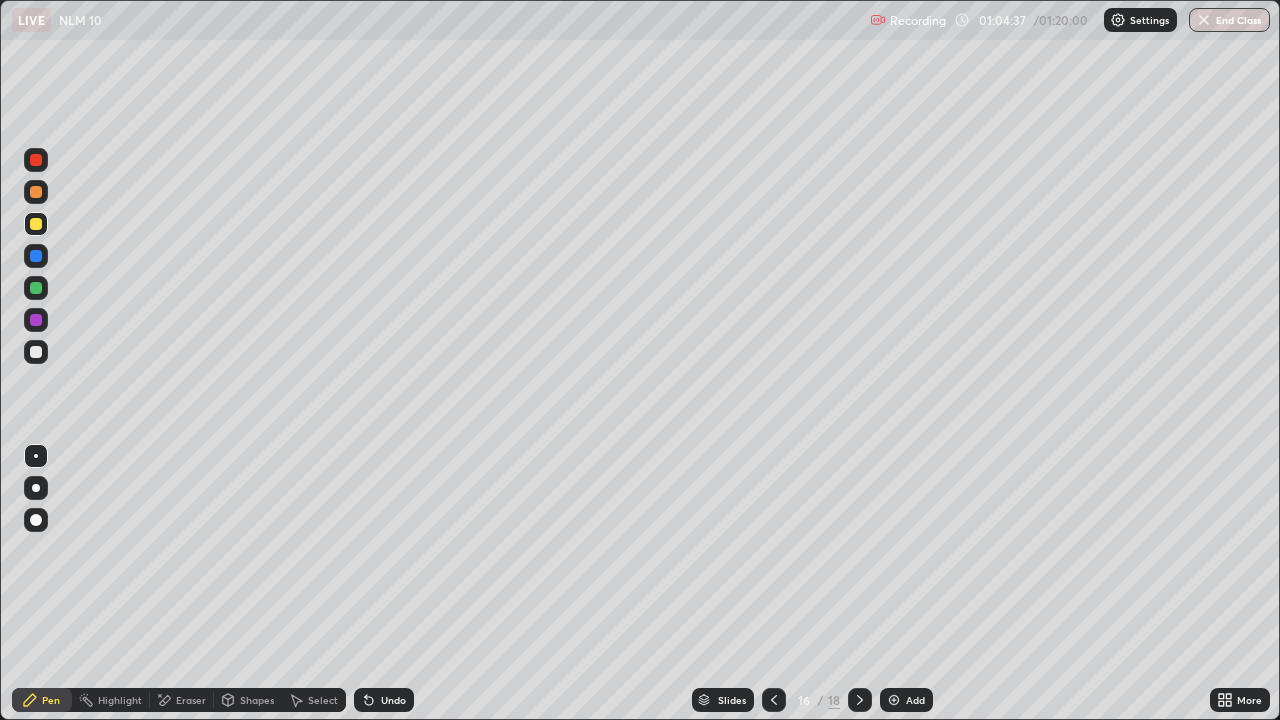 click 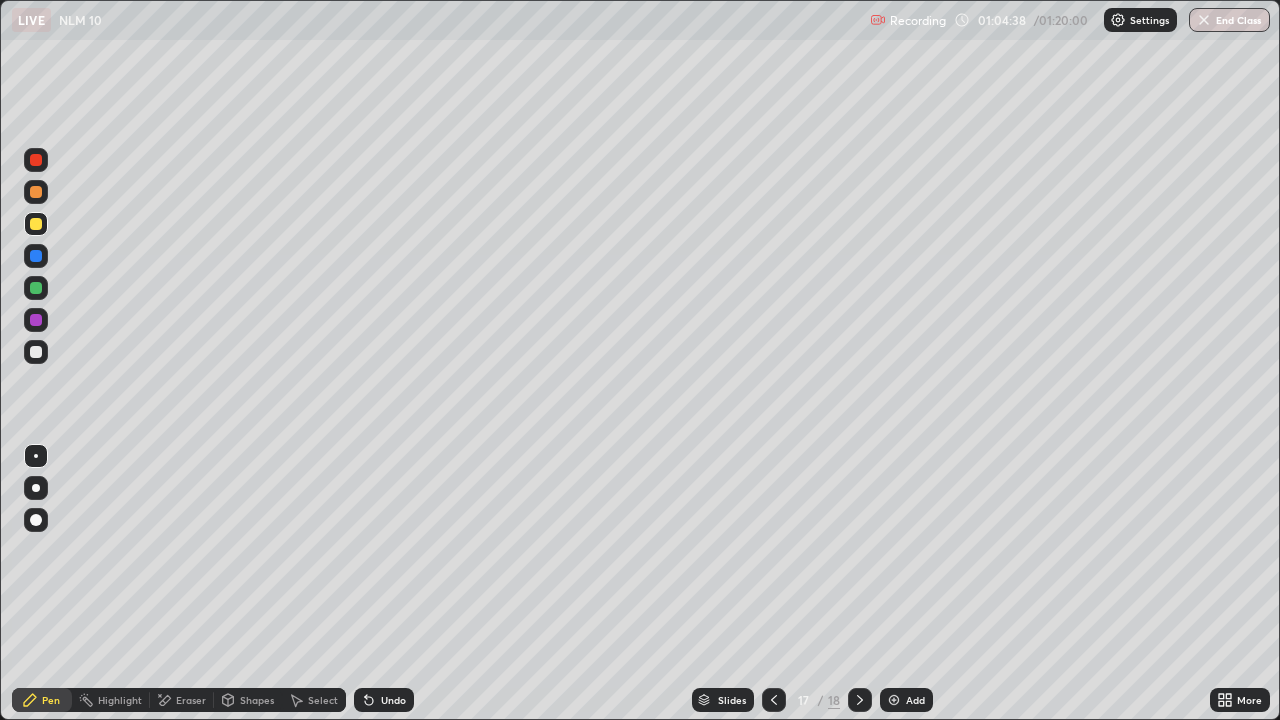 click 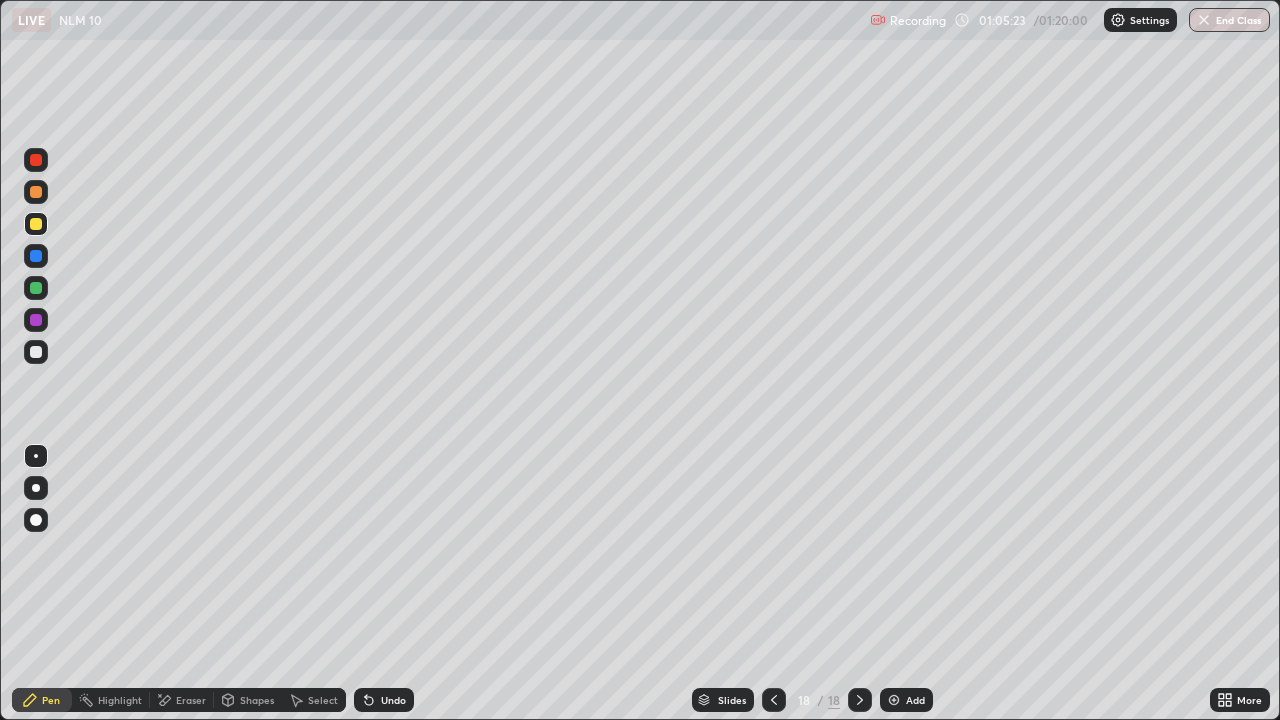 click on "Add" at bounding box center (915, 700) 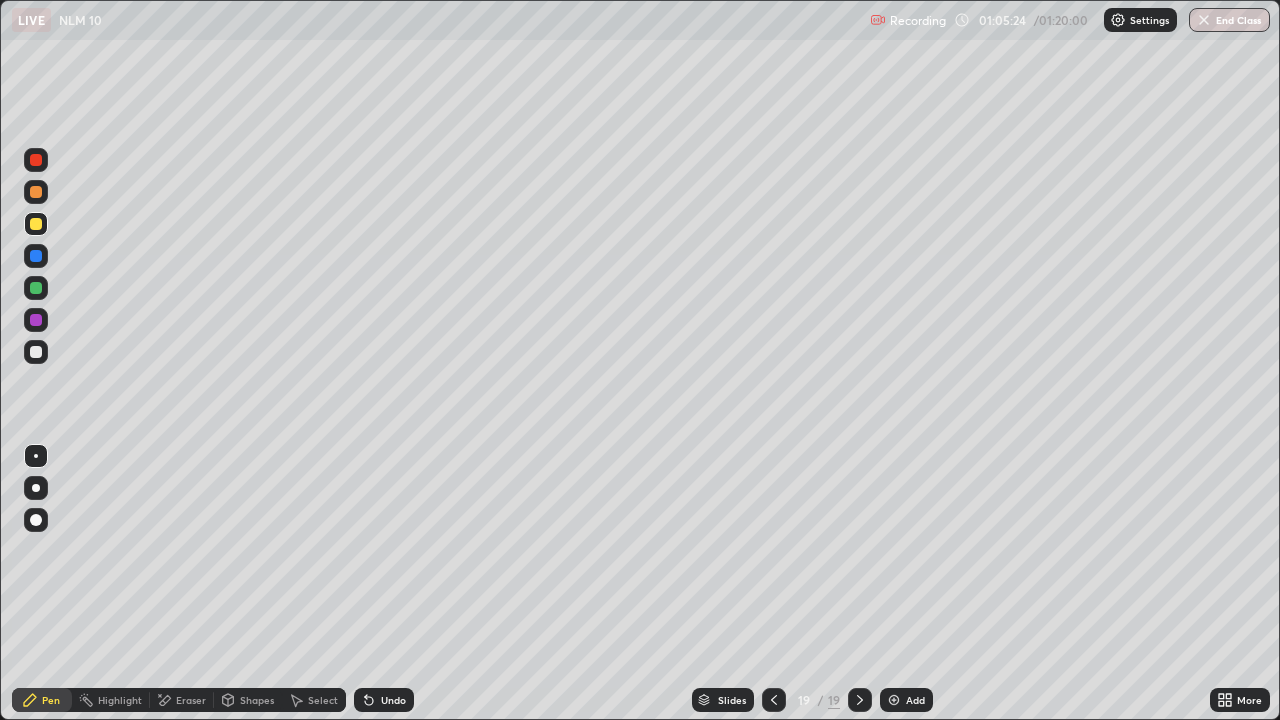 click at bounding box center [36, 352] 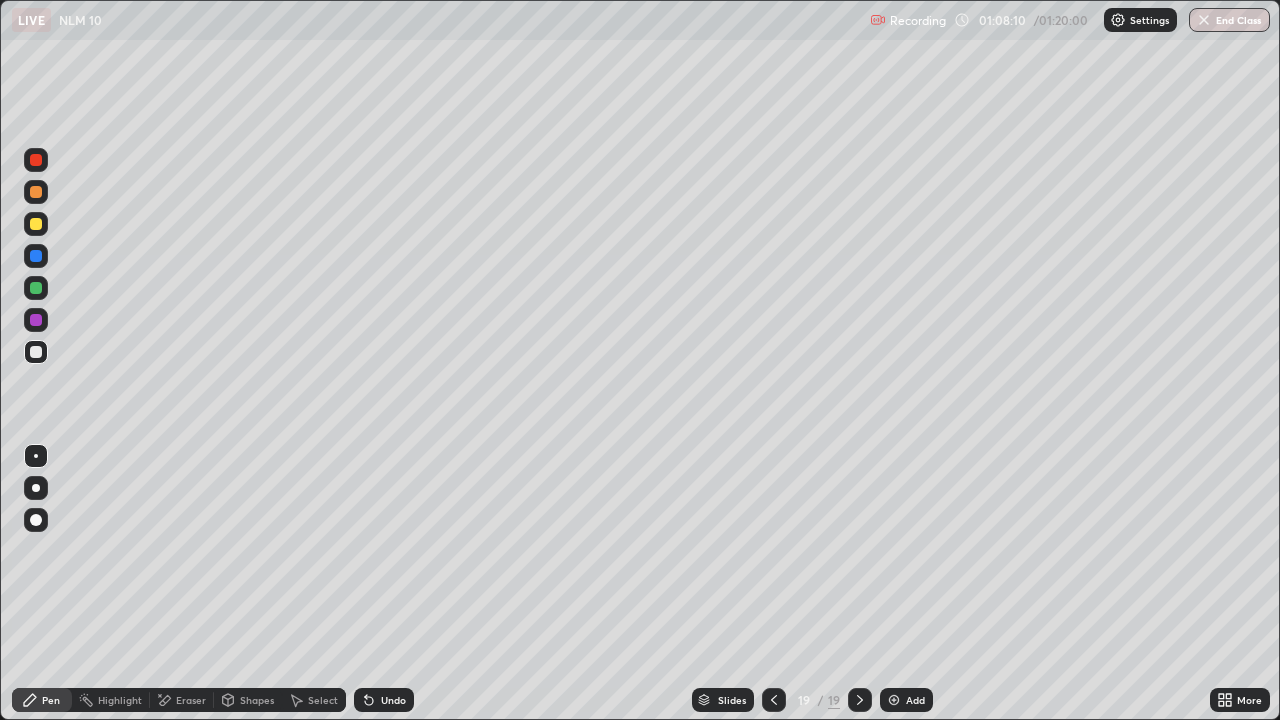 click at bounding box center [36, 224] 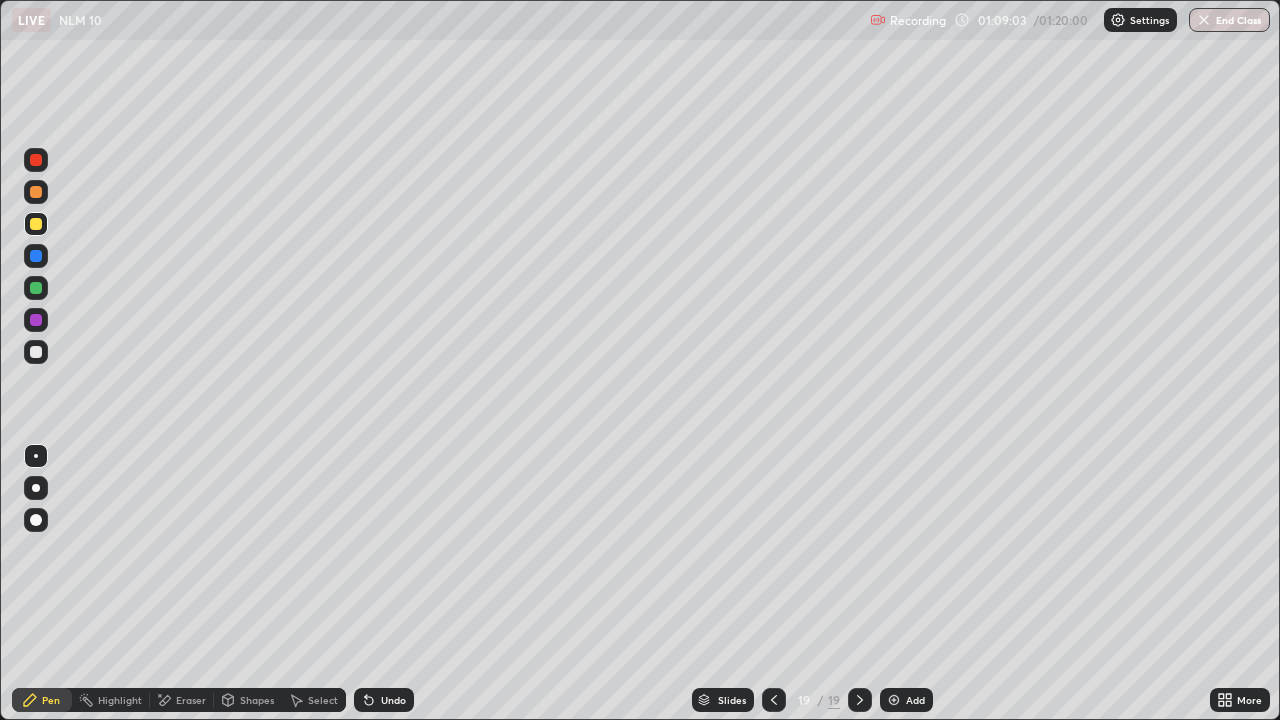 click at bounding box center (36, 352) 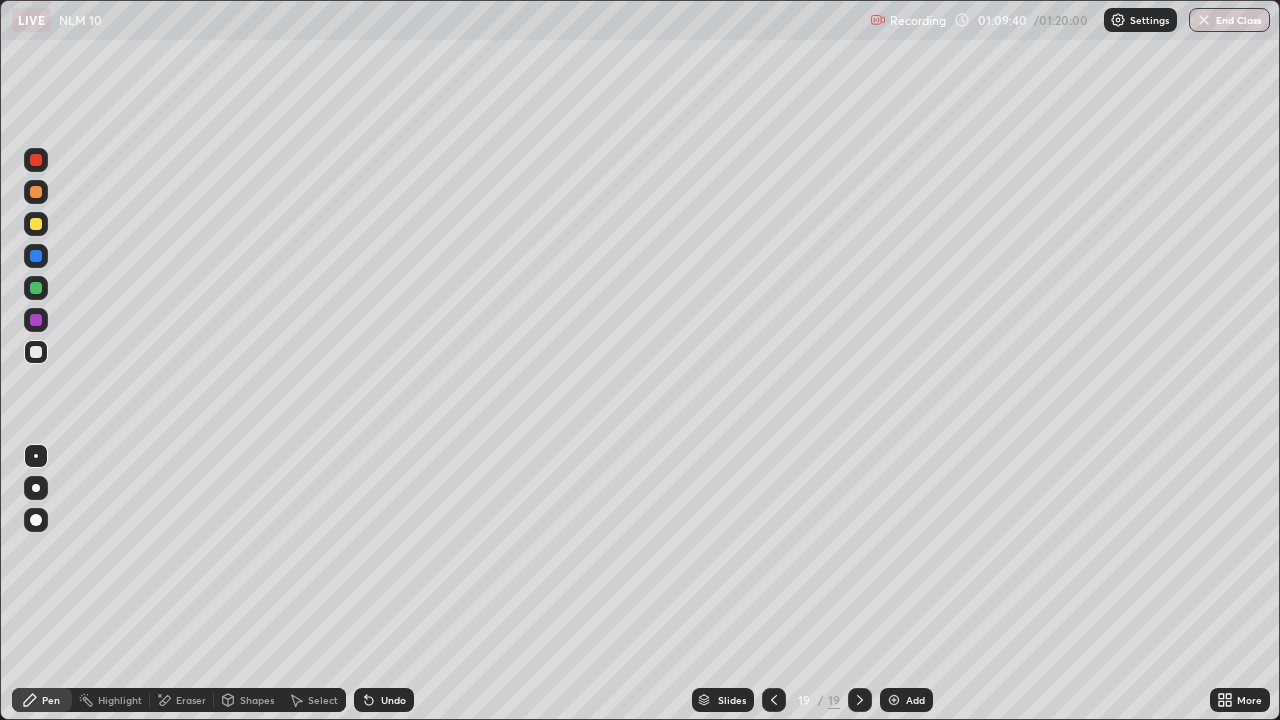 click on "Add" at bounding box center (906, 700) 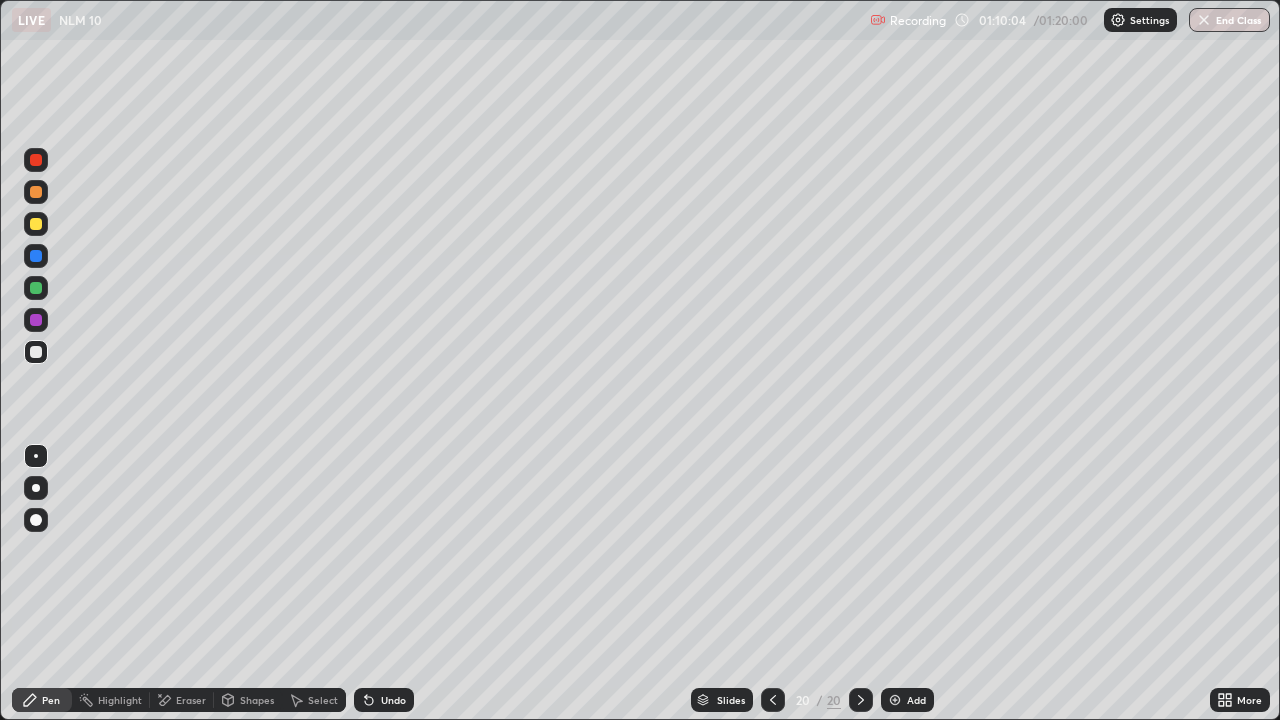 click at bounding box center (36, 224) 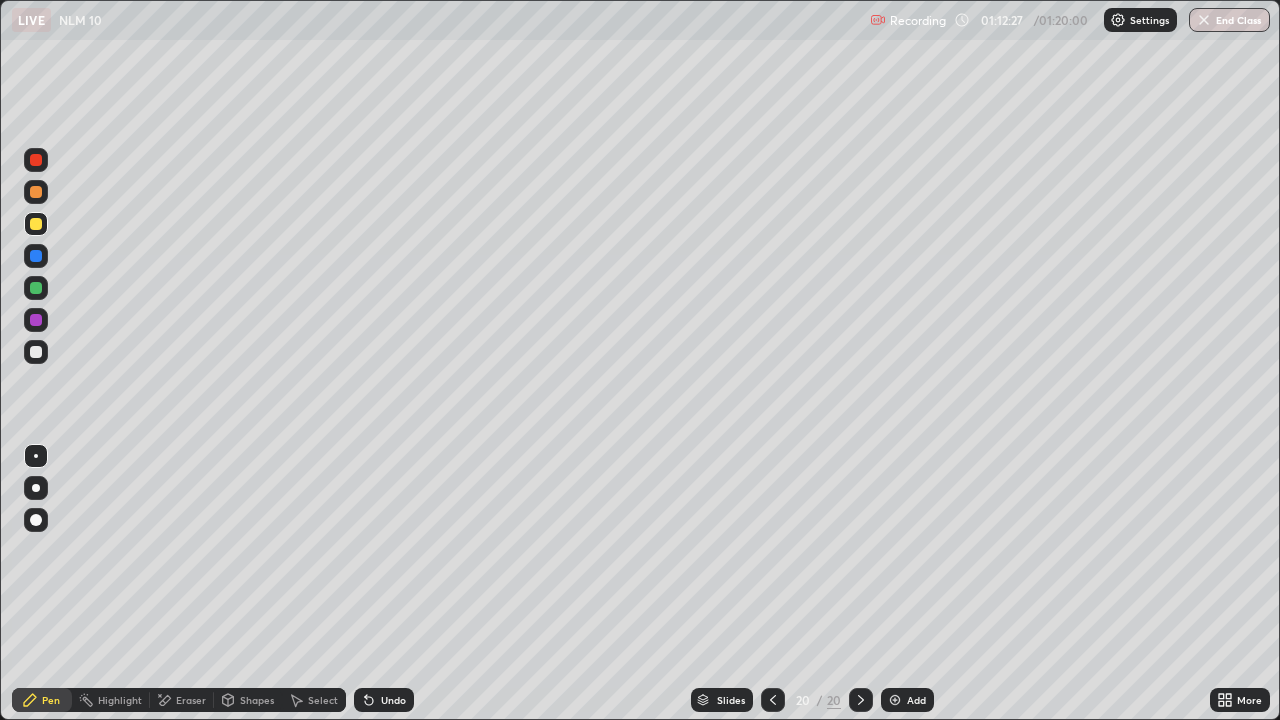 click on "Add" at bounding box center (916, 700) 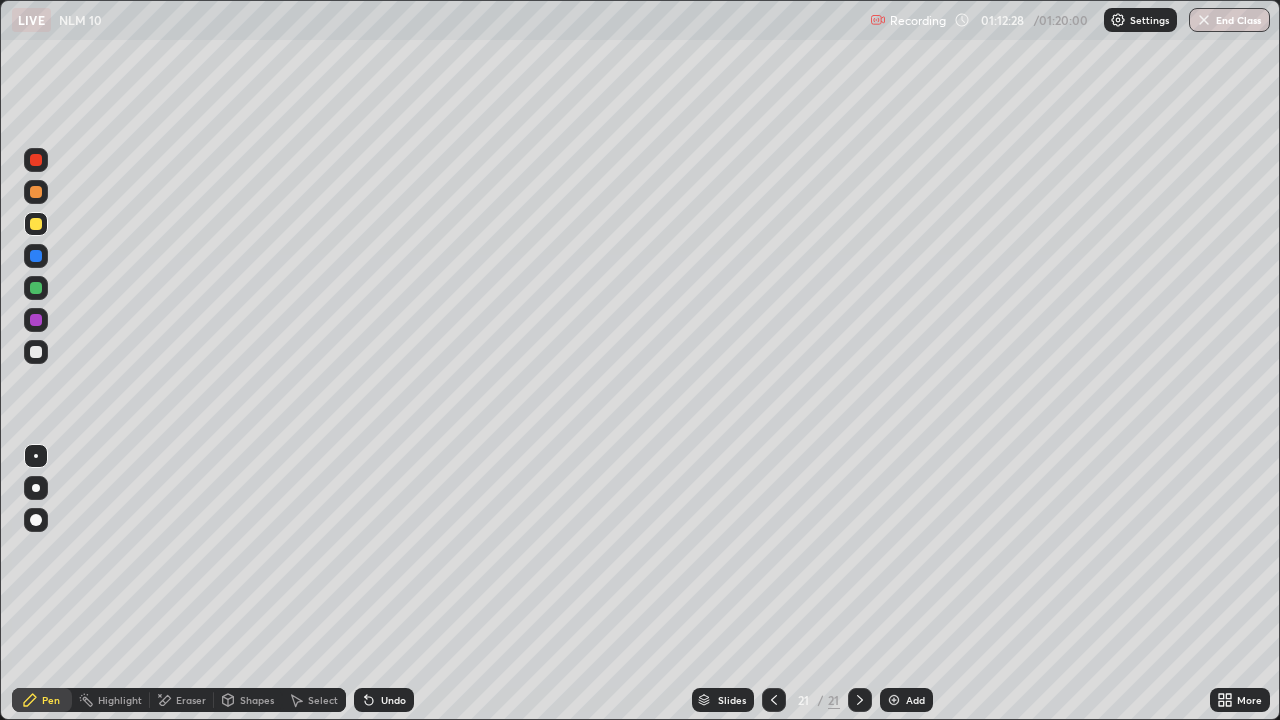 click at bounding box center [36, 352] 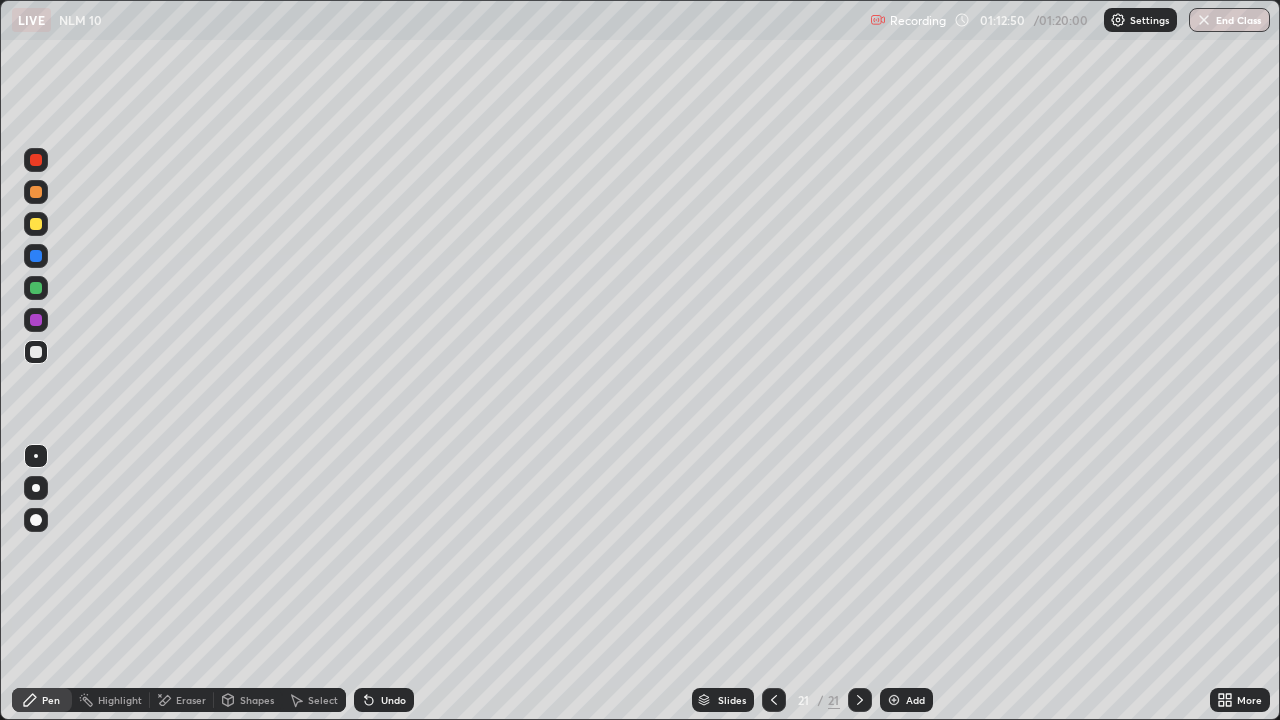 click at bounding box center [36, 224] 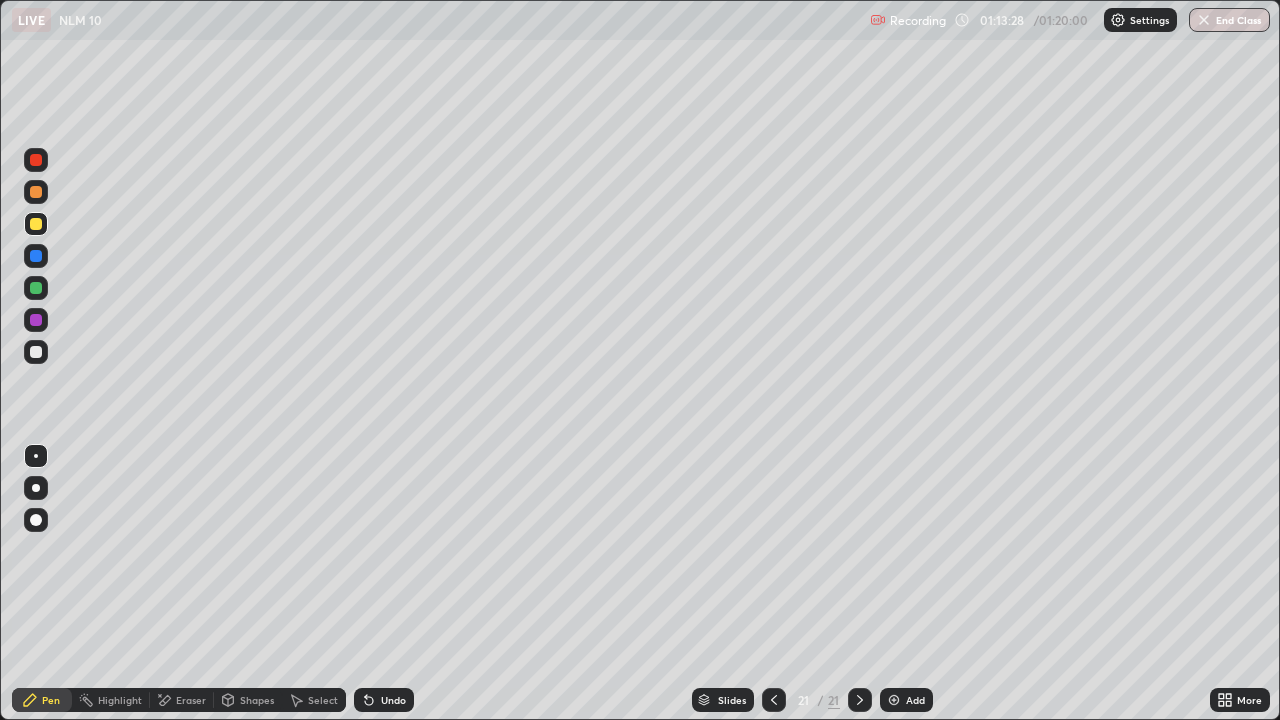 click at bounding box center [36, 352] 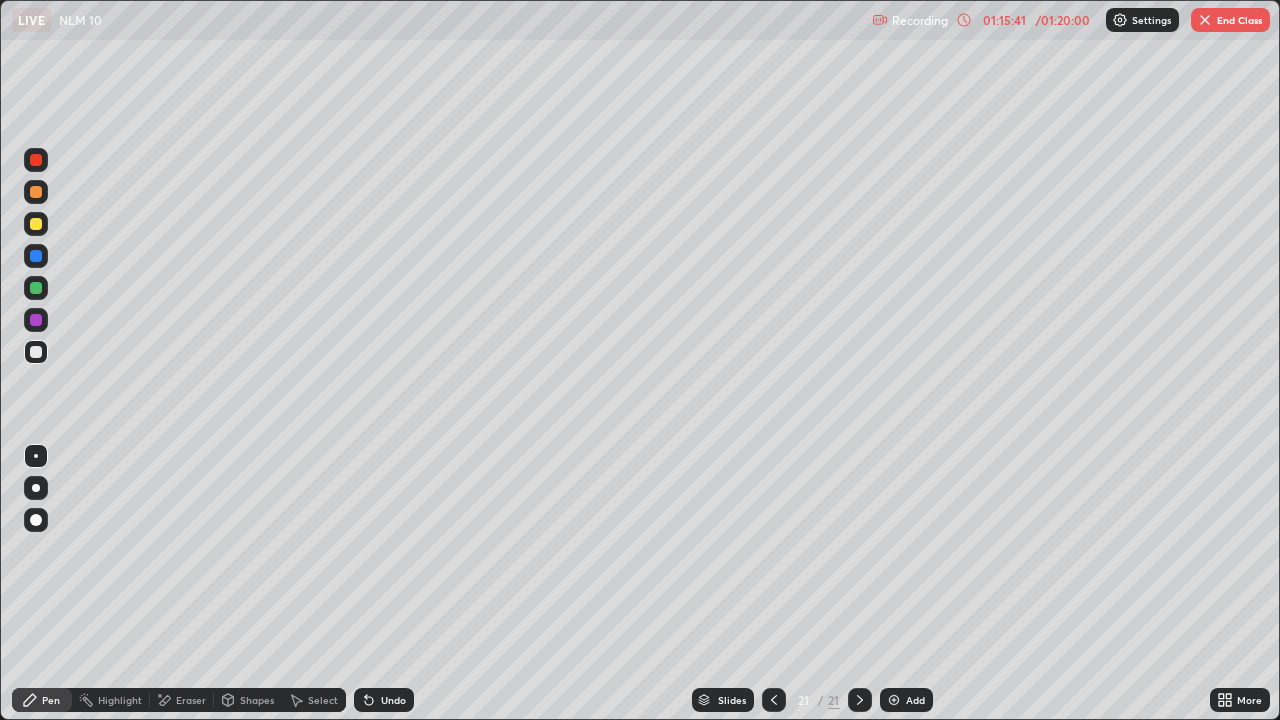 click on "Add" at bounding box center [915, 700] 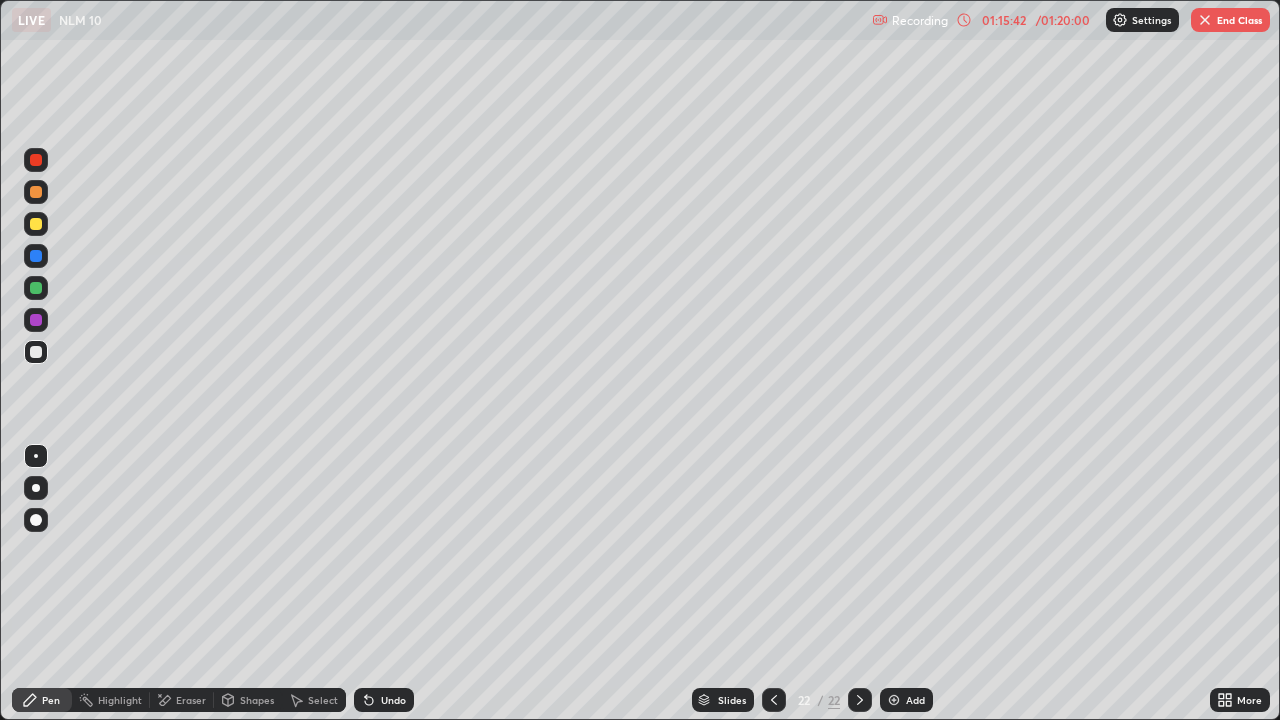 click at bounding box center [36, 224] 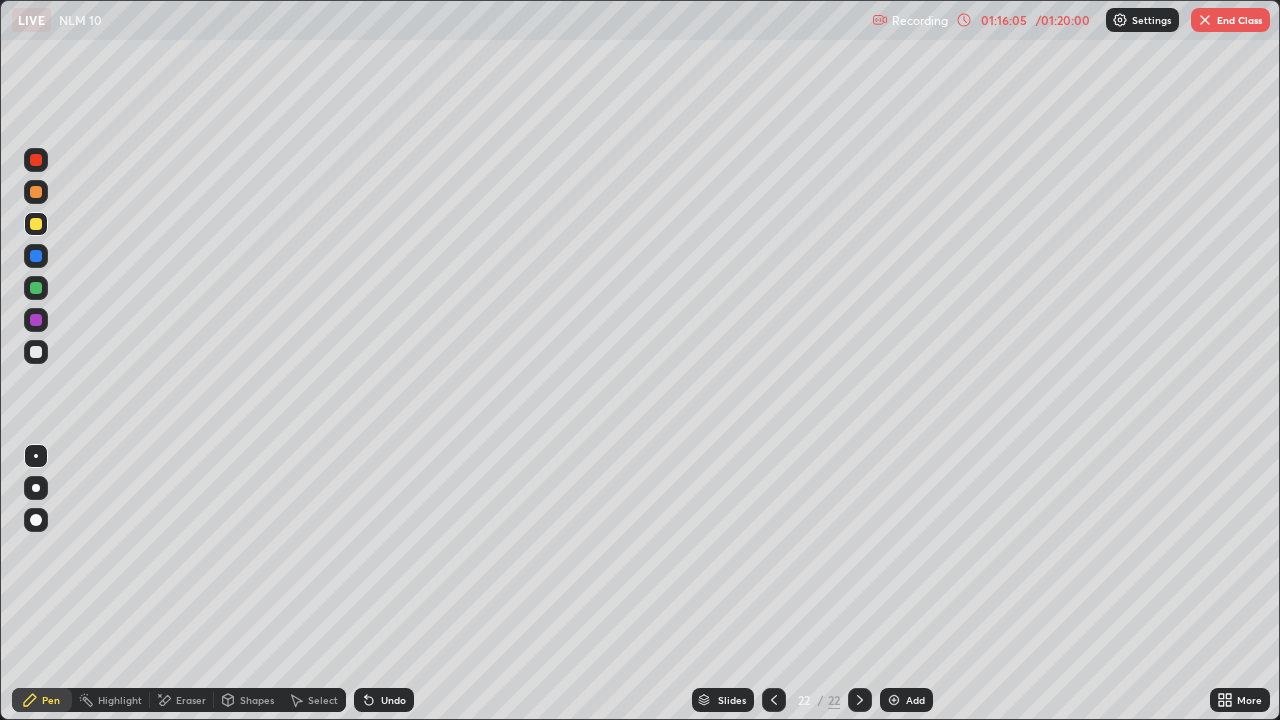 click on "Undo" at bounding box center [393, 700] 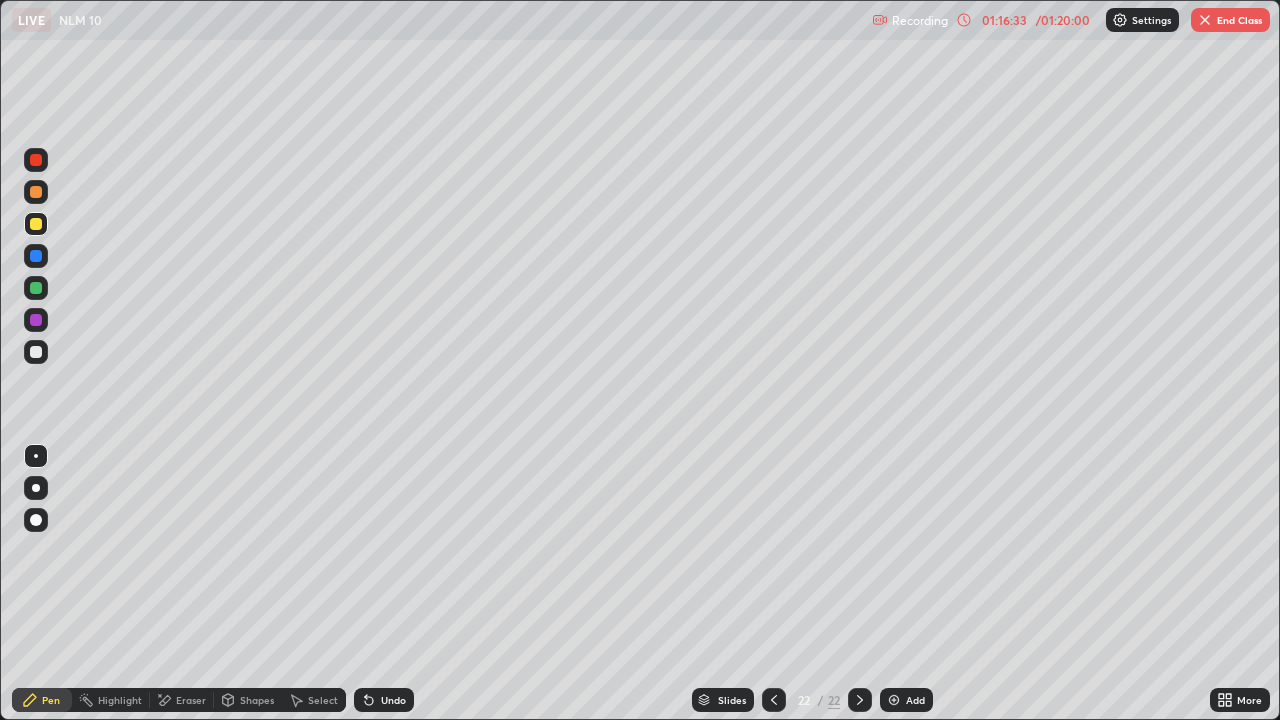 click on "Eraser" at bounding box center [182, 700] 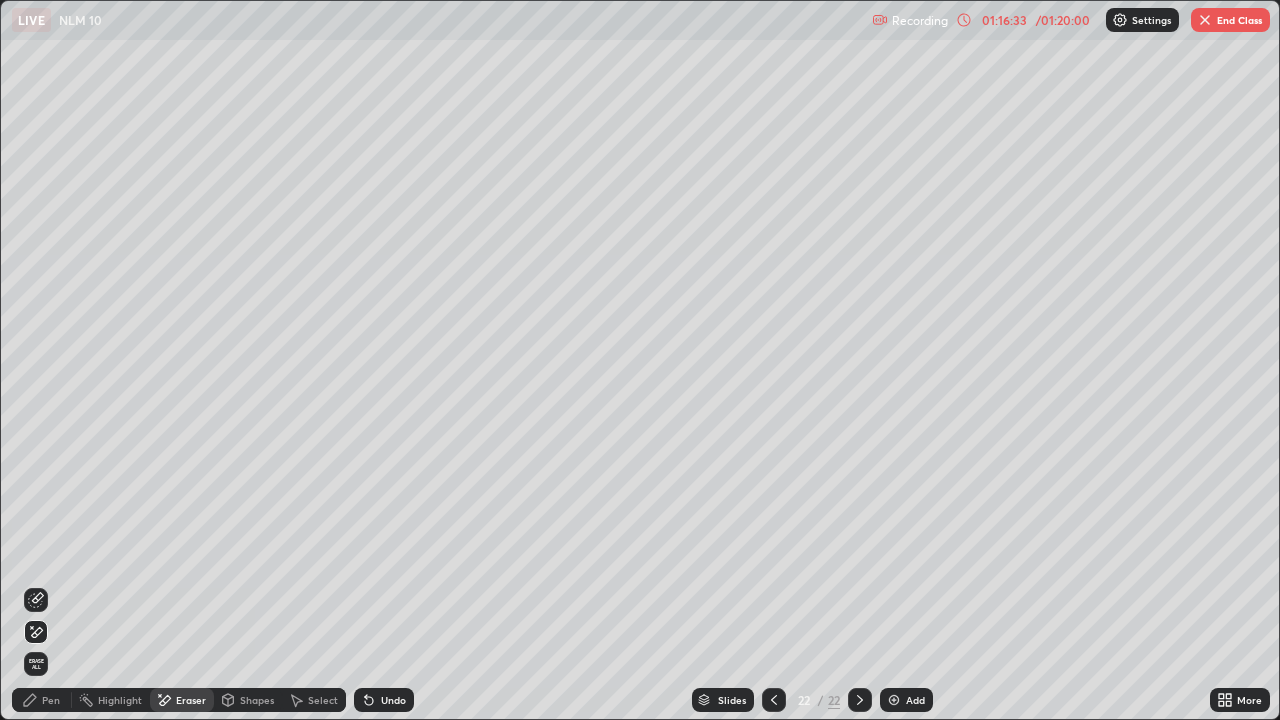 click 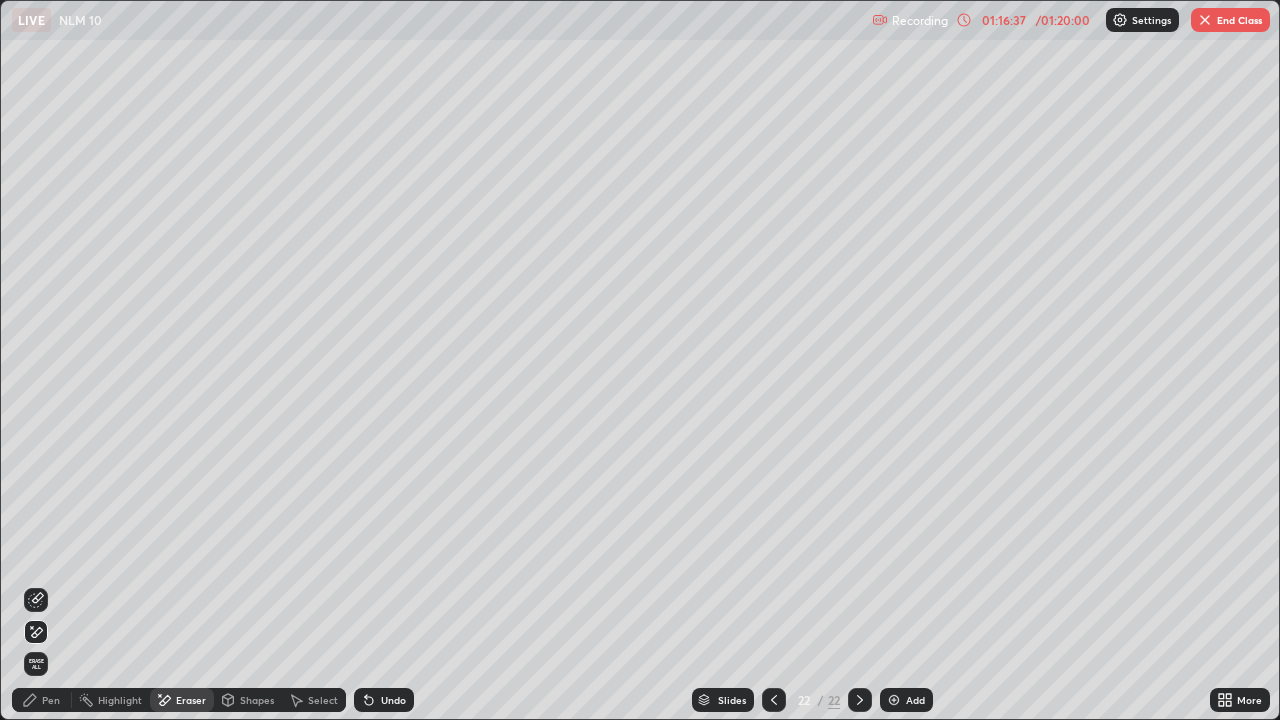 click on "Pen" at bounding box center (51, 700) 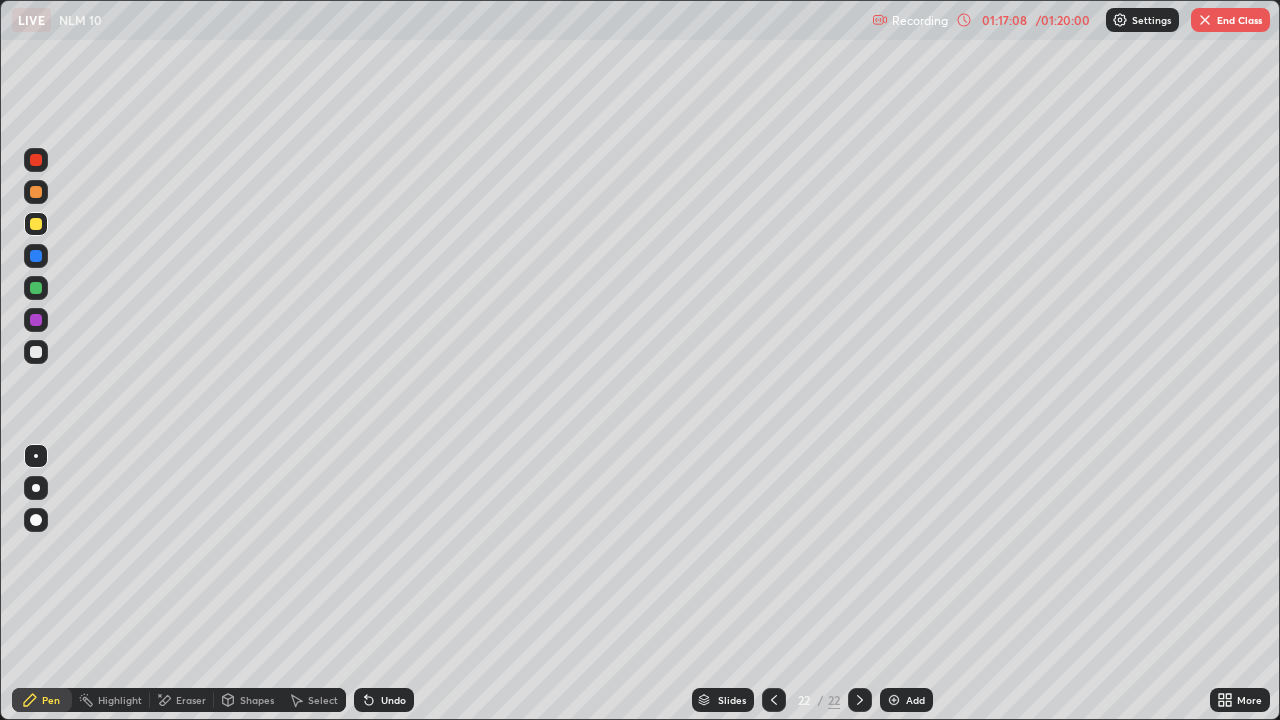click at bounding box center [36, 352] 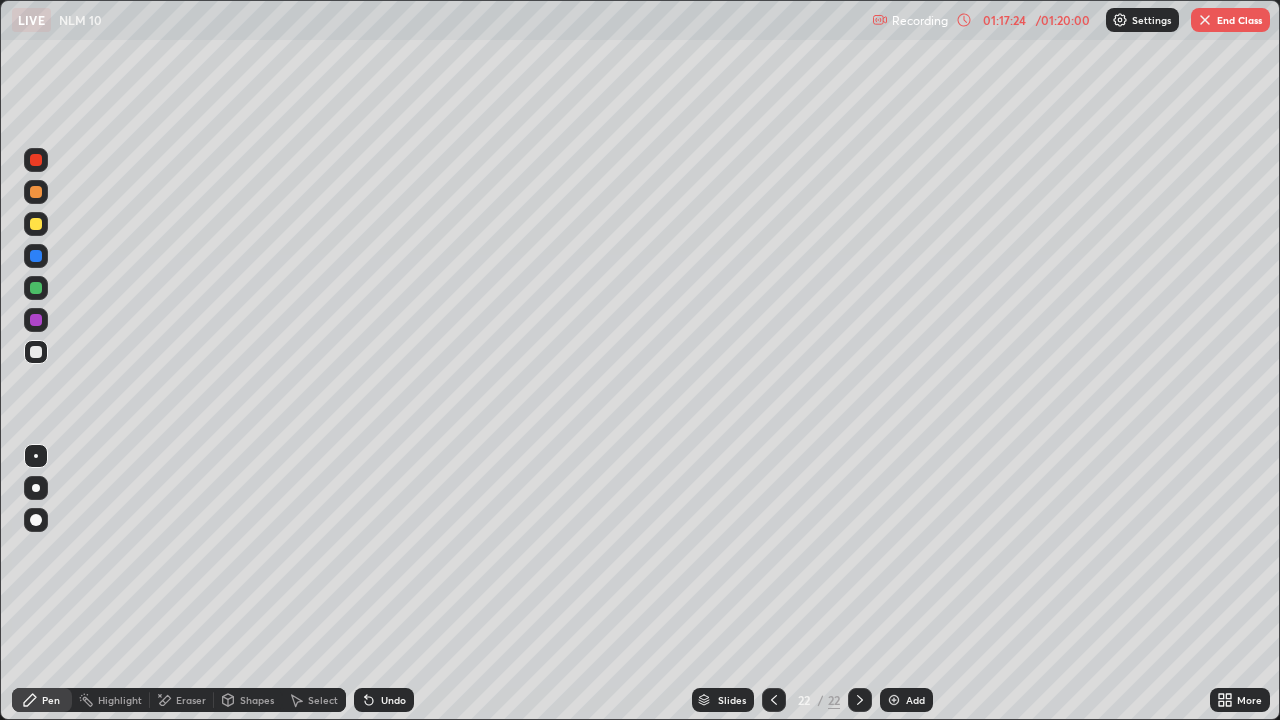 click on "Eraser" at bounding box center (191, 700) 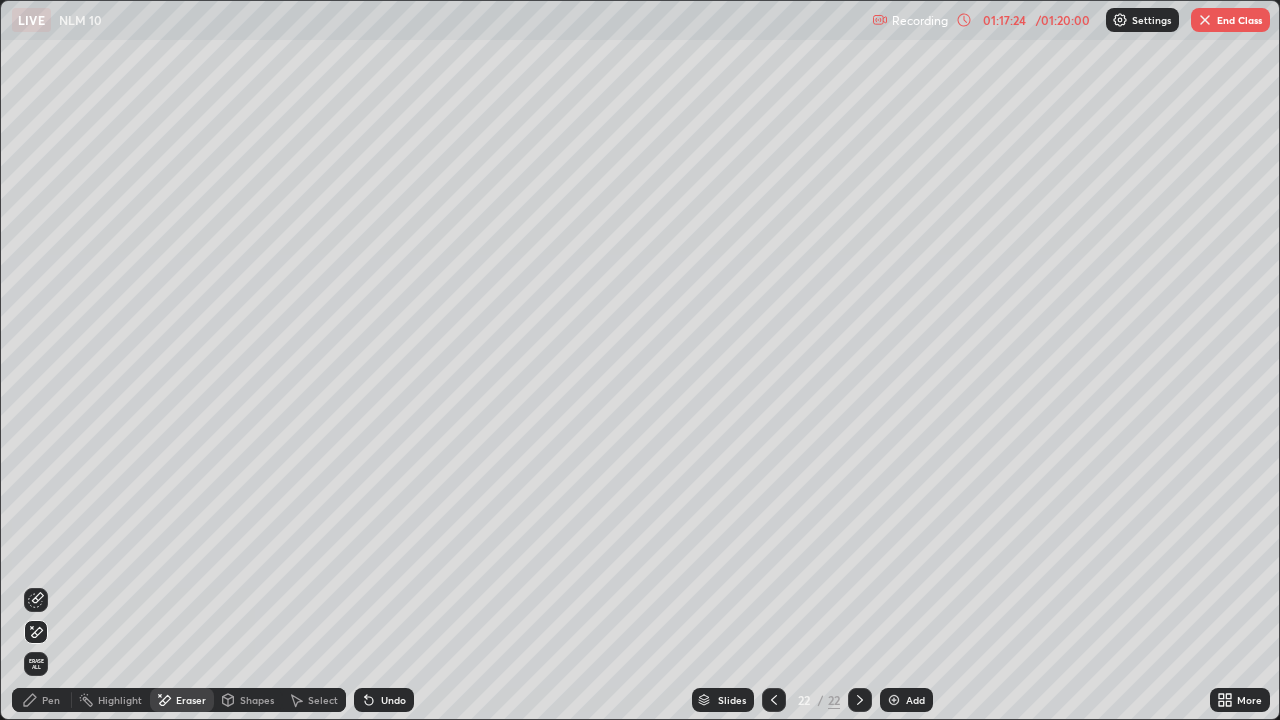 click 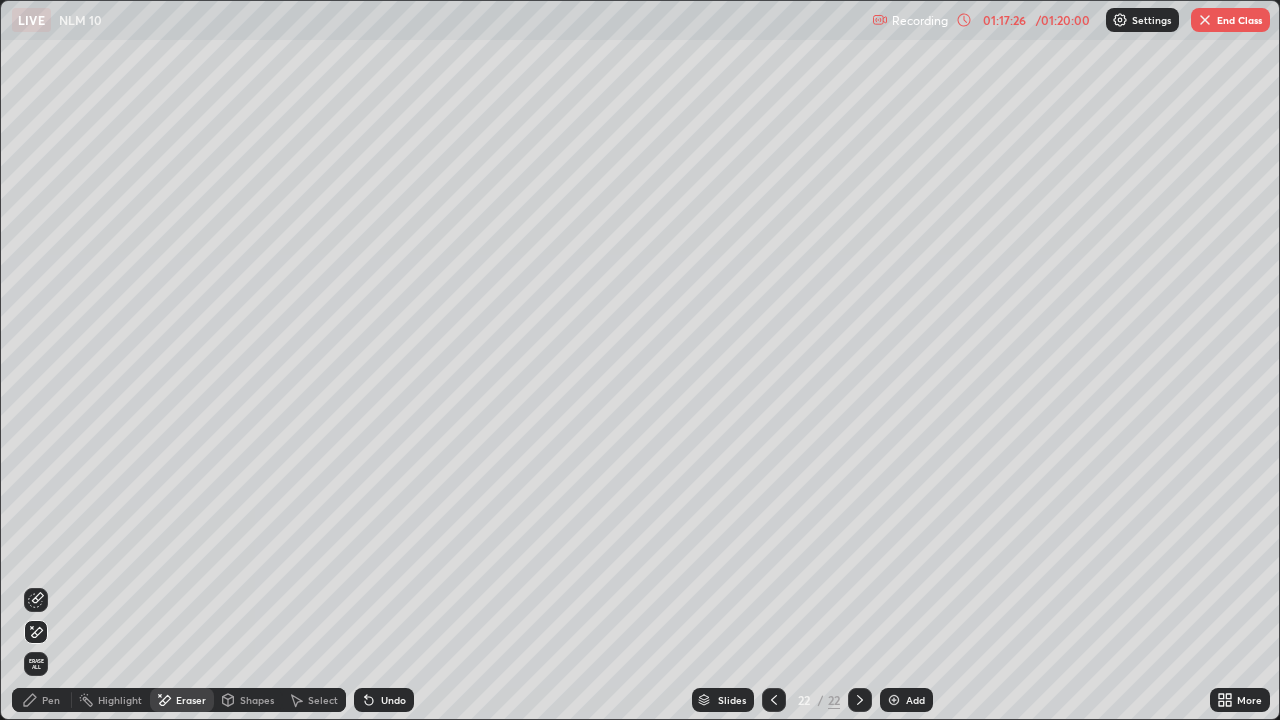 click on "Pen" at bounding box center (42, 700) 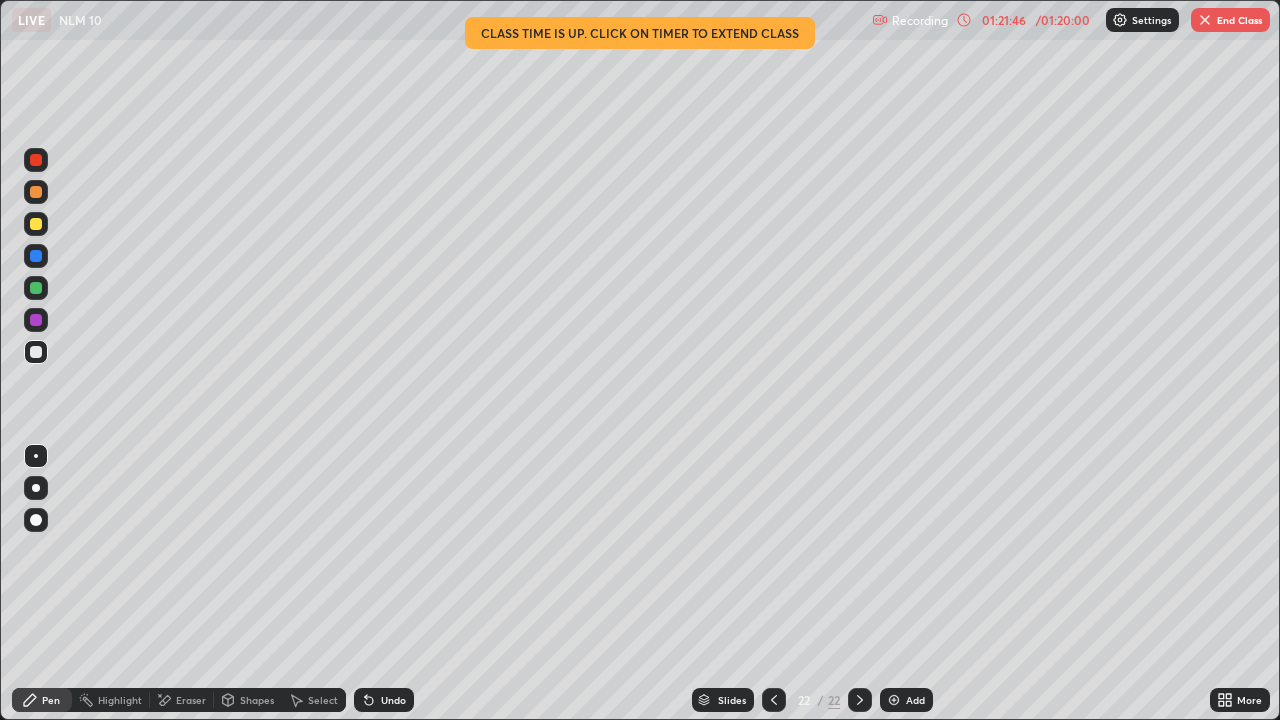 click on "End Class" at bounding box center [1230, 20] 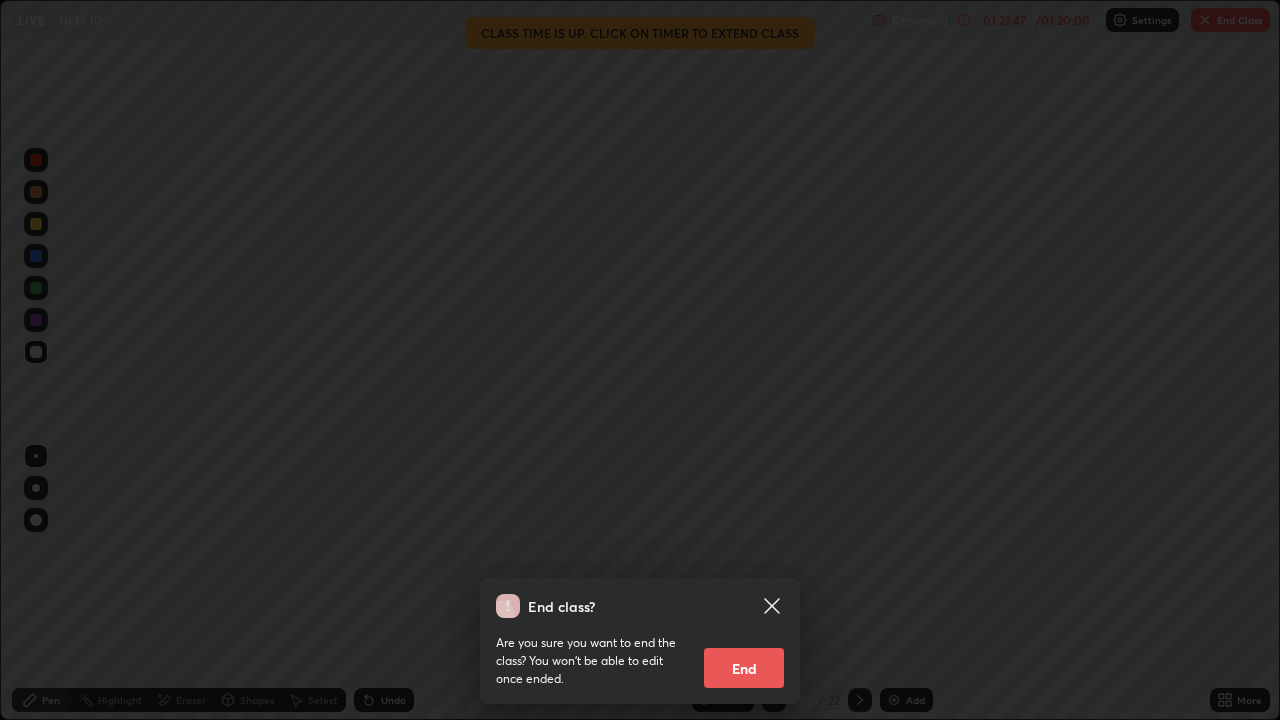click on "End" at bounding box center (744, 668) 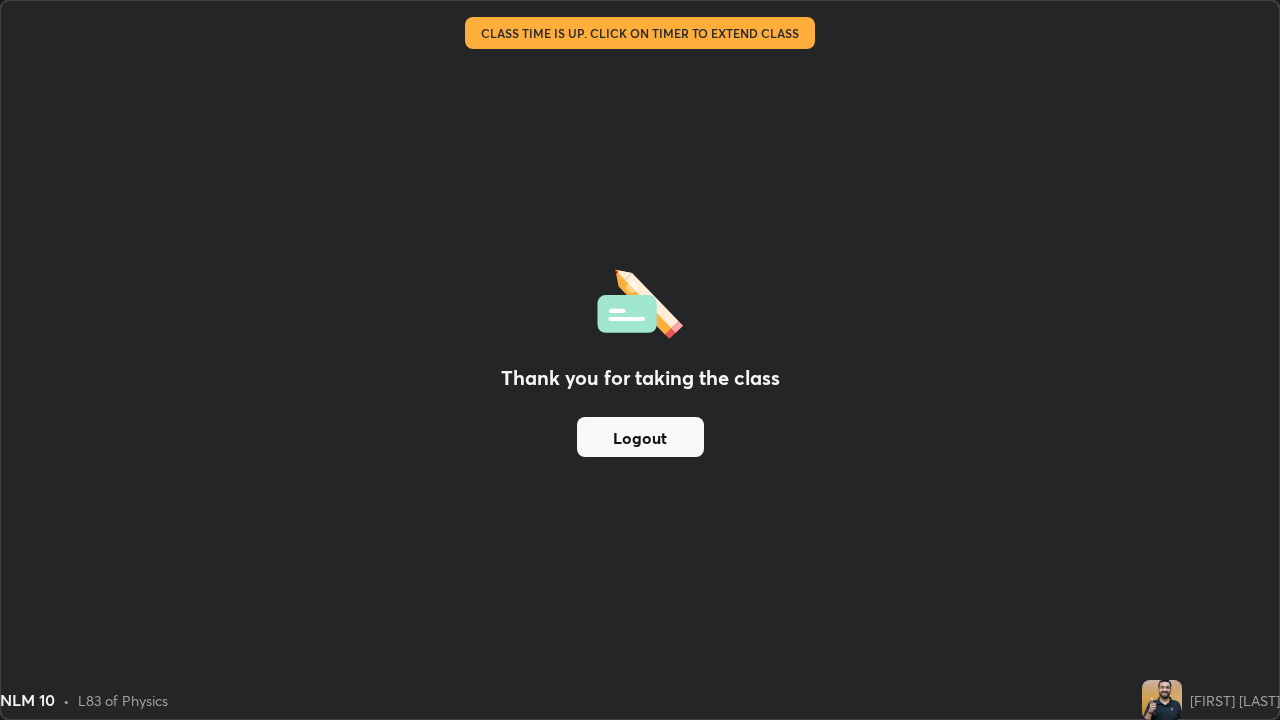 click on "Logout" at bounding box center [640, 437] 